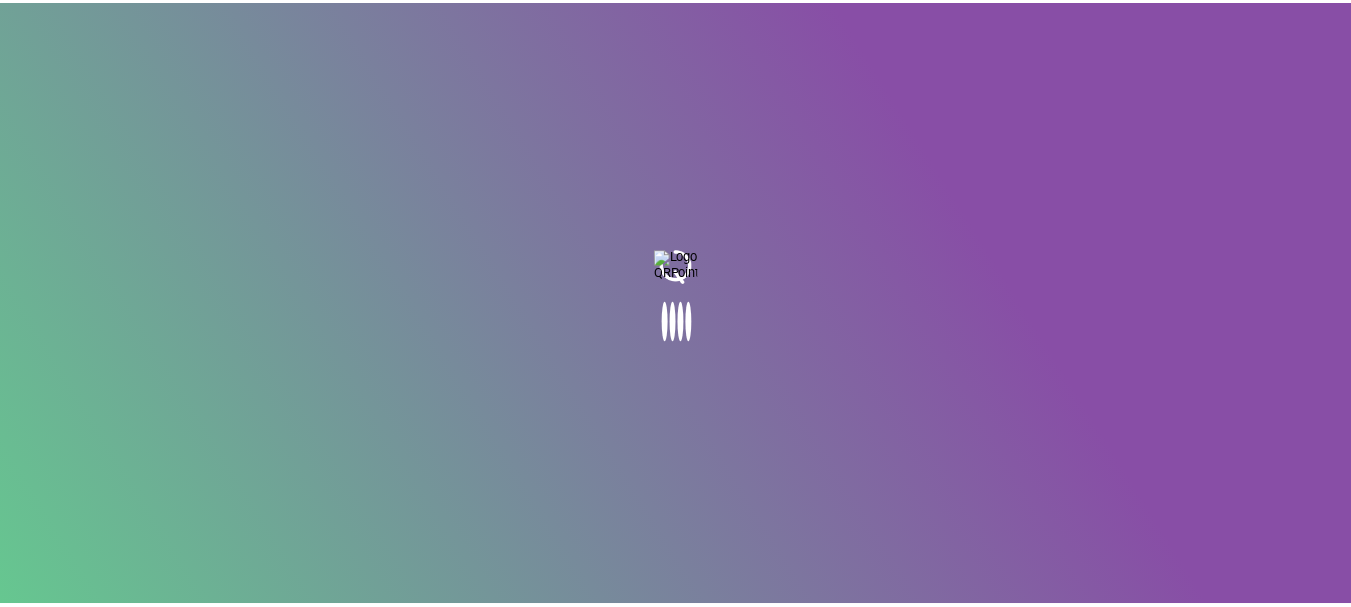 scroll, scrollTop: 0, scrollLeft: 0, axis: both 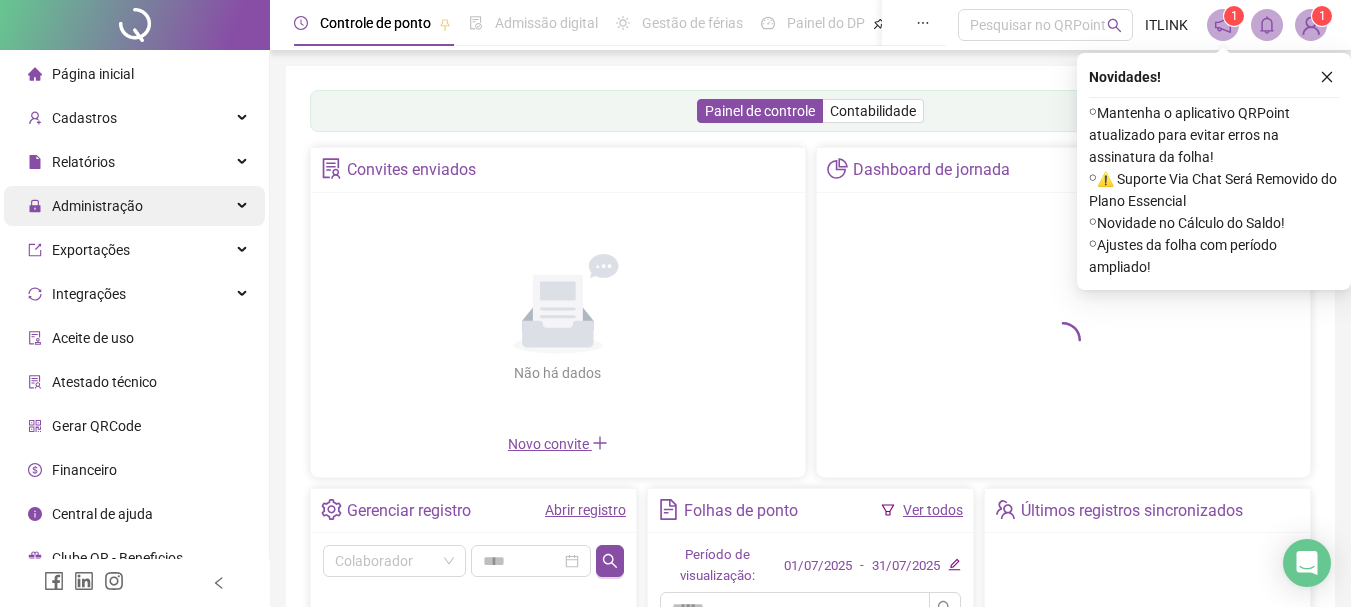 click on "Administração" at bounding box center [97, 206] 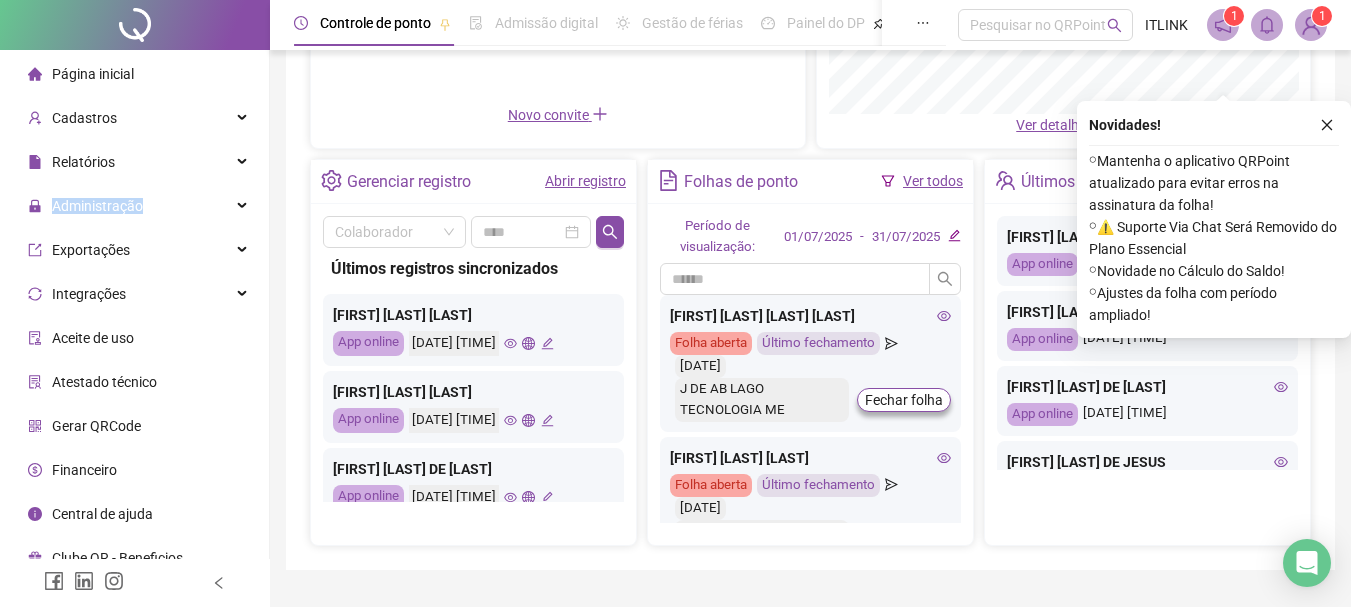 scroll, scrollTop: 378, scrollLeft: 0, axis: vertical 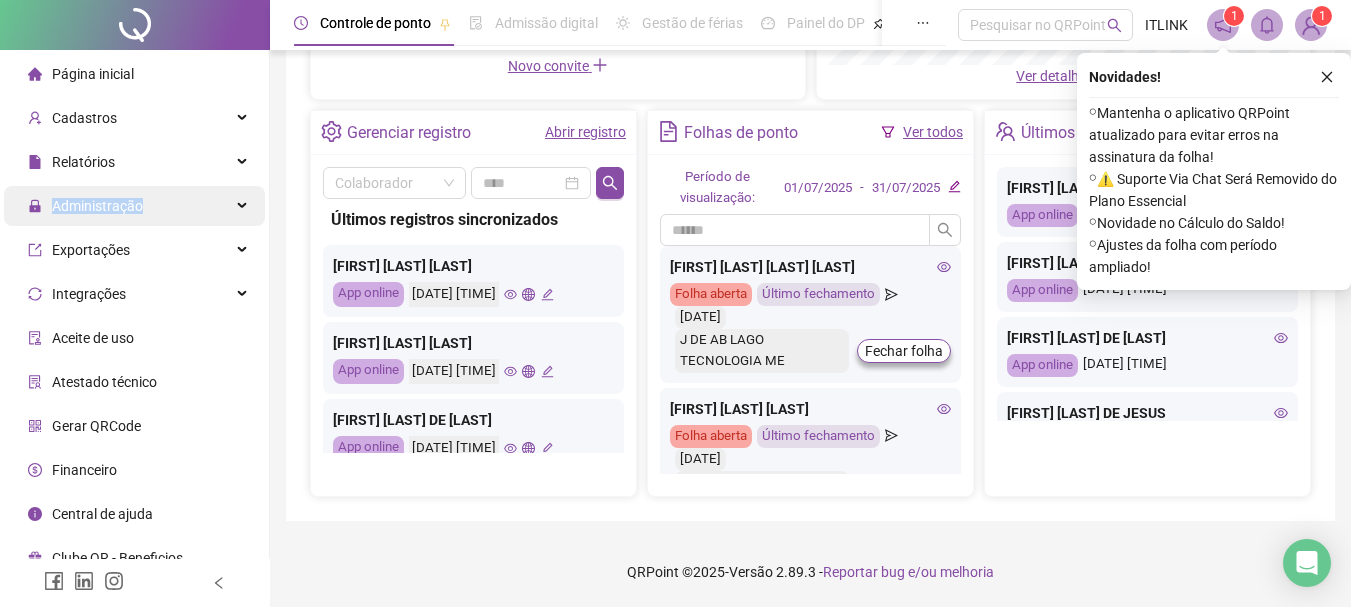 click on "Administração" at bounding box center [134, 206] 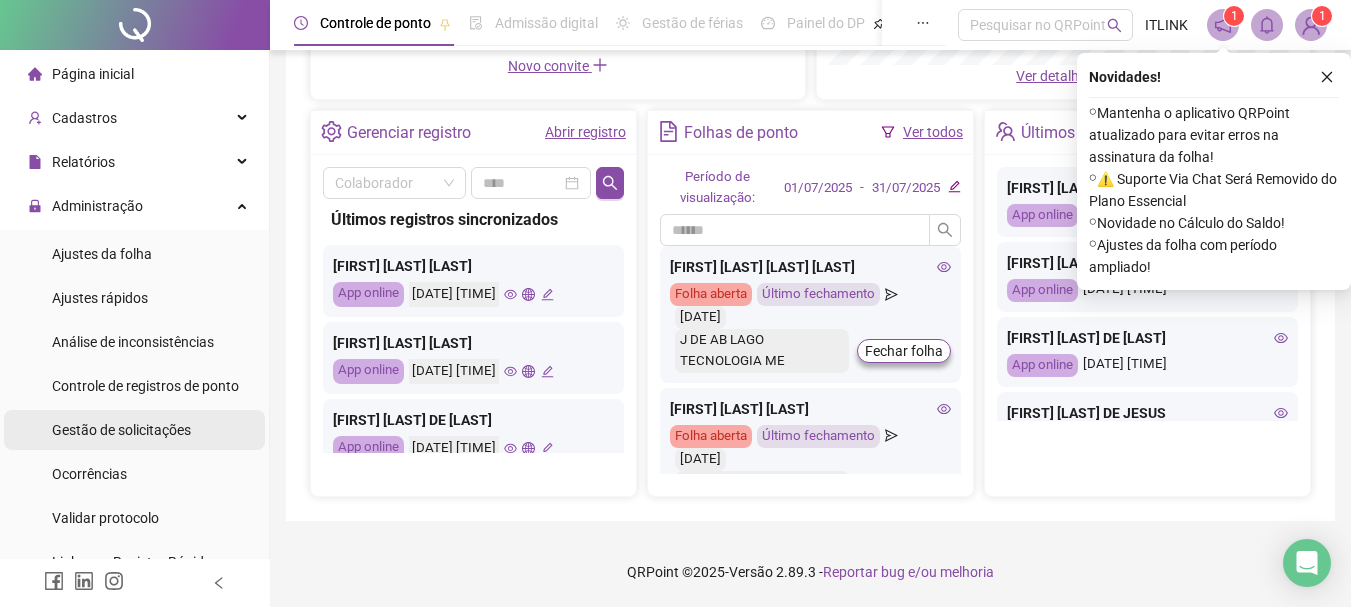click on "Gestão de solicitações" at bounding box center [121, 430] 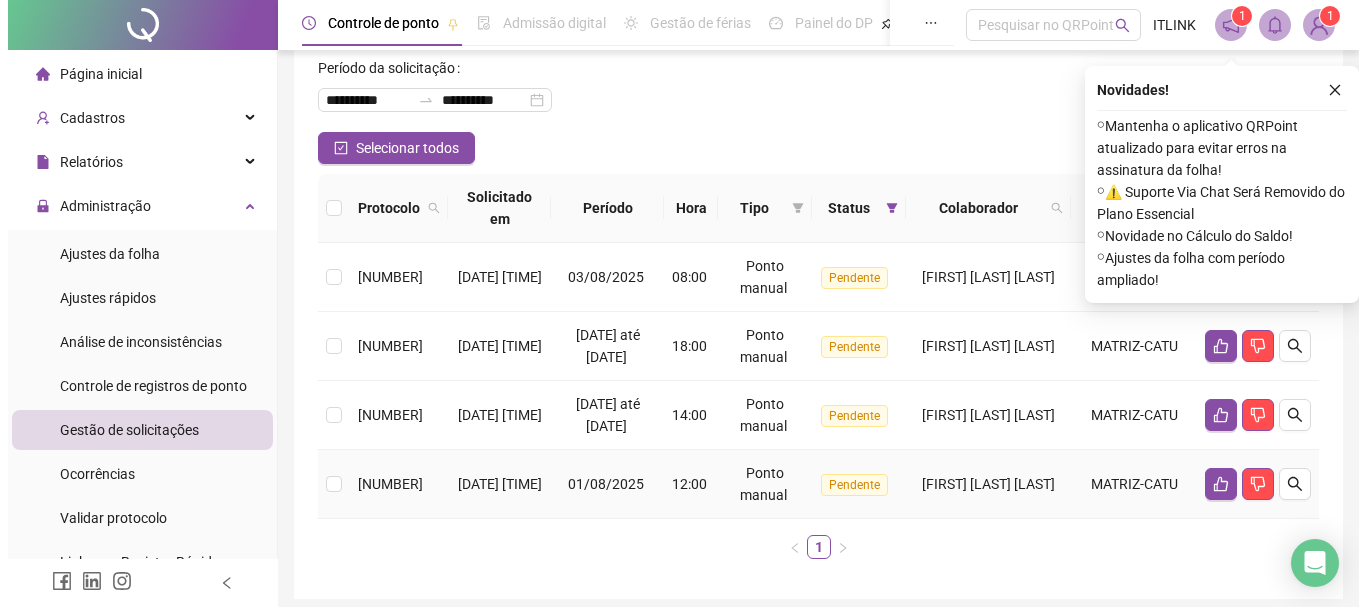 scroll, scrollTop: 200, scrollLeft: 0, axis: vertical 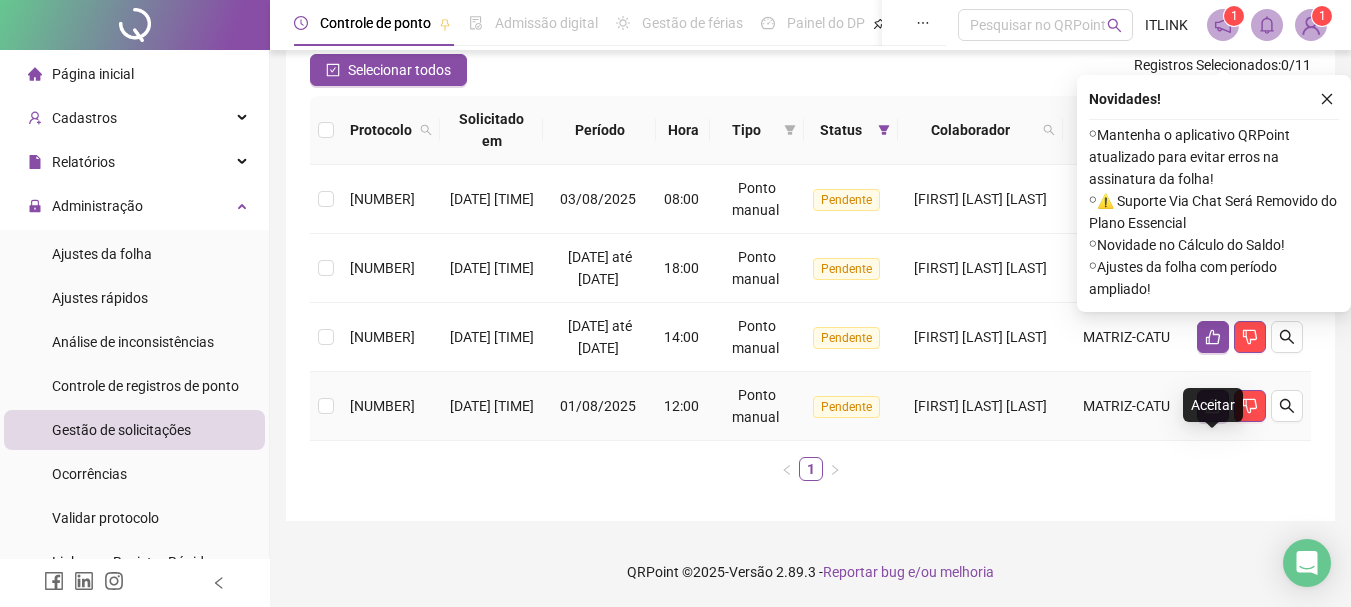 click 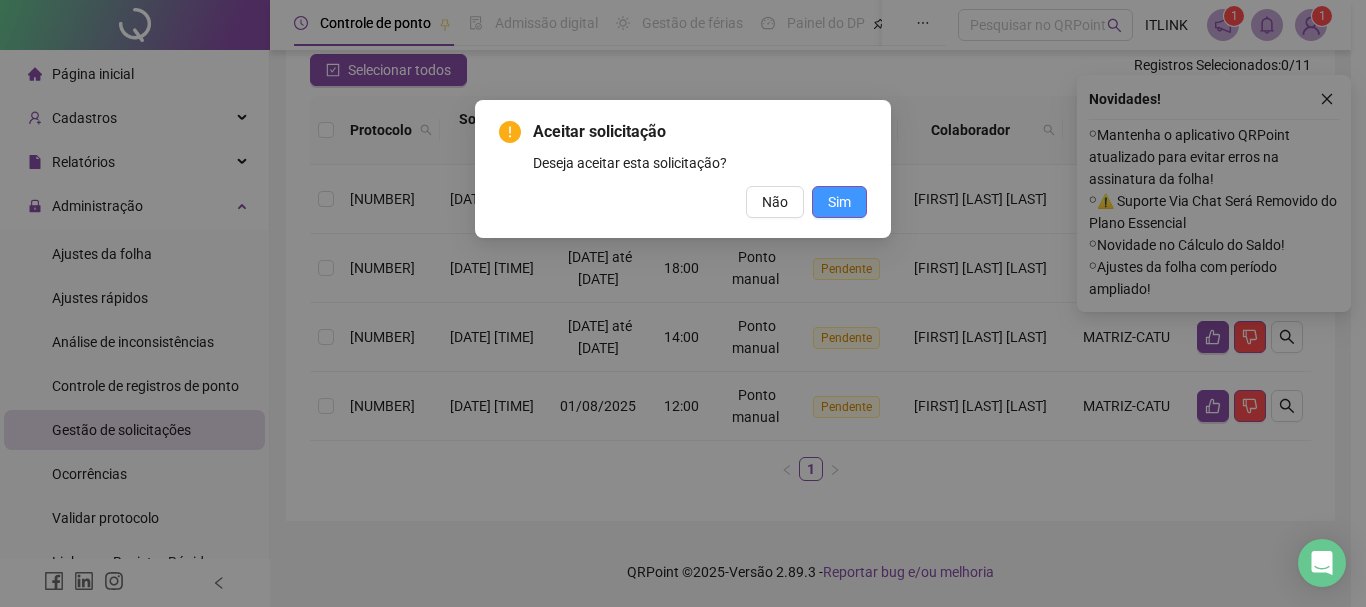 click on "Sim" at bounding box center [839, 202] 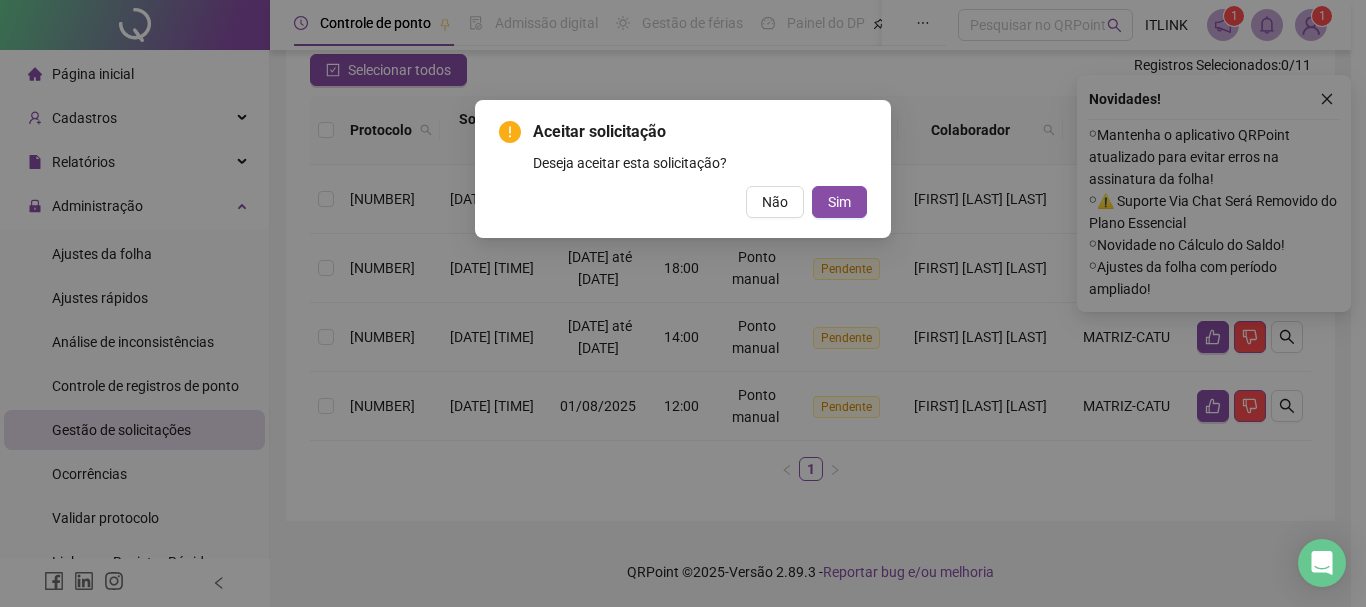 drag, startPoint x: 824, startPoint y: 216, endPoint x: 1025, endPoint y: 312, distance: 222.74873 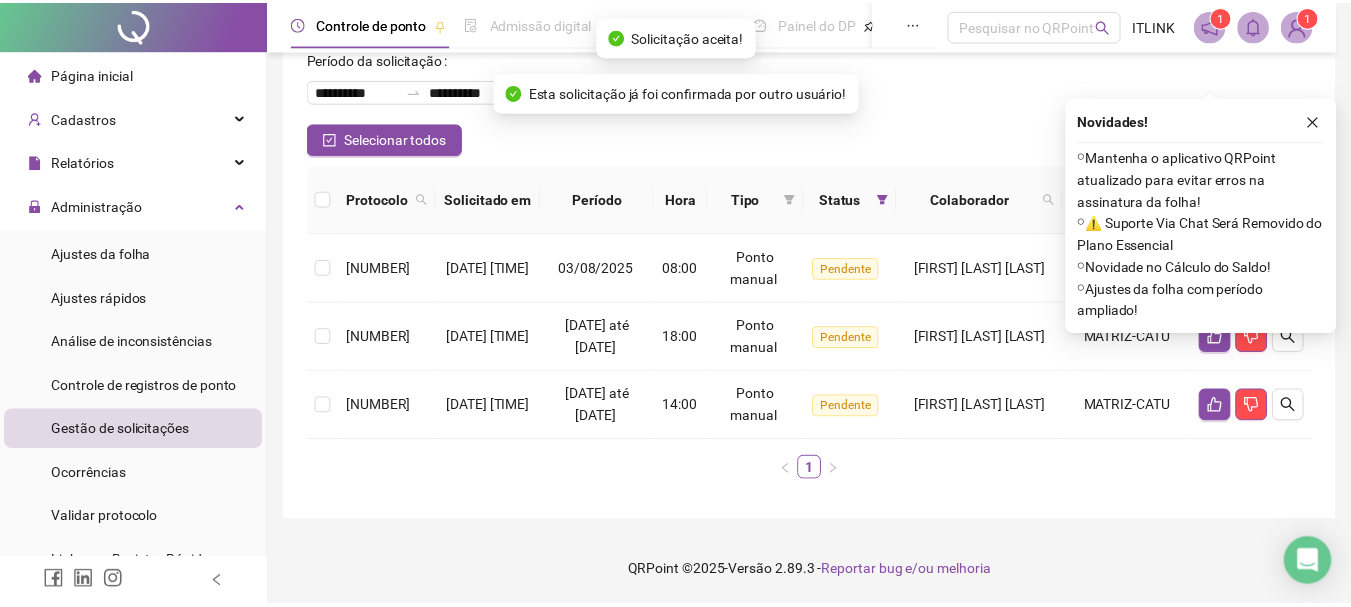 scroll, scrollTop: 153, scrollLeft: 0, axis: vertical 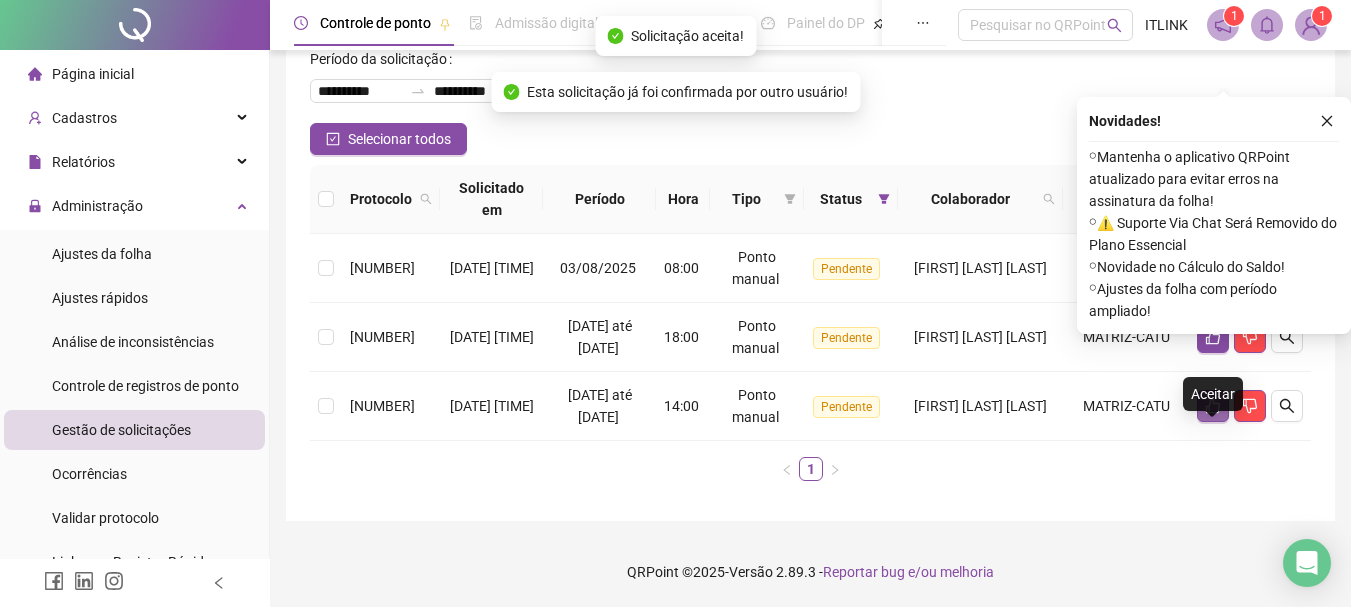 click at bounding box center [1213, 406] 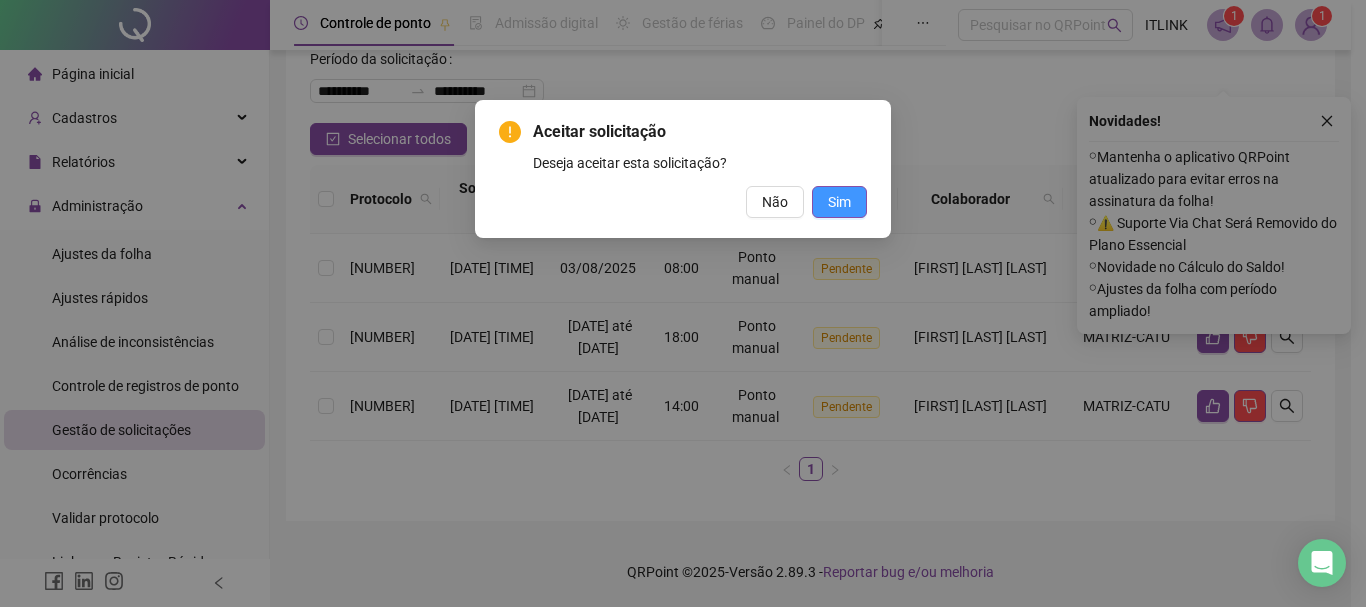 click on "Sim" at bounding box center (839, 202) 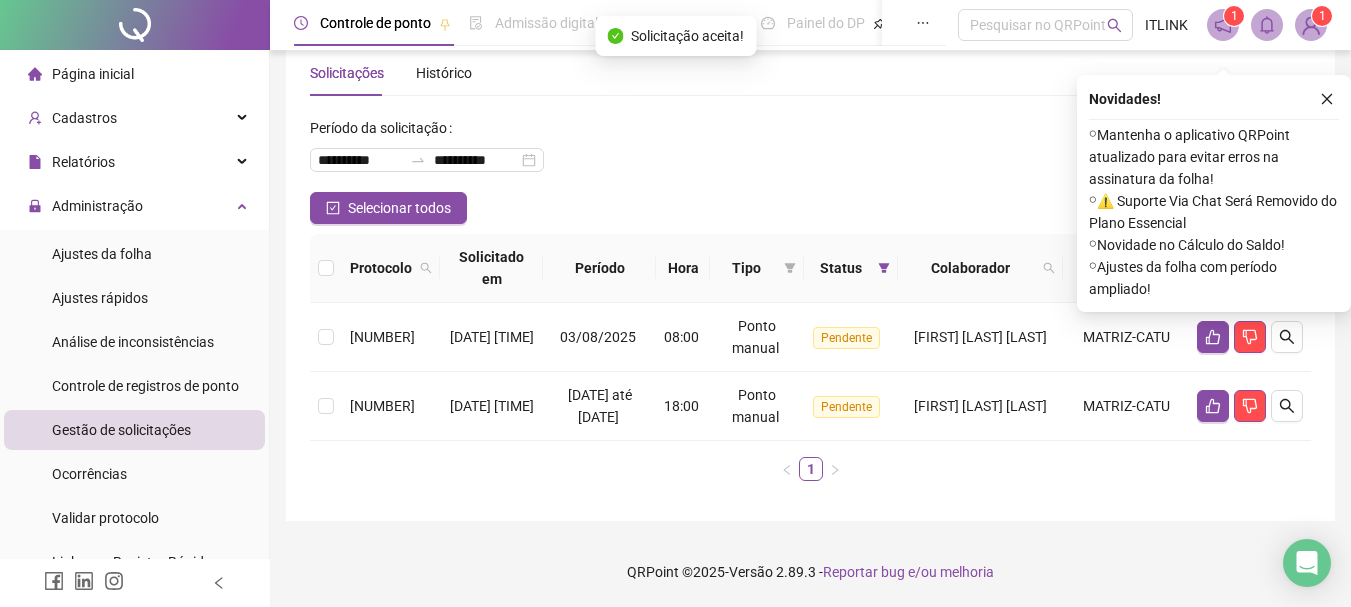scroll, scrollTop: 62, scrollLeft: 0, axis: vertical 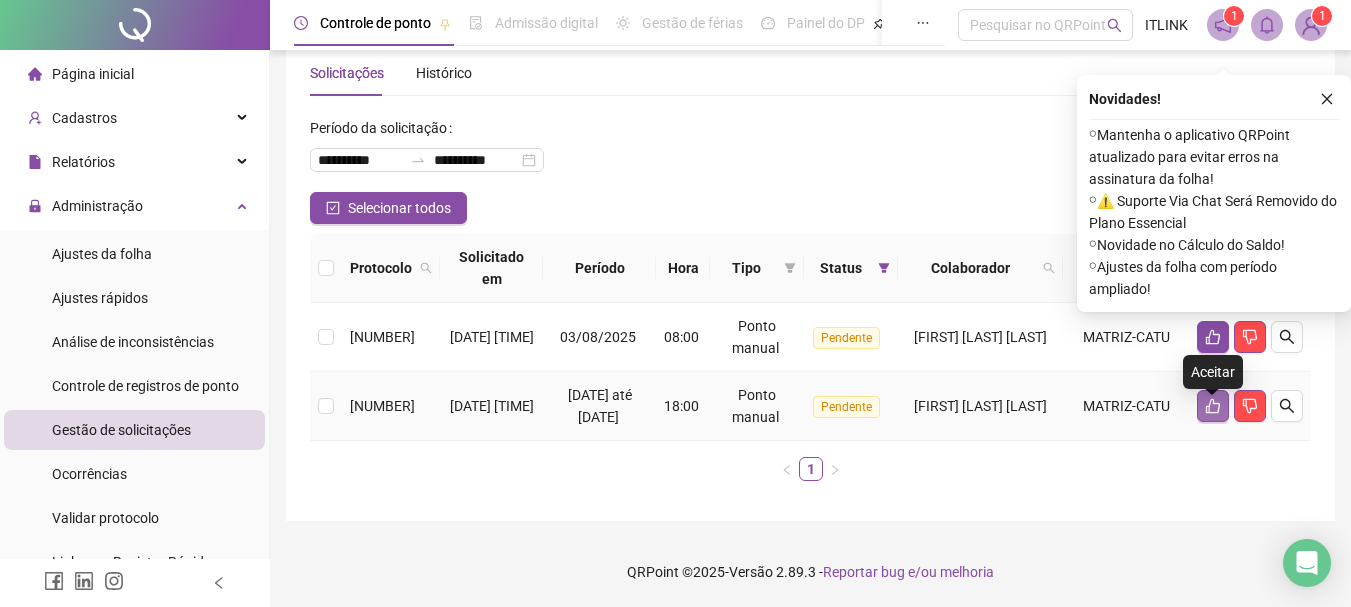 click 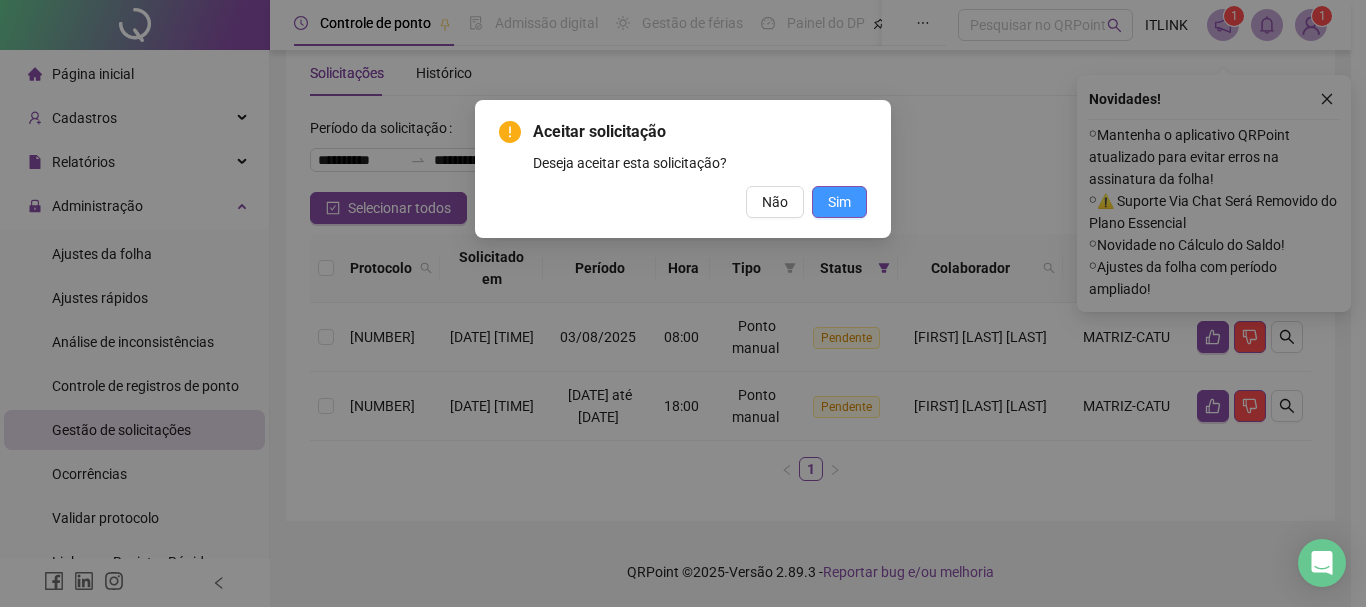 click on "Sim" at bounding box center [839, 202] 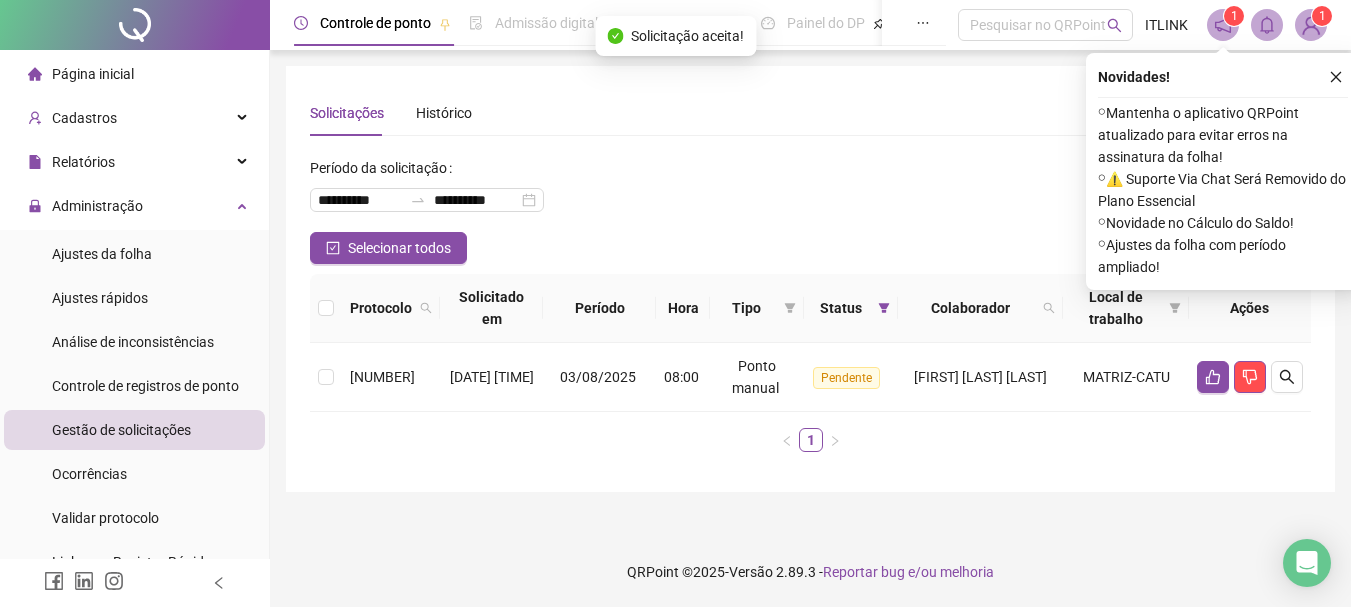 scroll, scrollTop: 0, scrollLeft: 0, axis: both 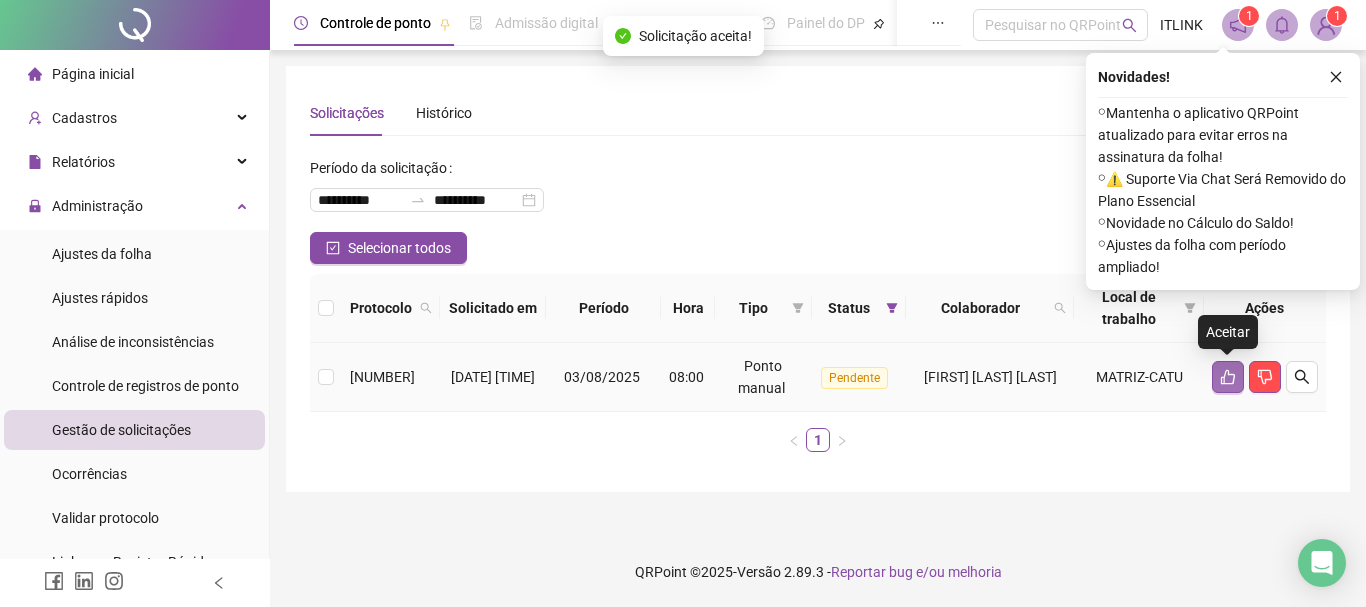 click 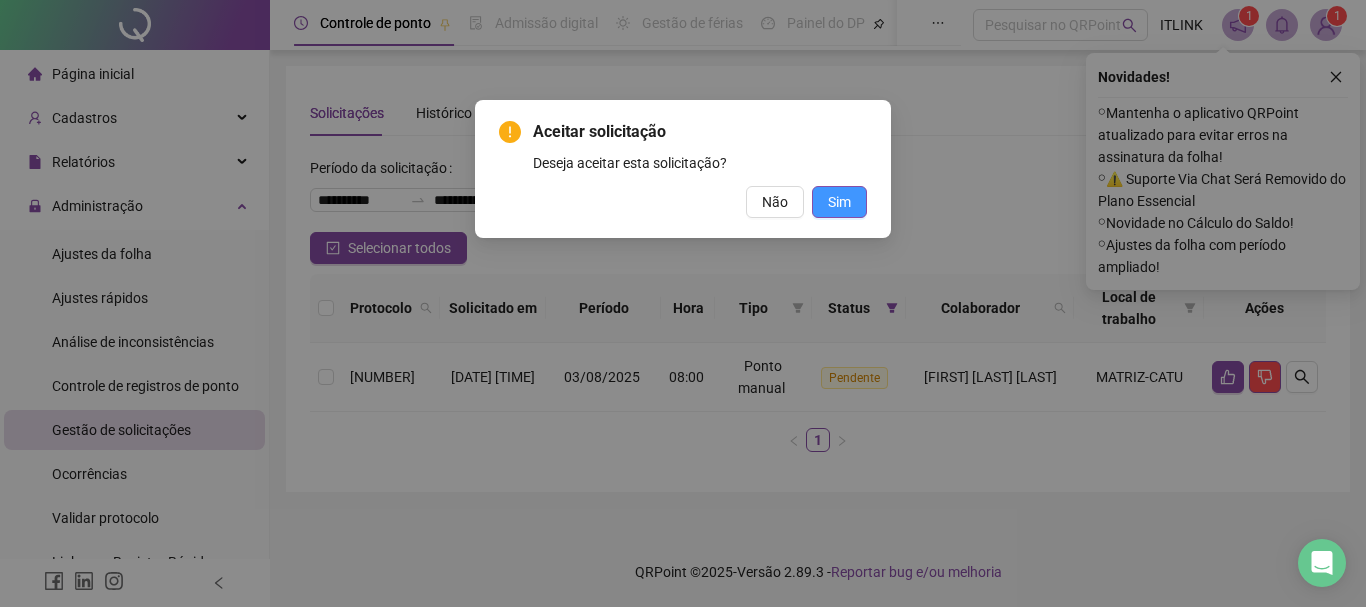 click on "Sim" at bounding box center [839, 202] 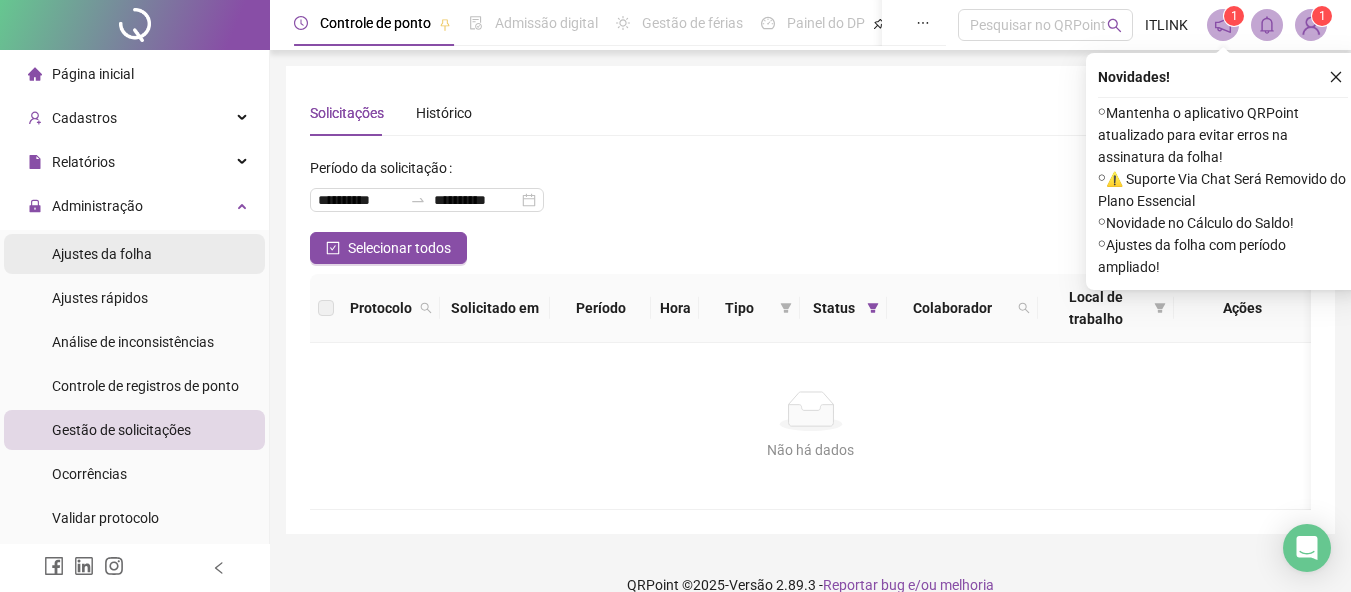 click on "Ajustes da folha" at bounding box center [102, 254] 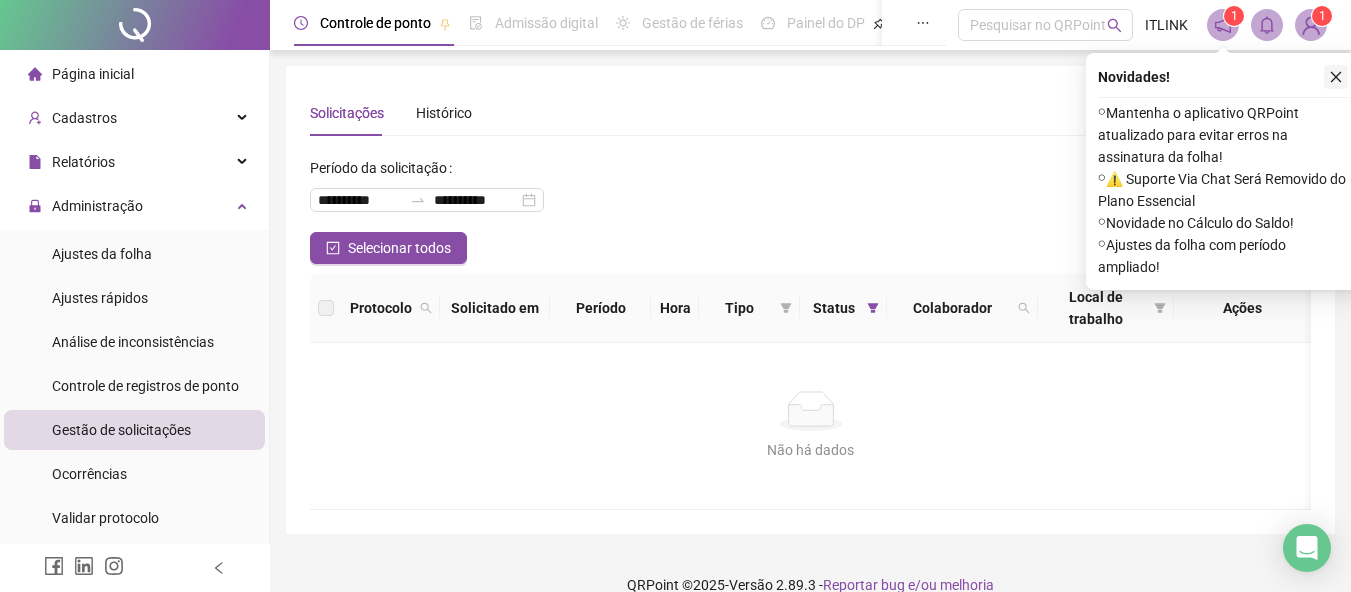 click 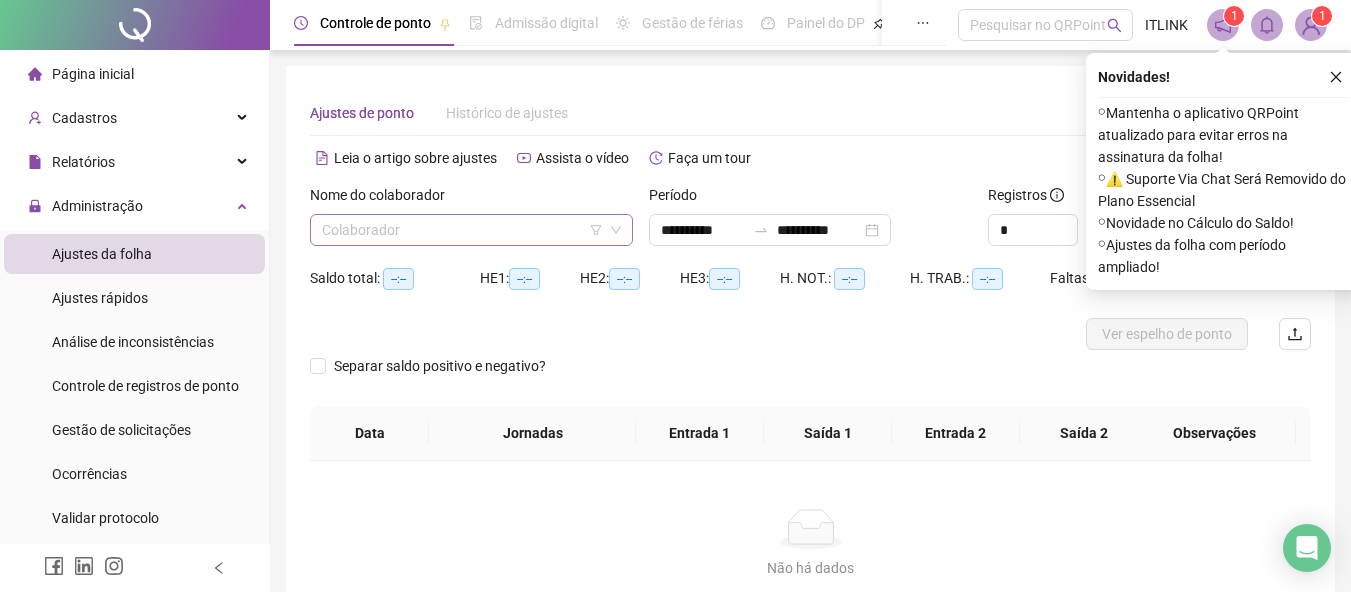 click at bounding box center [462, 230] 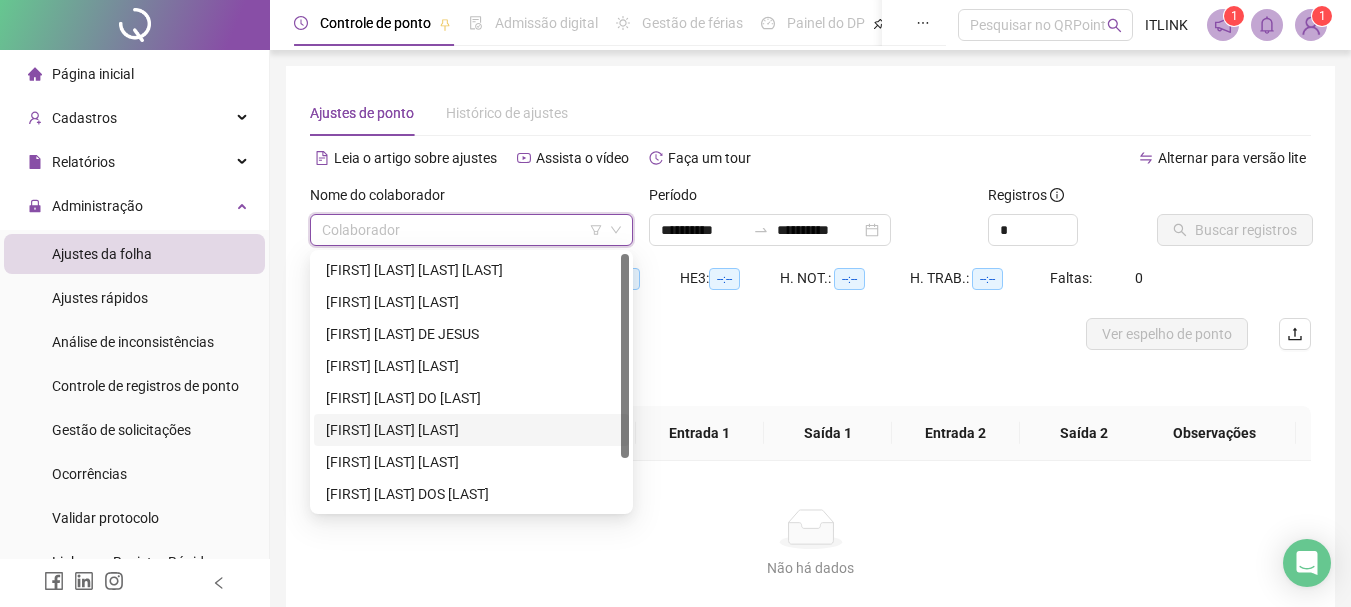 click on "[FIRST] [LAST] [LAST]" at bounding box center [471, 430] 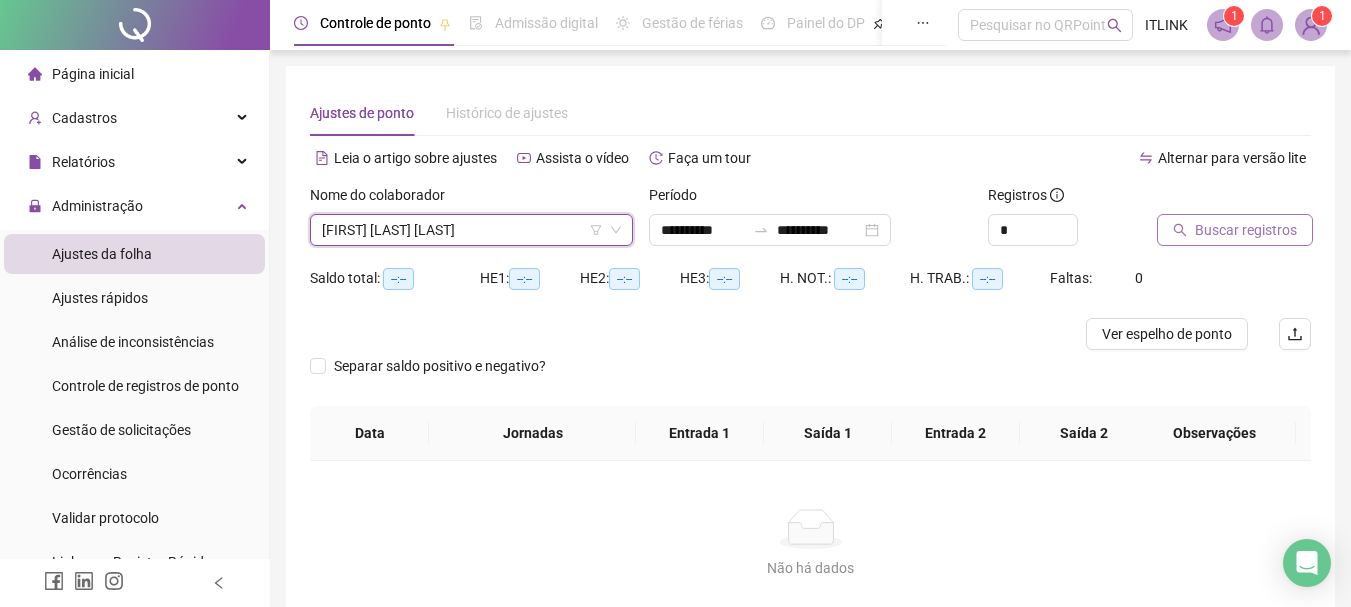 click on "Buscar registros" at bounding box center [1246, 230] 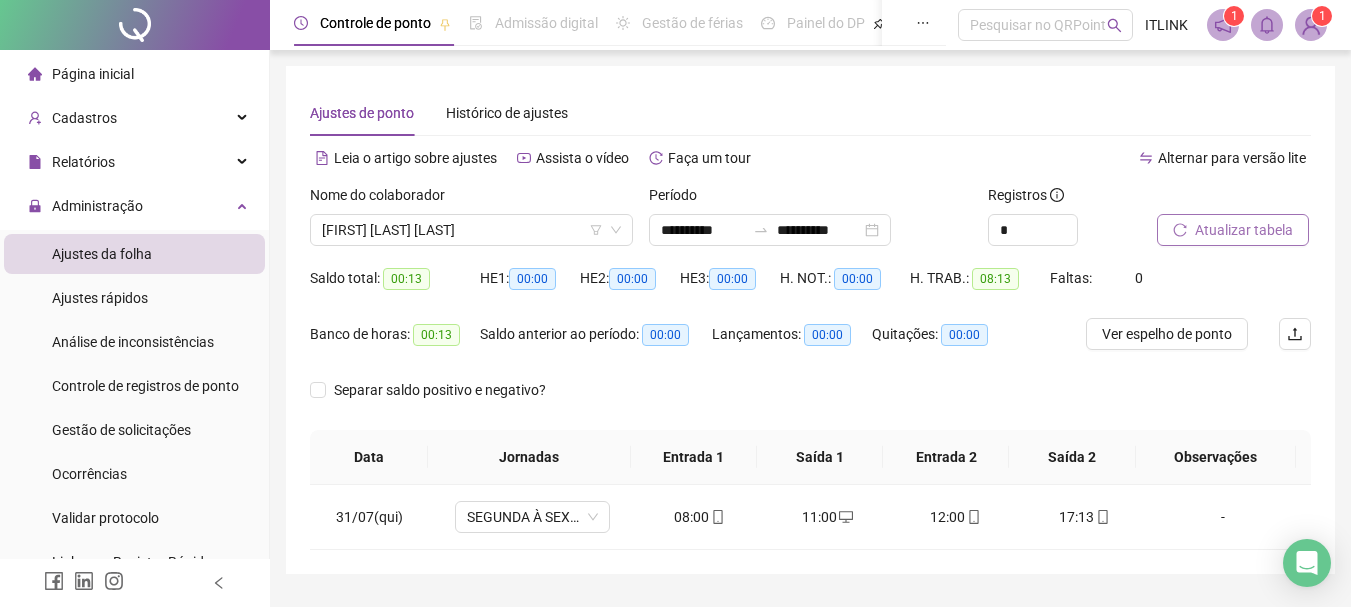 click on "Atualizar tabela" at bounding box center [1244, 230] 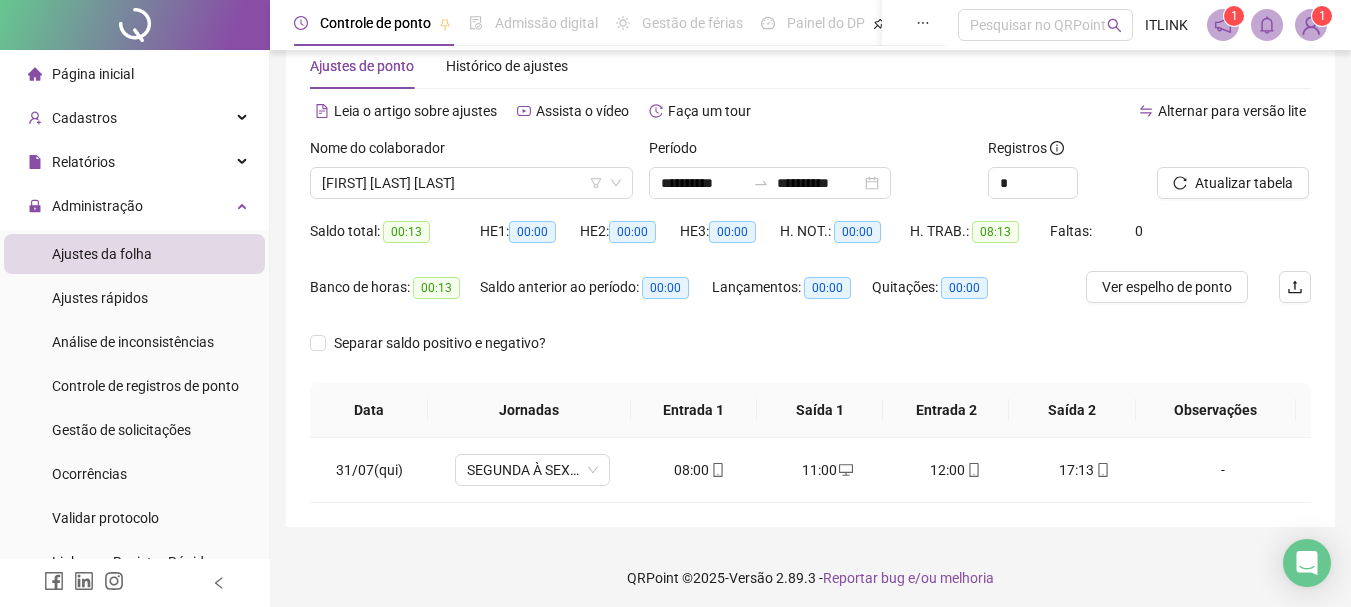 scroll, scrollTop: 53, scrollLeft: 0, axis: vertical 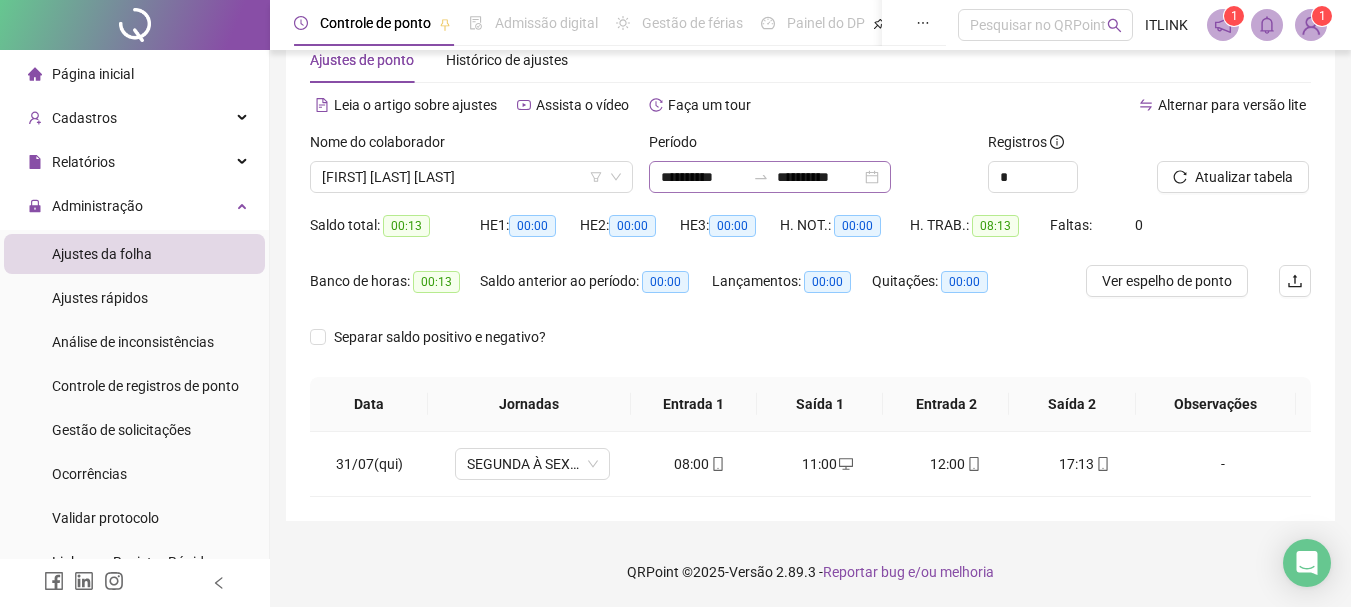 click at bounding box center [761, 177] 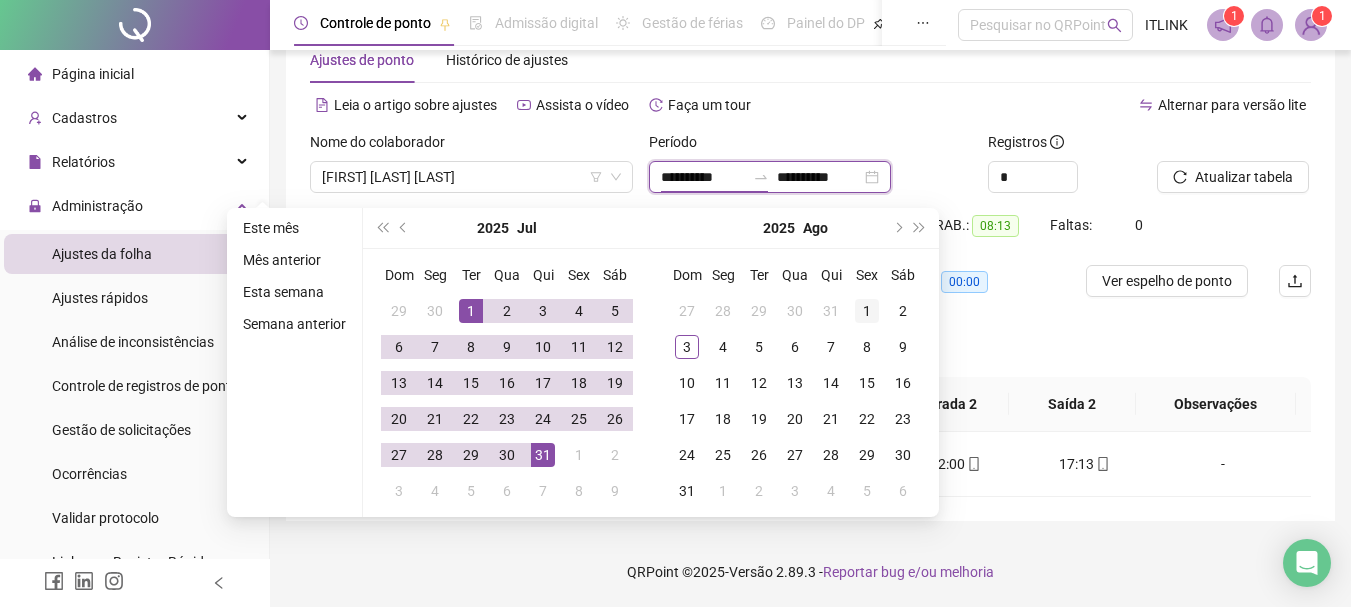 type on "**********" 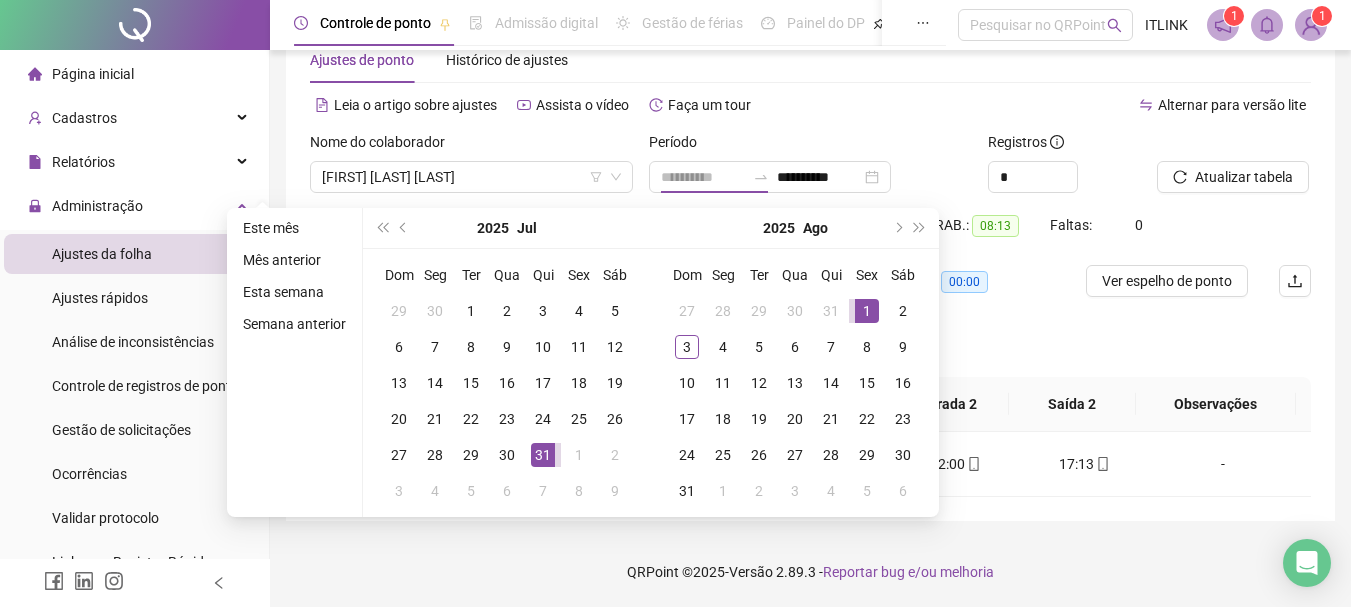 click on "1" at bounding box center [867, 311] 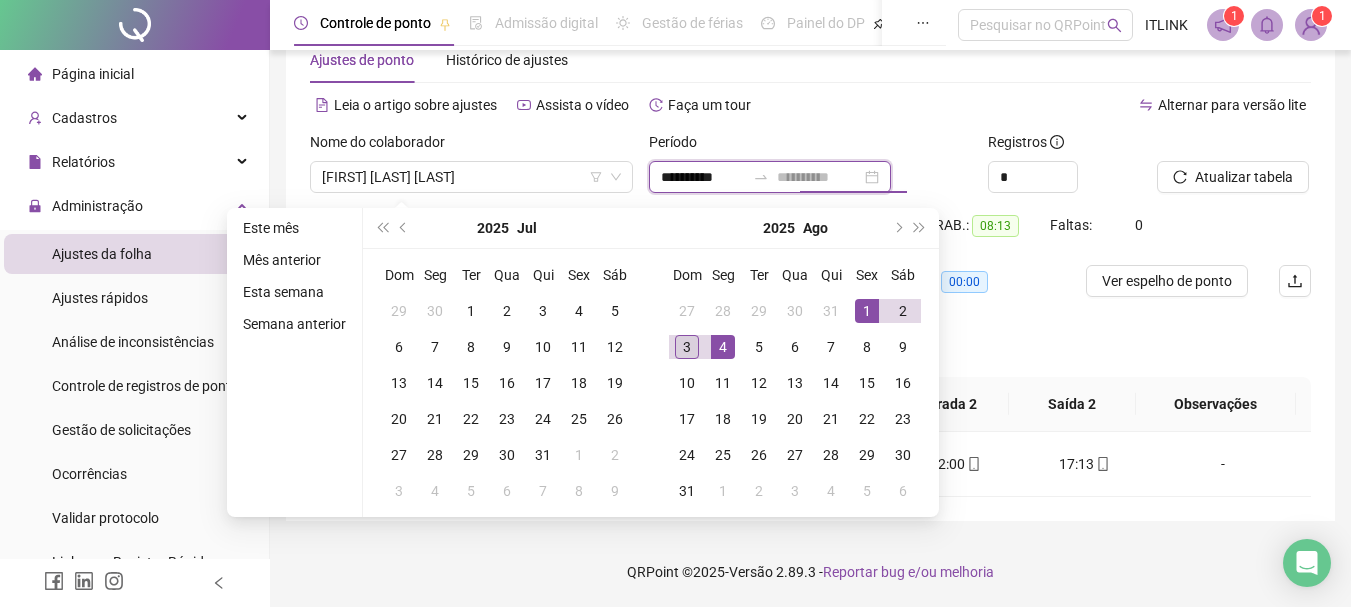 type on "**********" 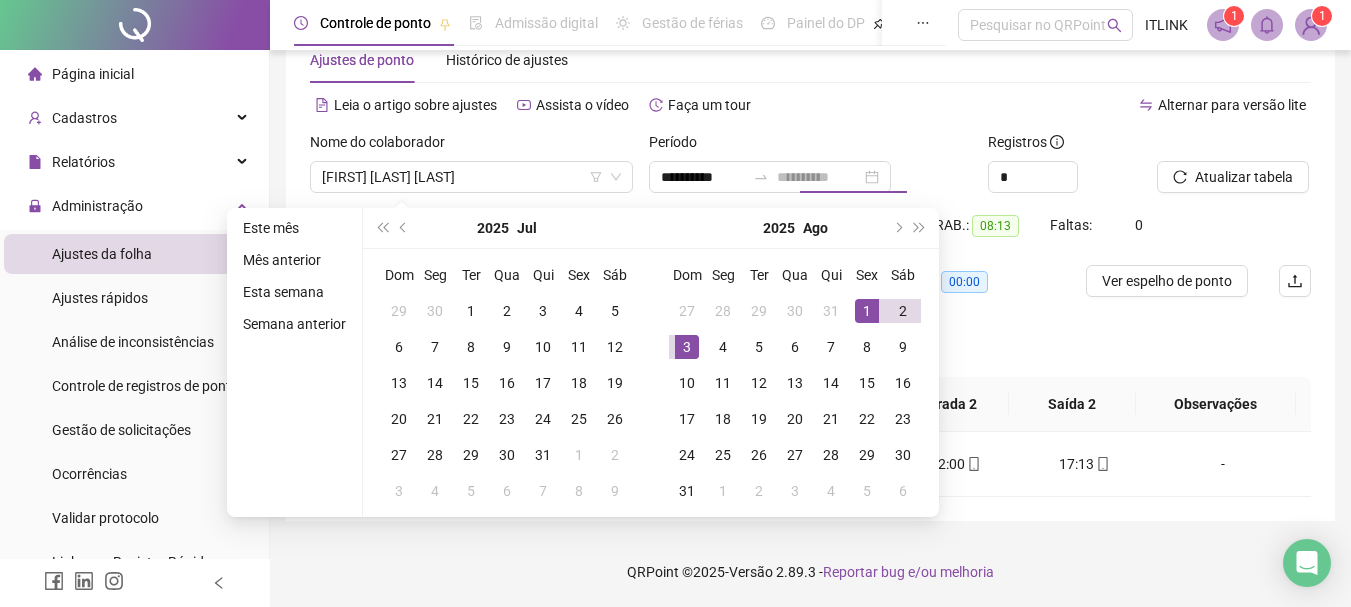 click on "3" at bounding box center (687, 347) 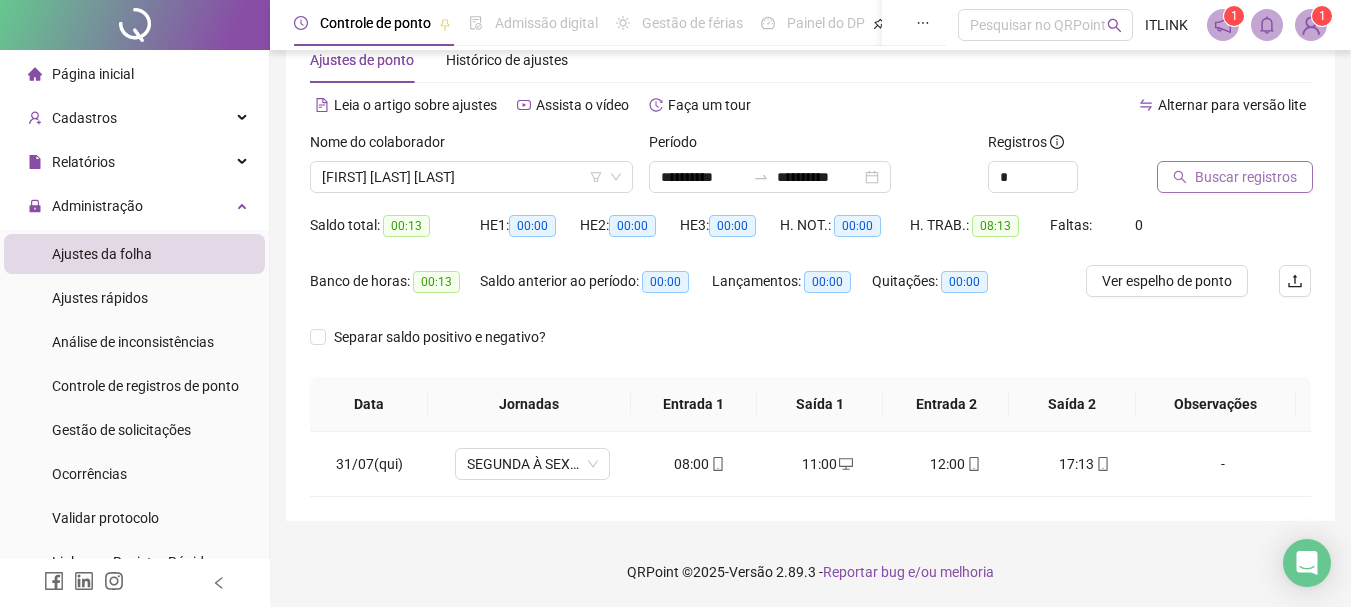 click on "Buscar registros" at bounding box center [1246, 177] 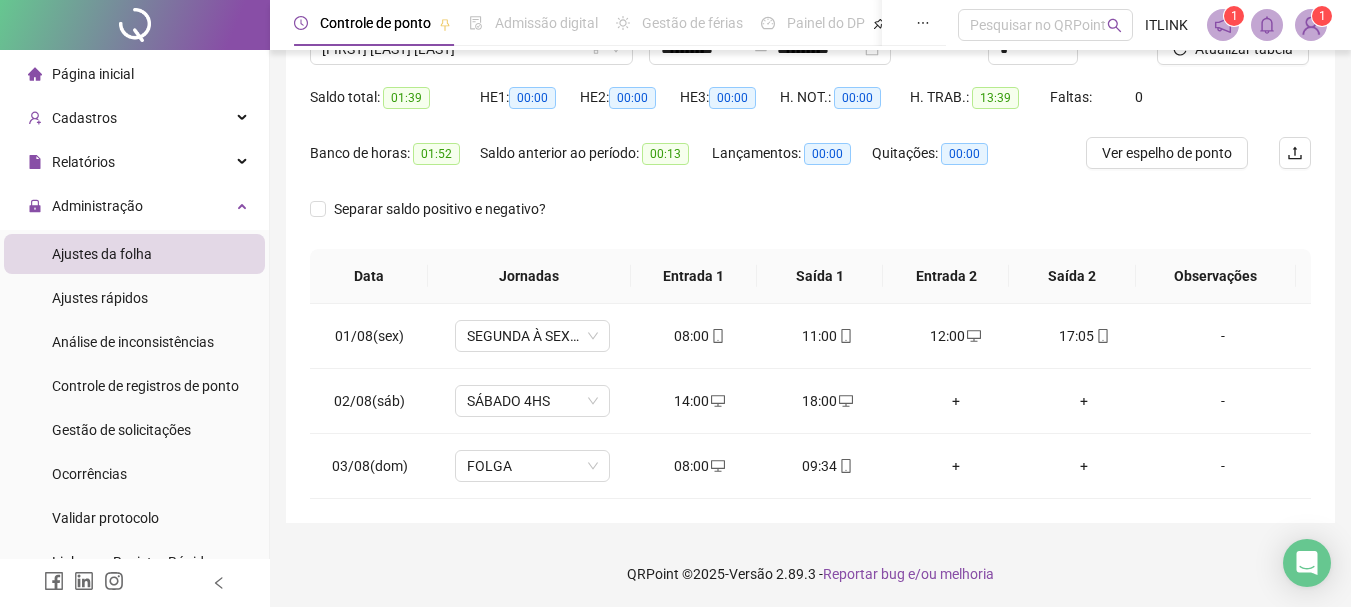 scroll, scrollTop: 183, scrollLeft: 0, axis: vertical 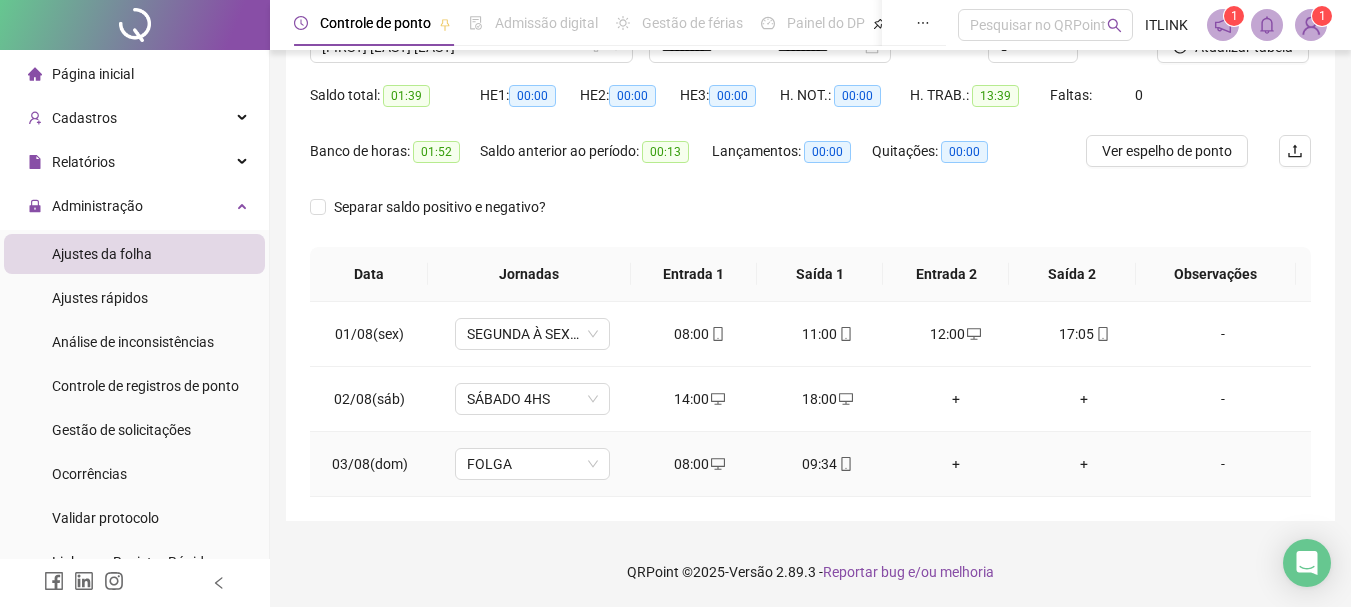 click on "09:34" at bounding box center [828, 464] 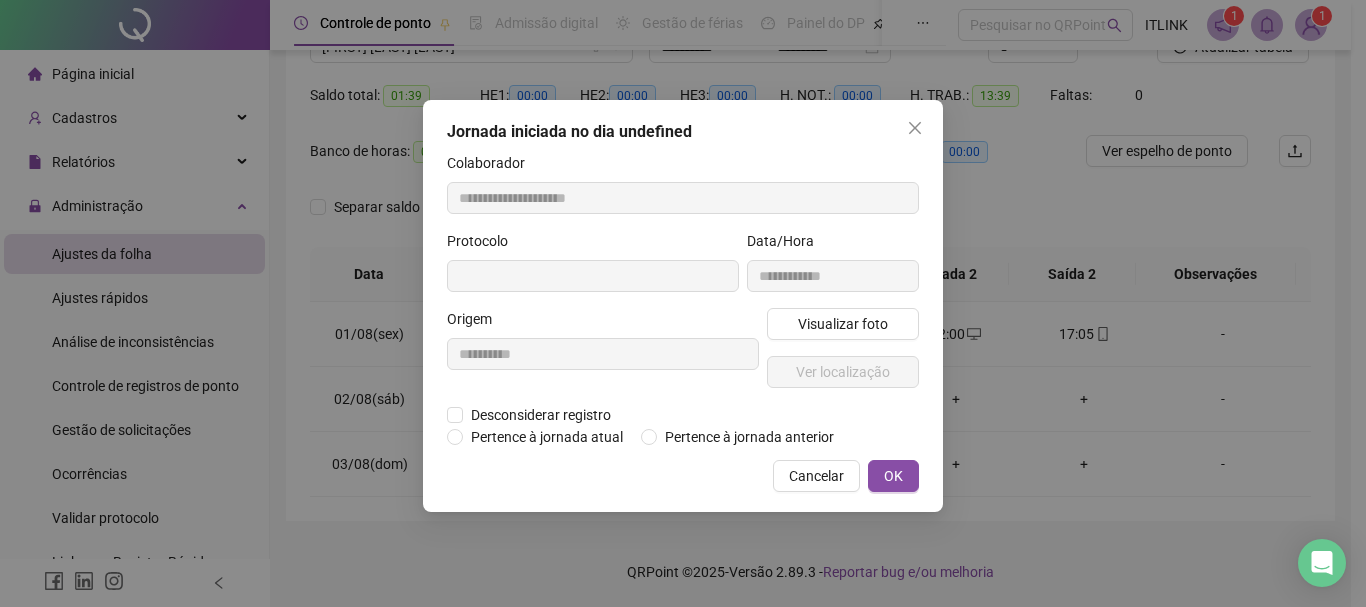 type on "**********" 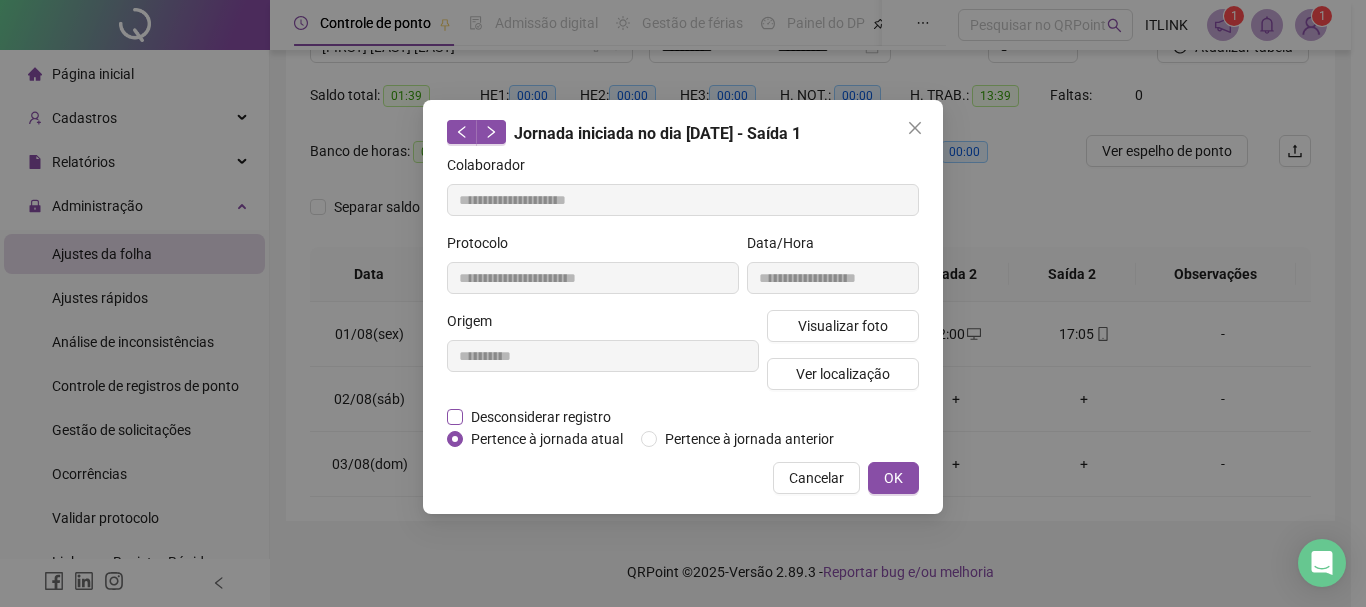 click on "Desconsiderar registro" at bounding box center (540, 417) 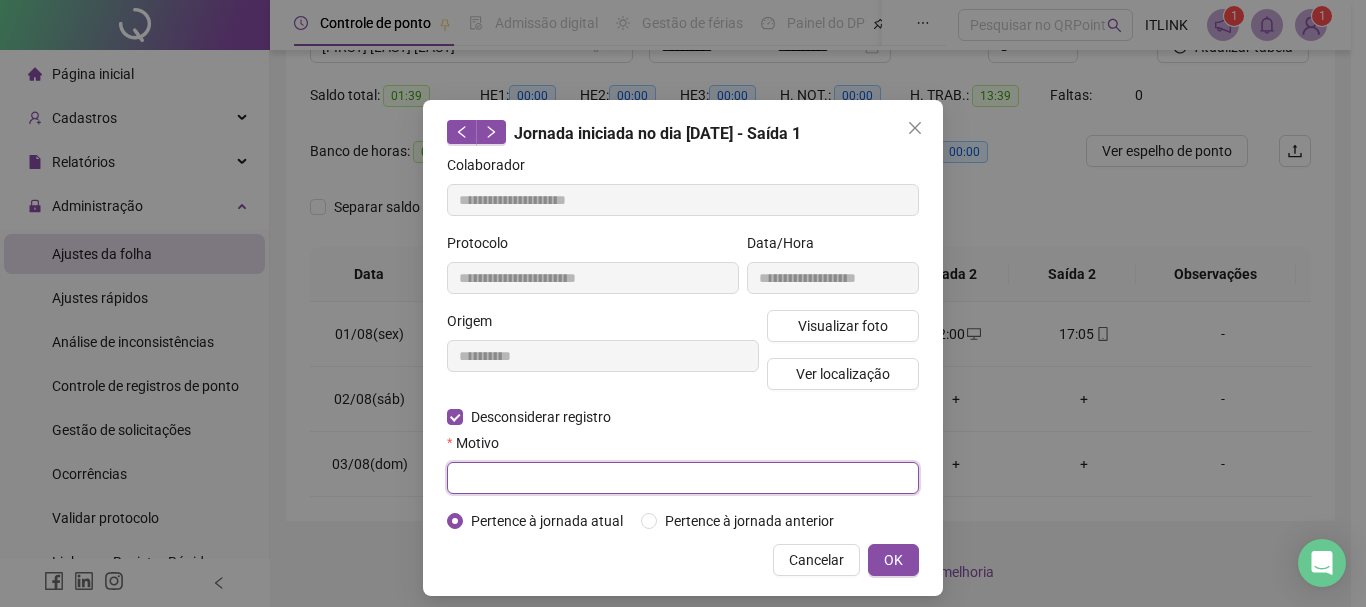 click at bounding box center [683, 478] 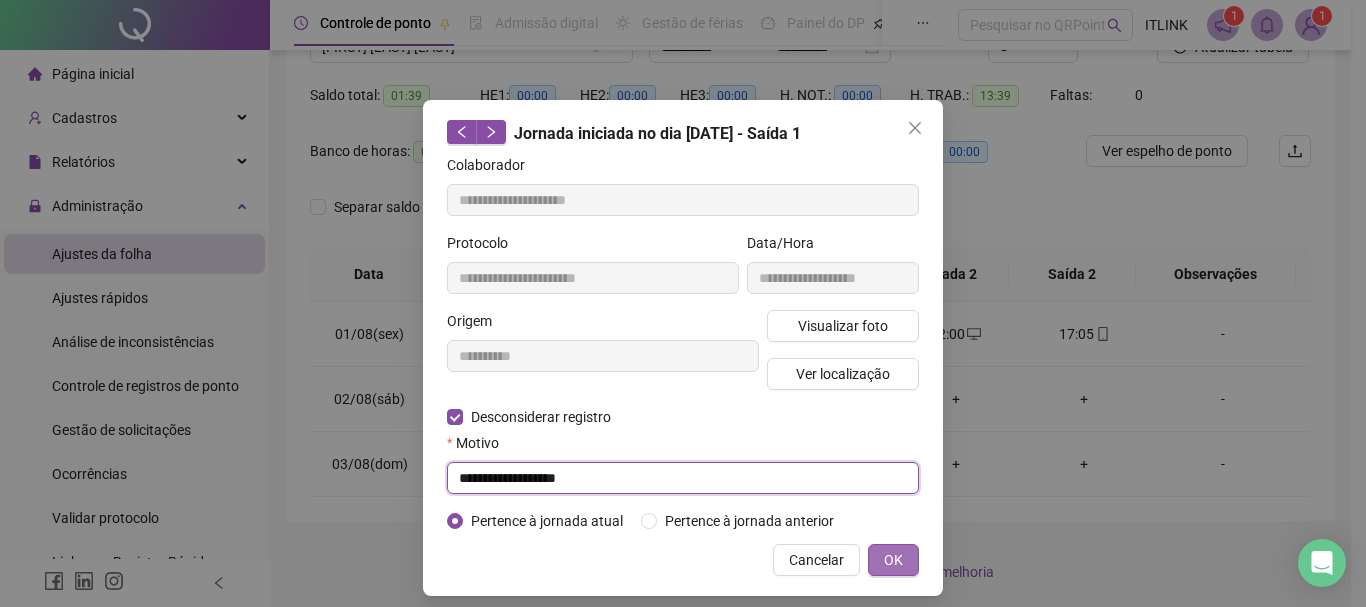 type on "**********" 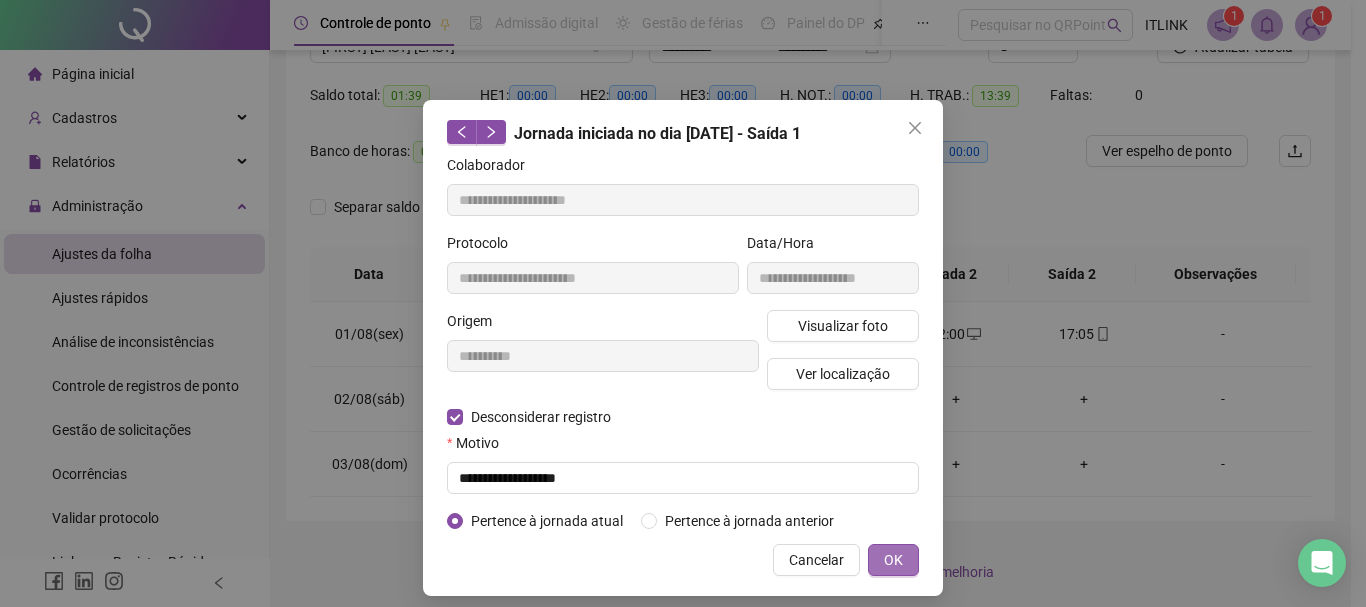 click on "OK" at bounding box center [893, 560] 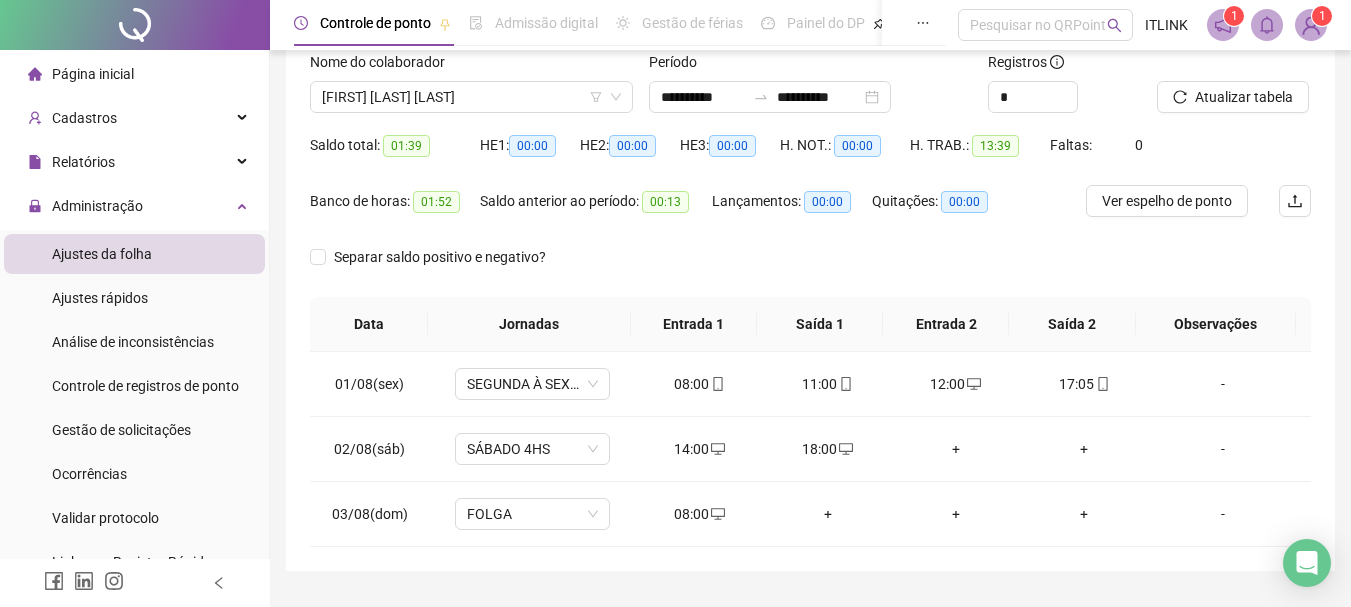 scroll, scrollTop: 0, scrollLeft: 0, axis: both 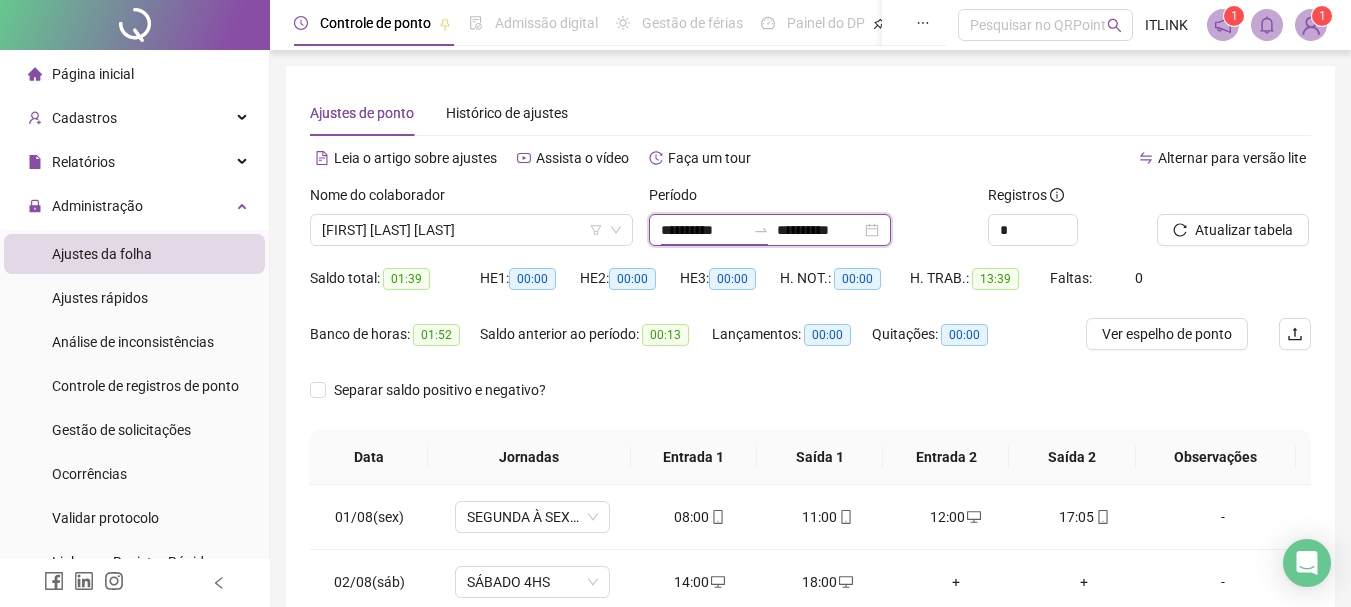 click on "**********" at bounding box center [703, 230] 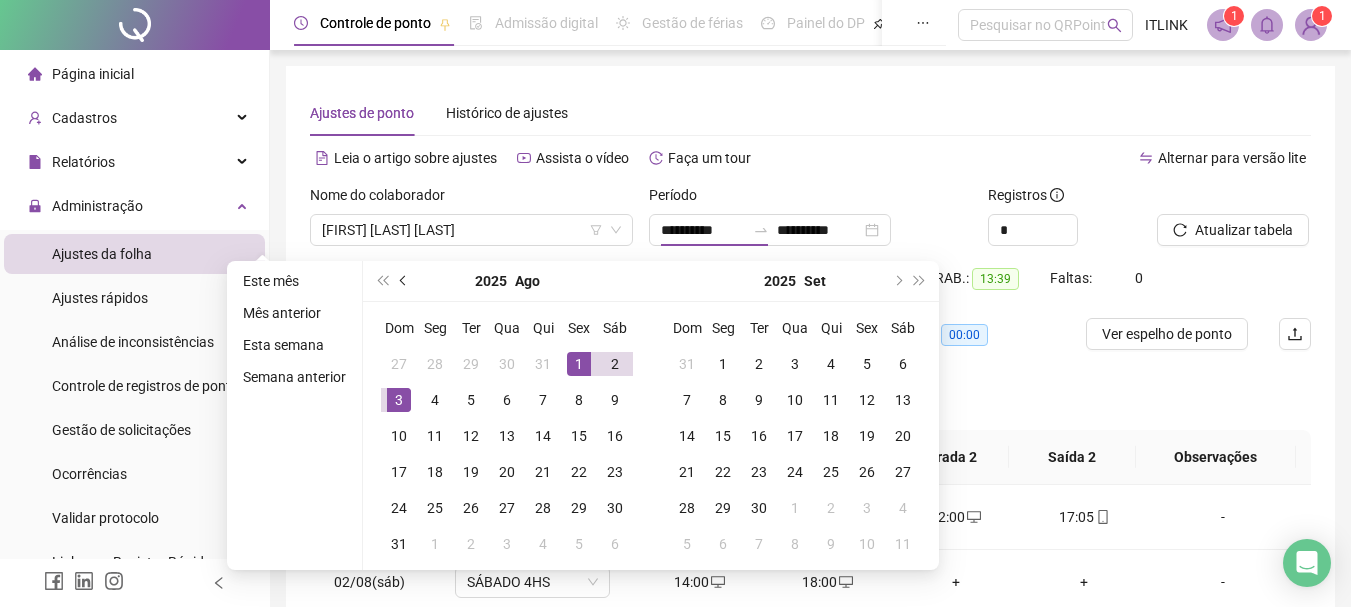 click at bounding box center (405, 281) 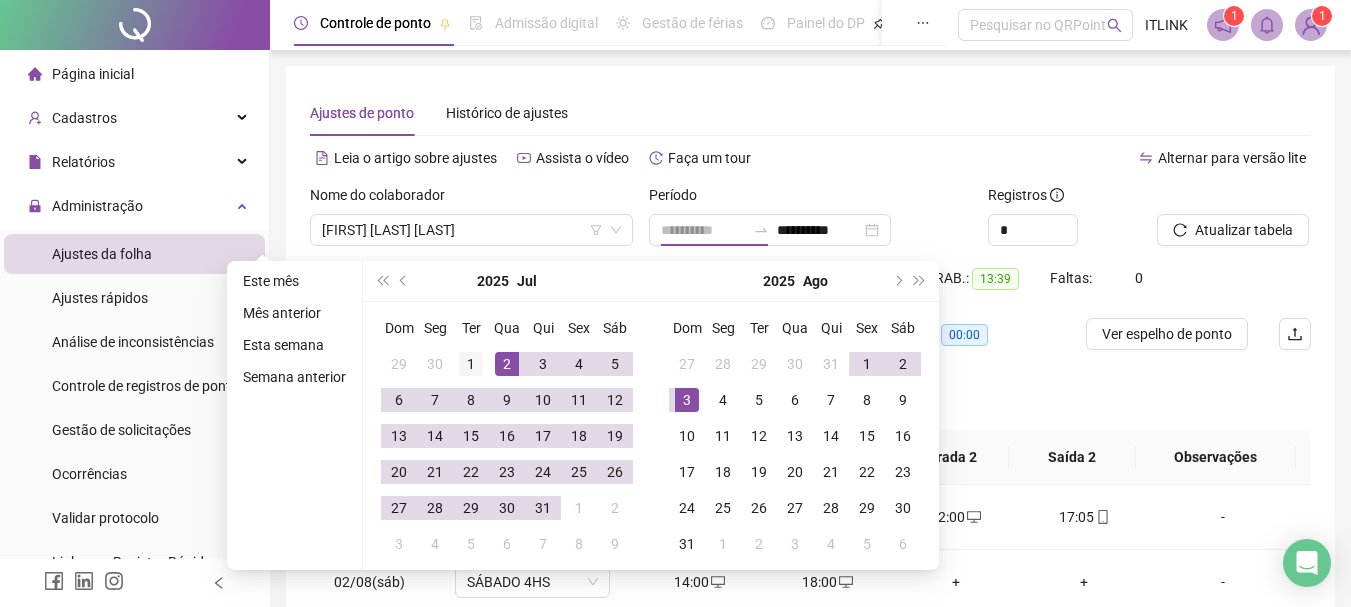 type on "**********" 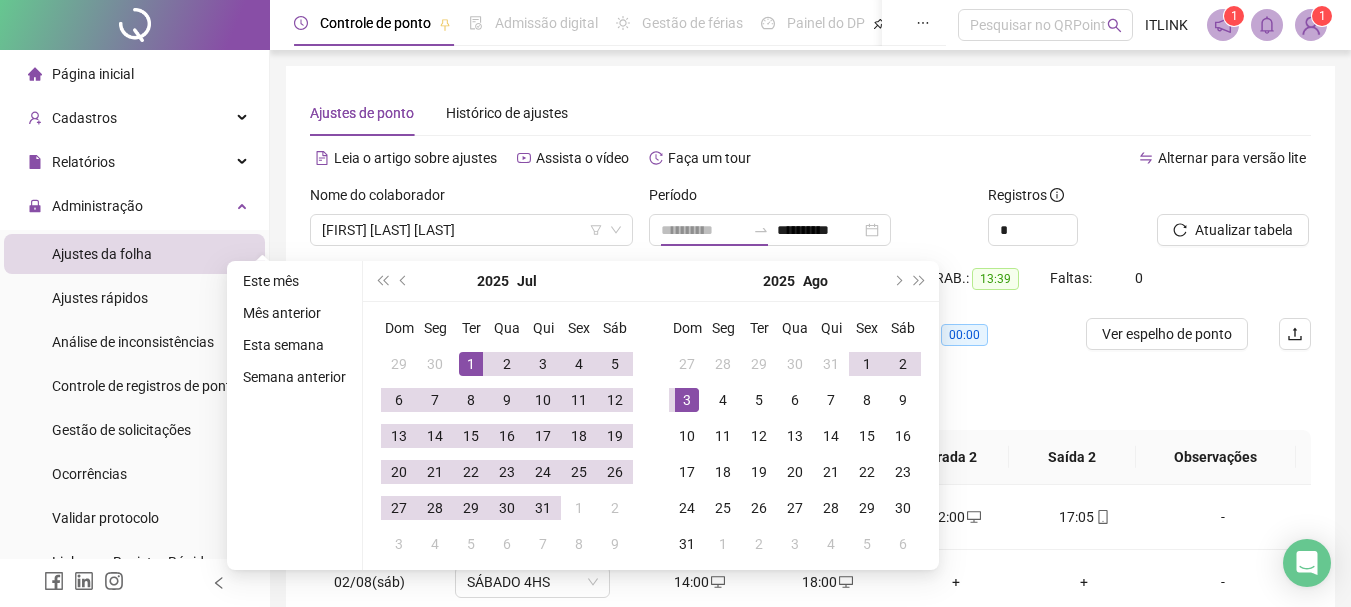 click on "1" at bounding box center [471, 364] 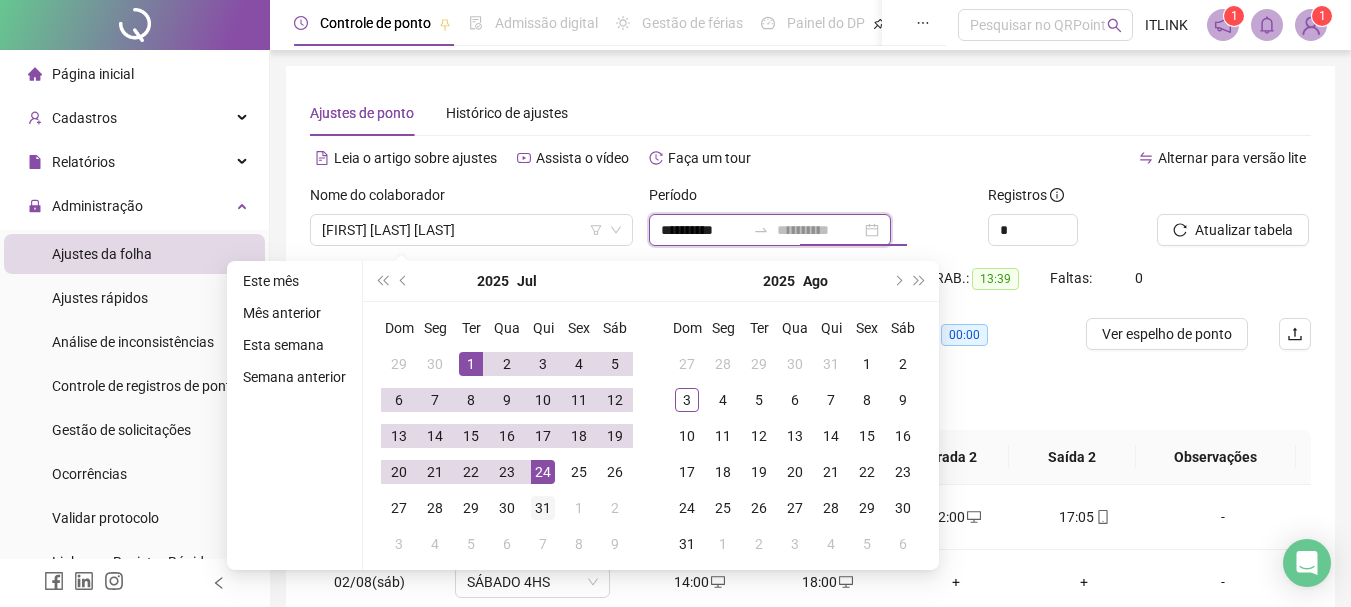 type on "**********" 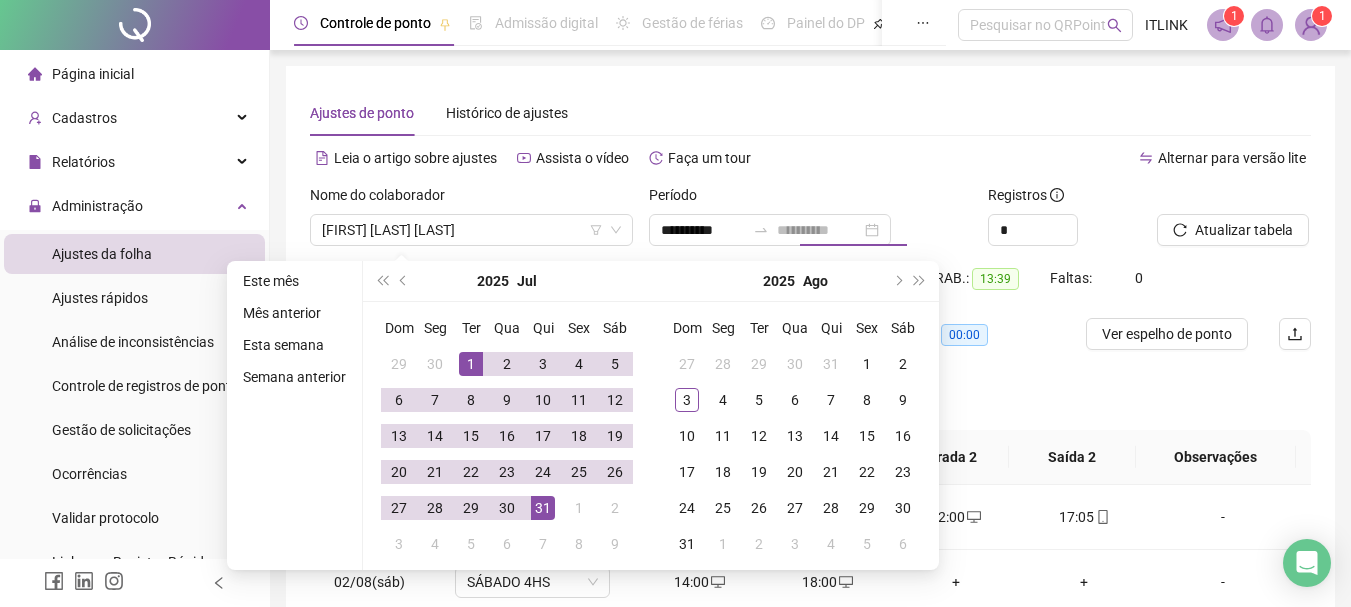click on "31" at bounding box center (543, 508) 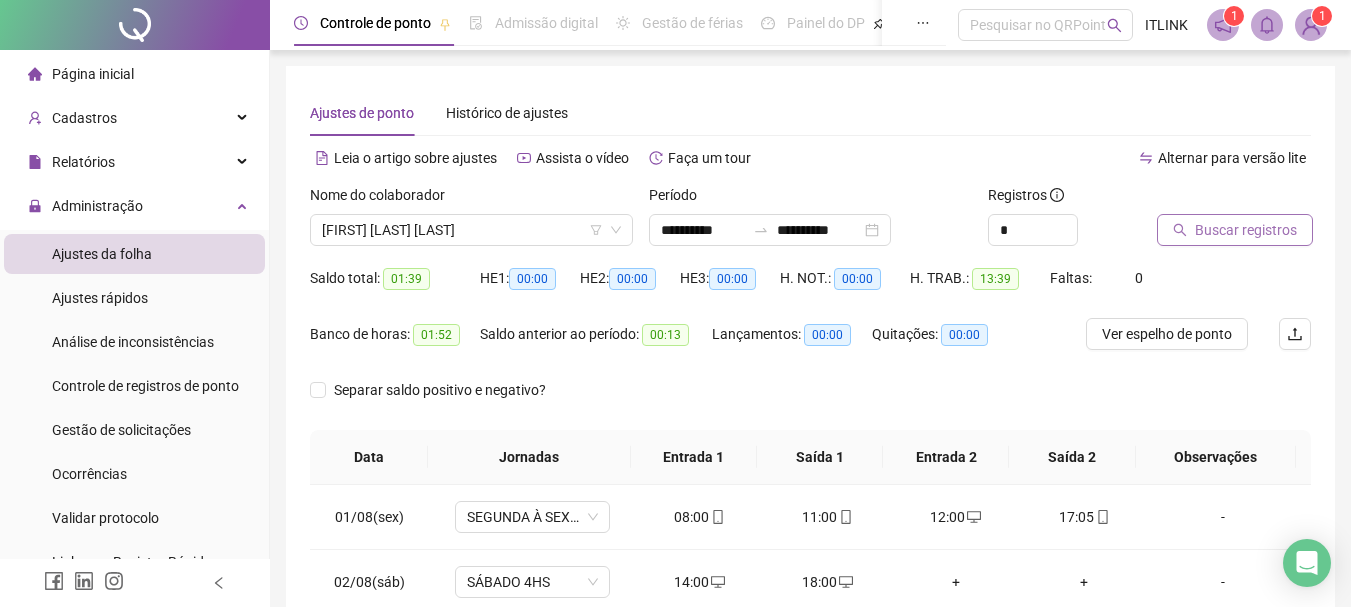 click on "Buscar registros" at bounding box center (1246, 230) 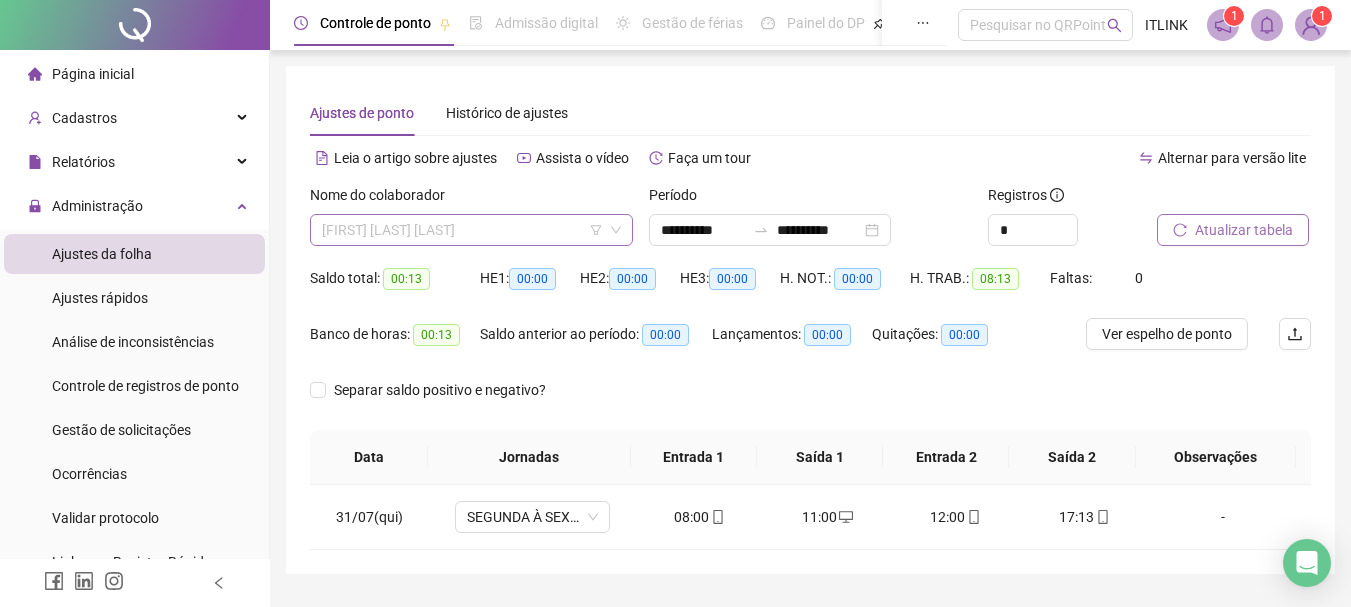 click on "[FIRST] [LAST] [LAST]" at bounding box center (471, 230) 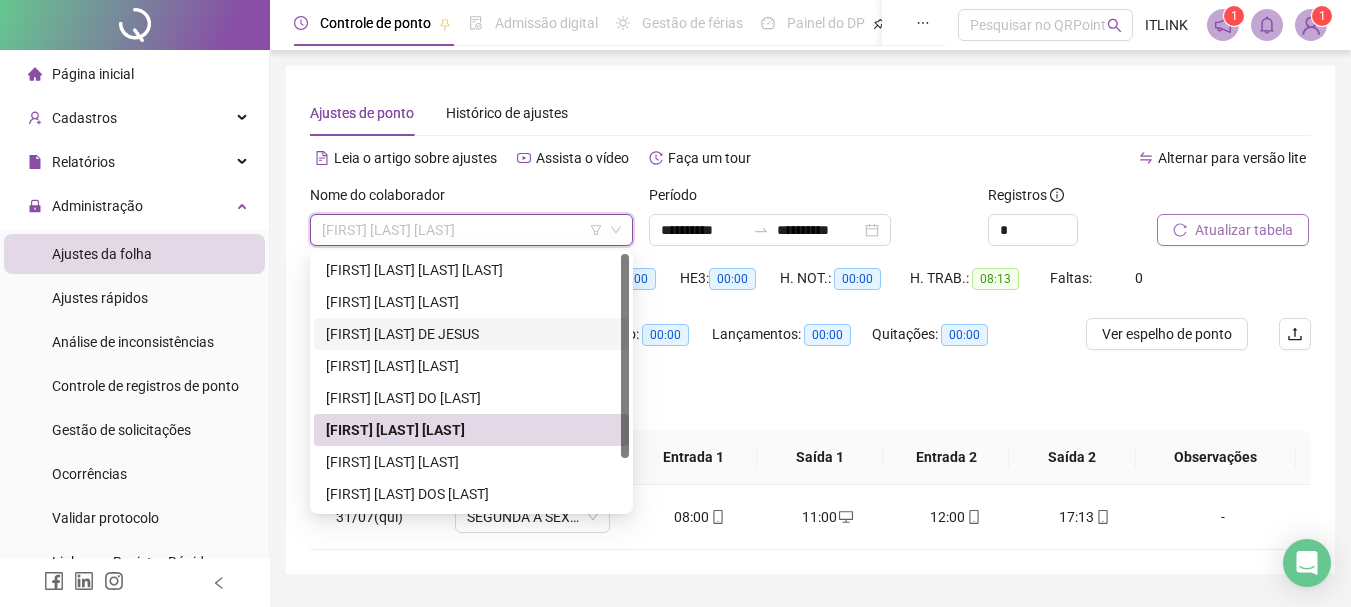 click on "[FIRST] [LAST] DE JESUS" at bounding box center [471, 334] 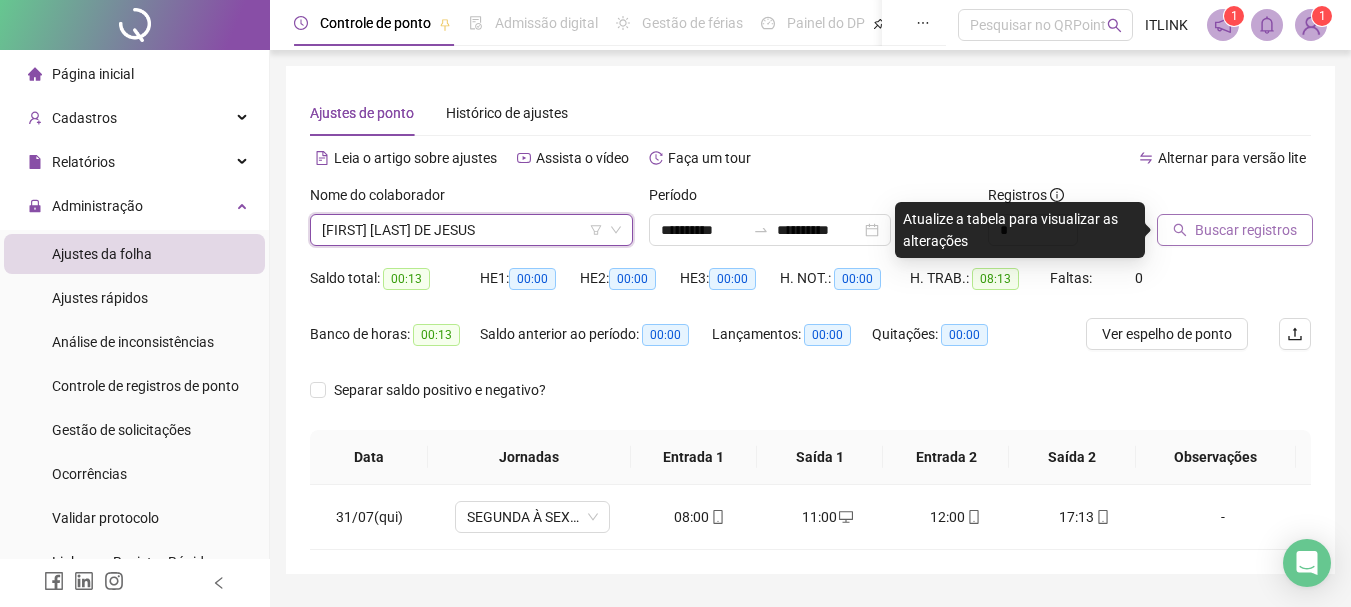 click on "Buscar registros" at bounding box center (1235, 230) 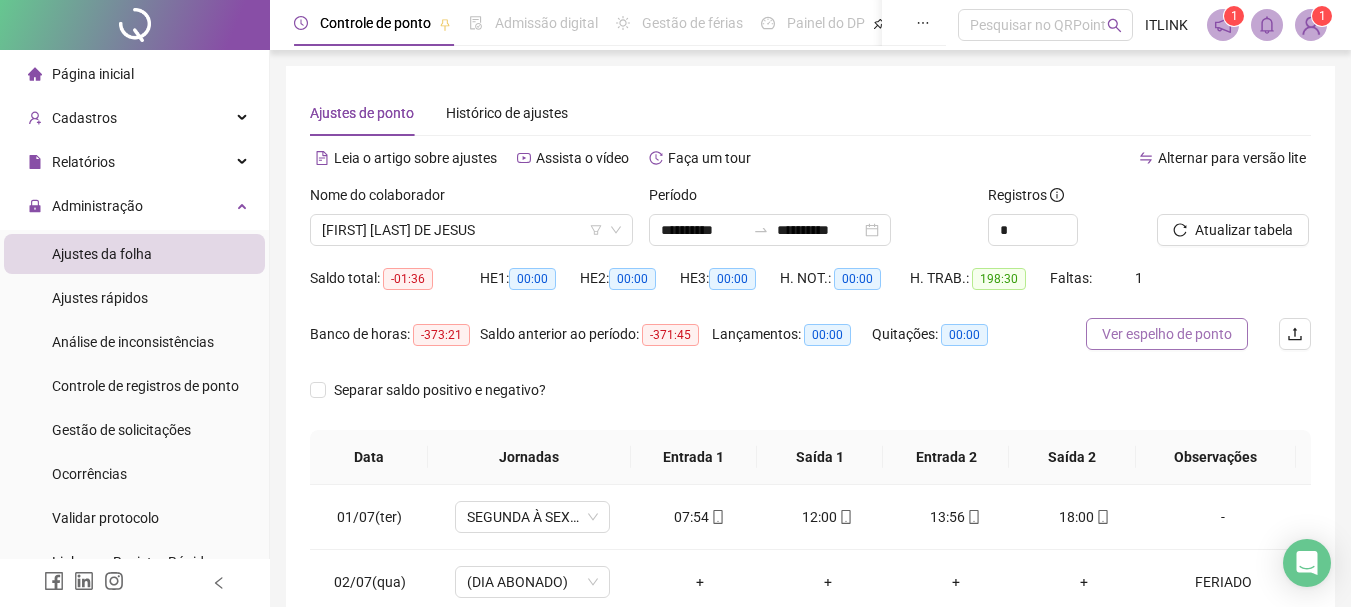 click on "Ver espelho de ponto" at bounding box center (1167, 334) 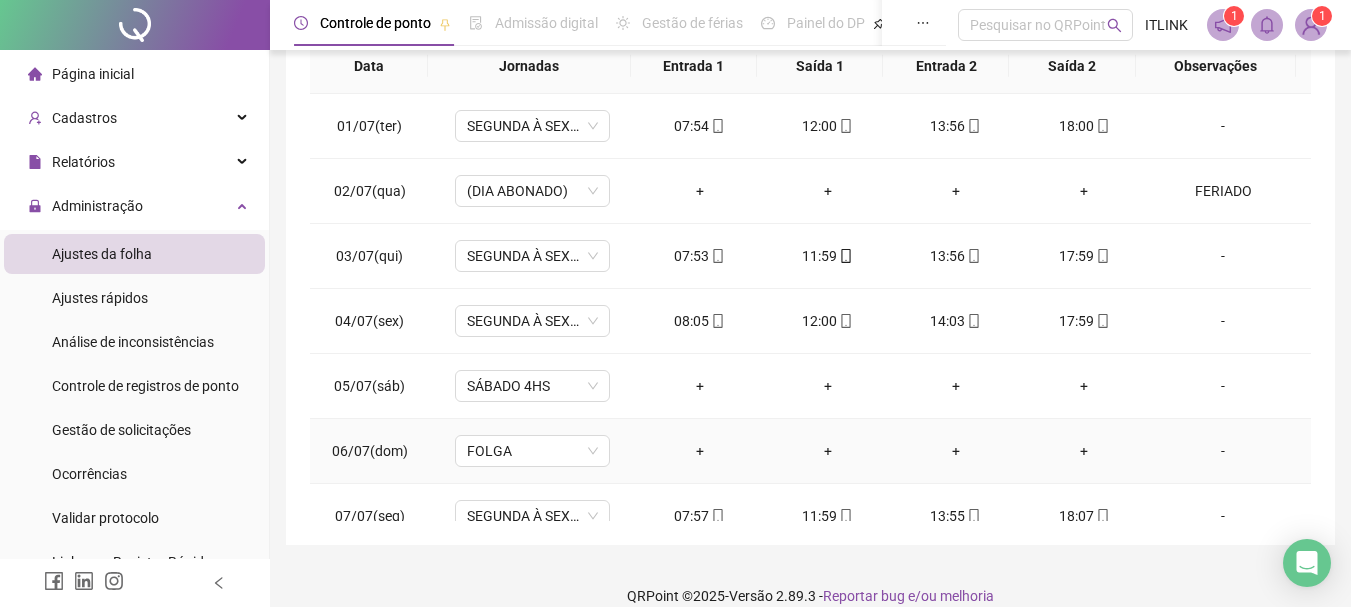 scroll, scrollTop: 400, scrollLeft: 0, axis: vertical 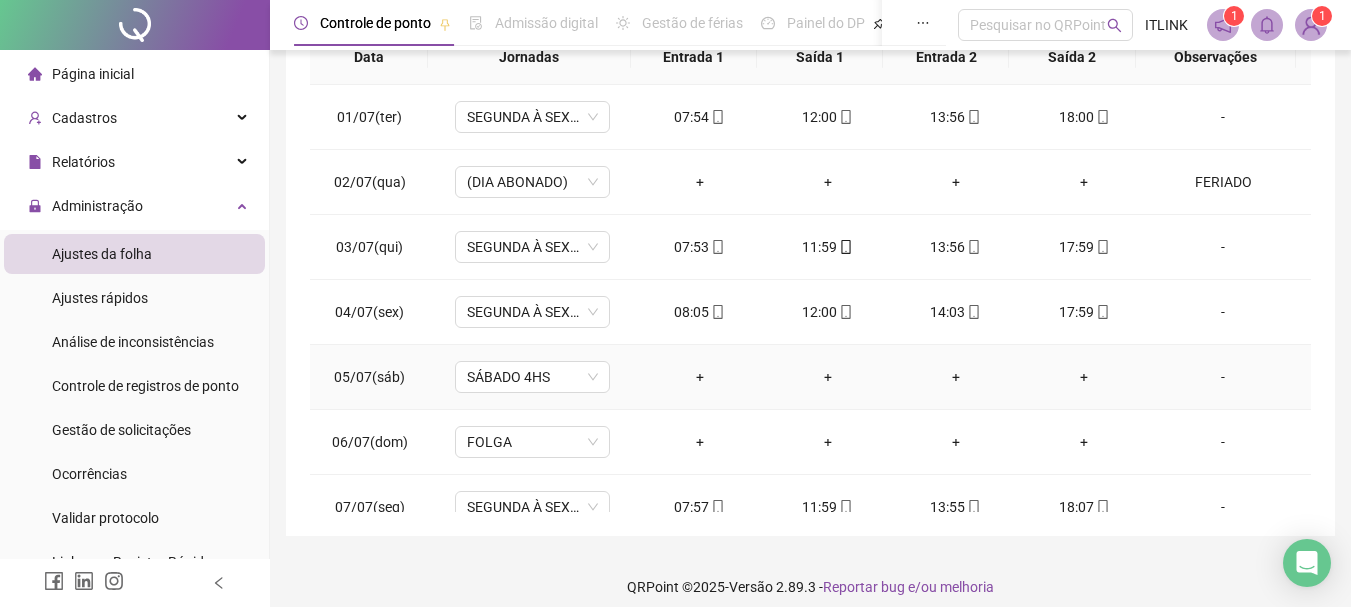 click on "-" at bounding box center (1223, 377) 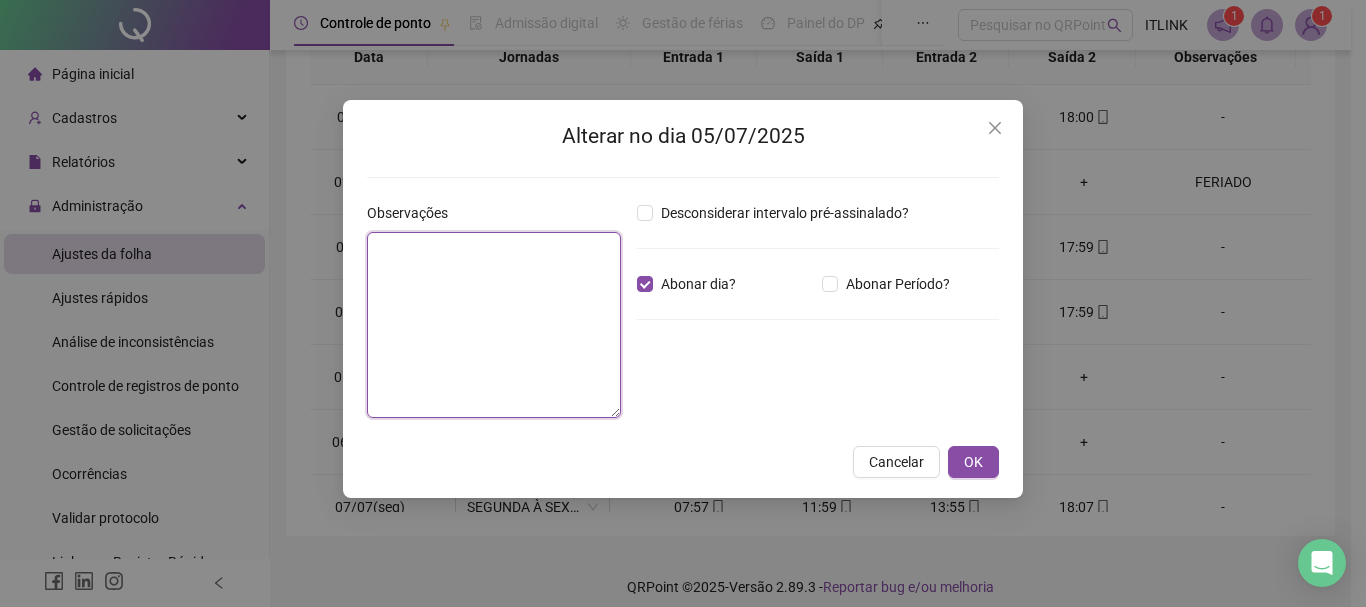 click at bounding box center [494, 325] 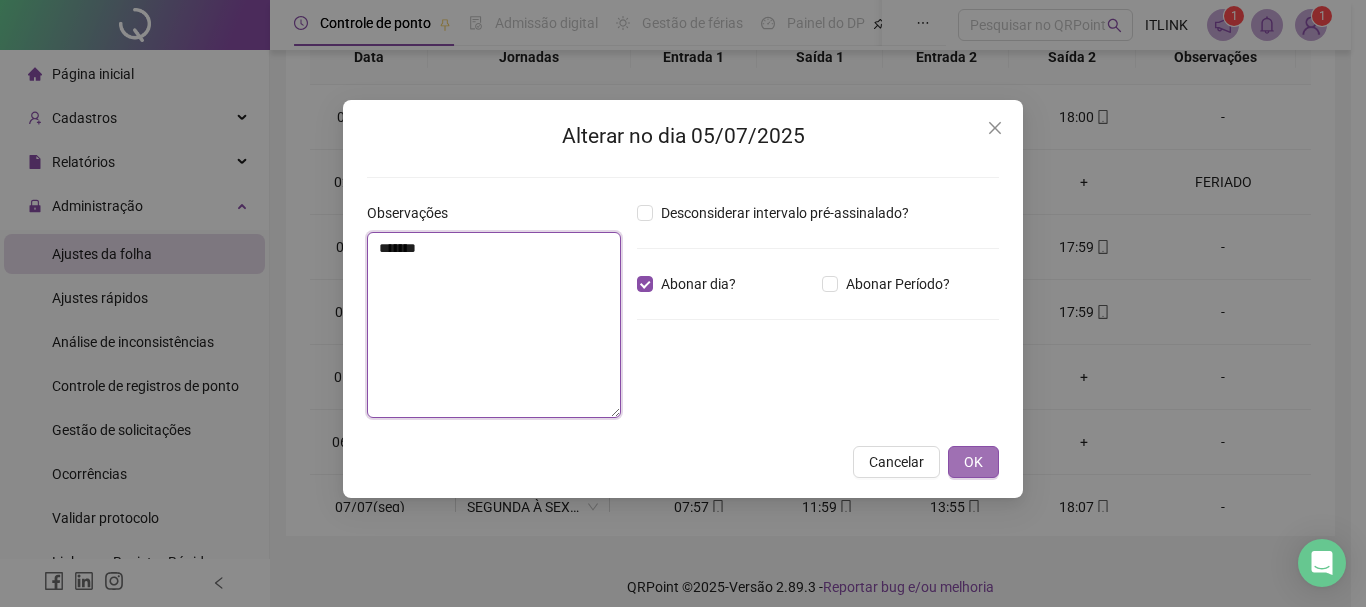 type on "*******" 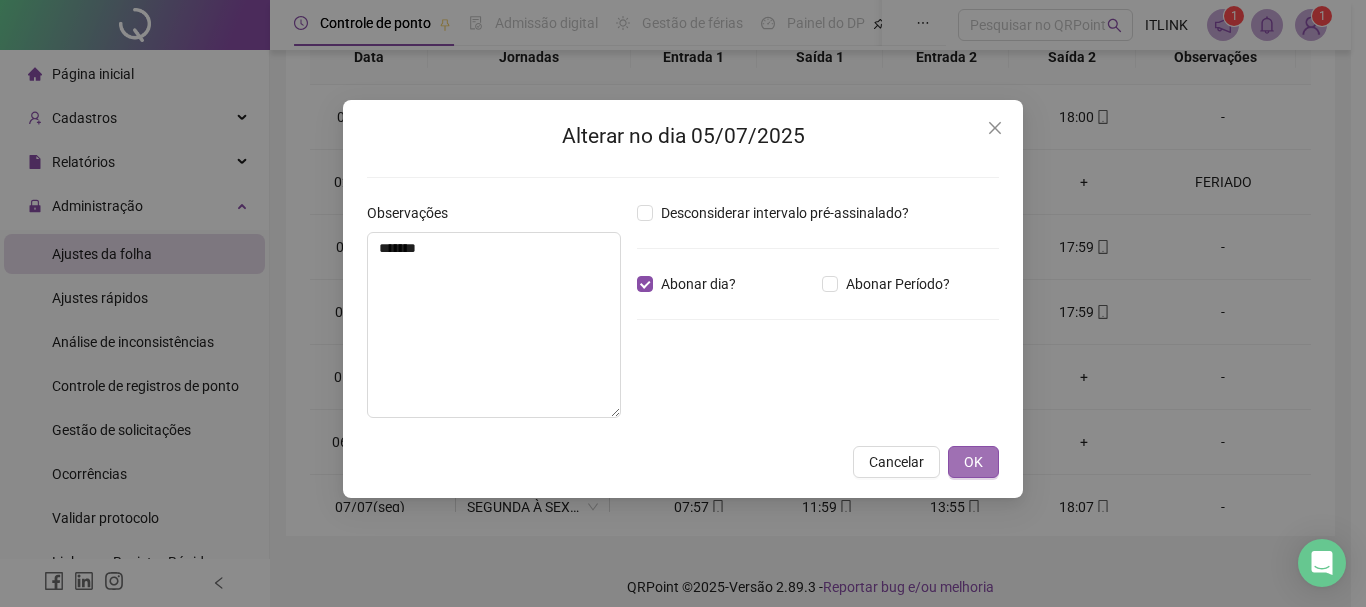 click on "OK" at bounding box center (973, 462) 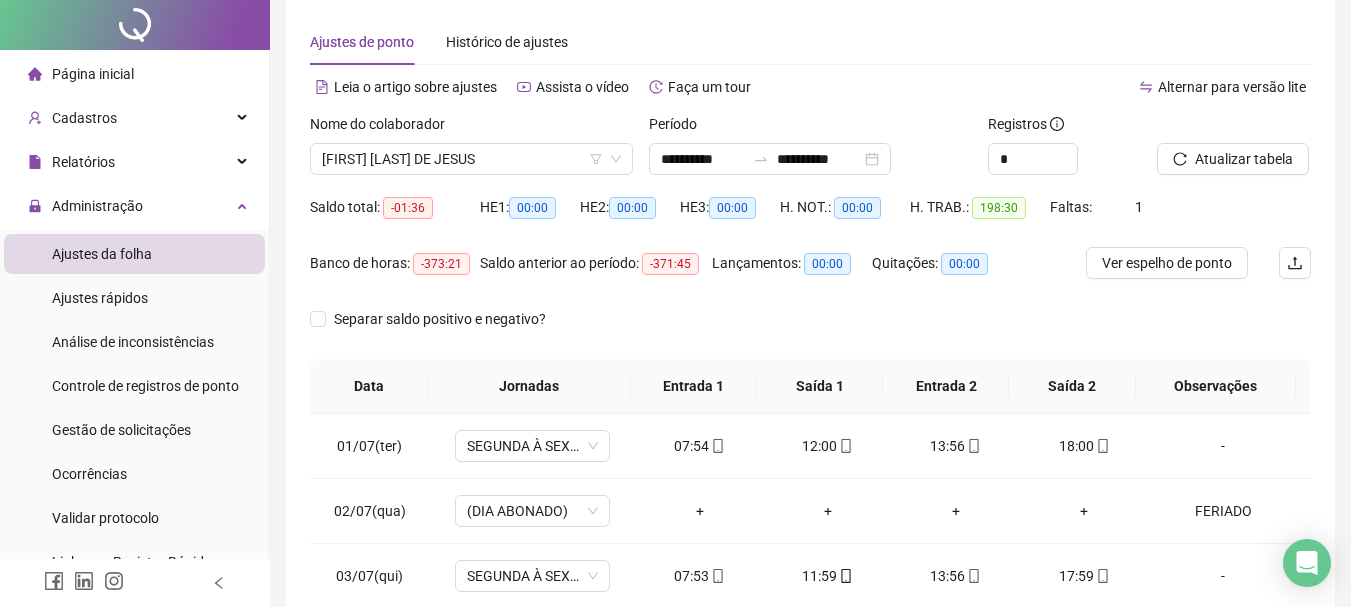 scroll, scrollTop: 0, scrollLeft: 0, axis: both 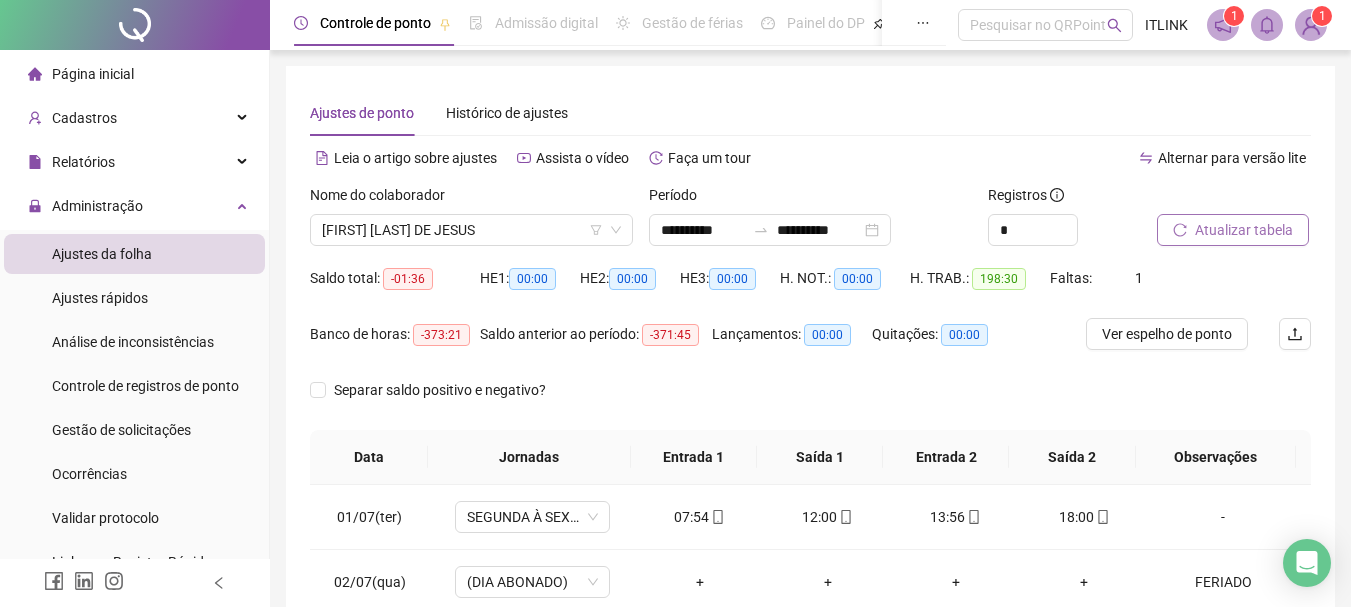 click on "Atualizar tabela" at bounding box center (1233, 230) 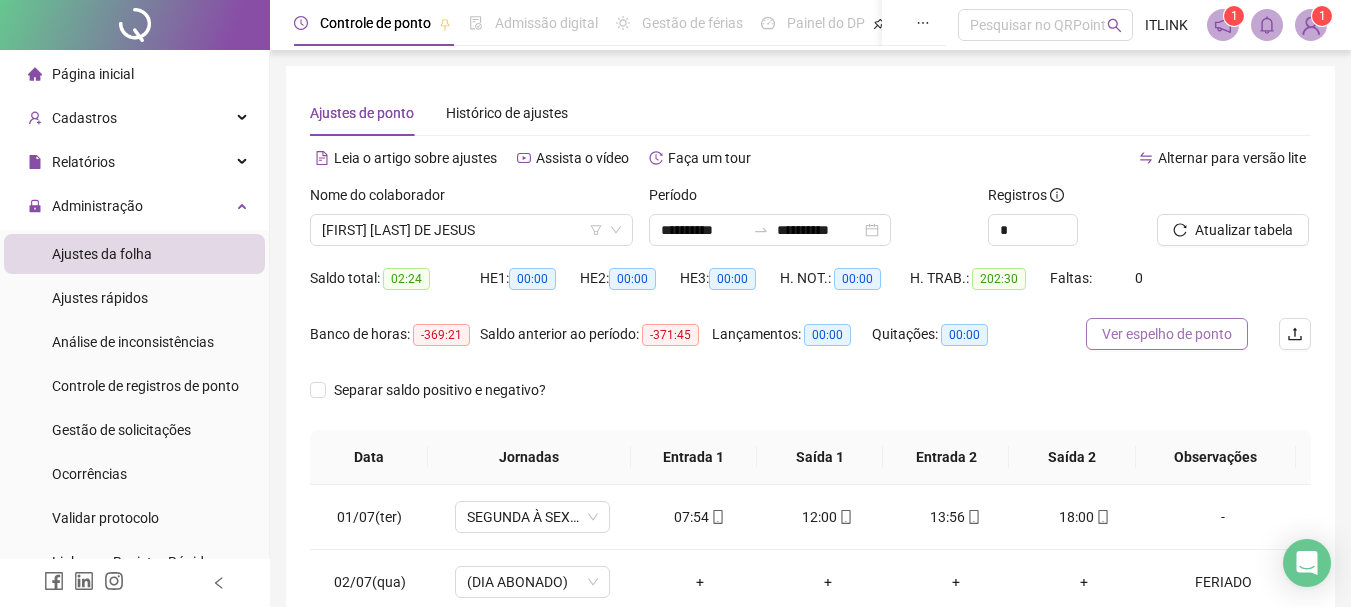 click on "Ver espelho de ponto" at bounding box center [1167, 334] 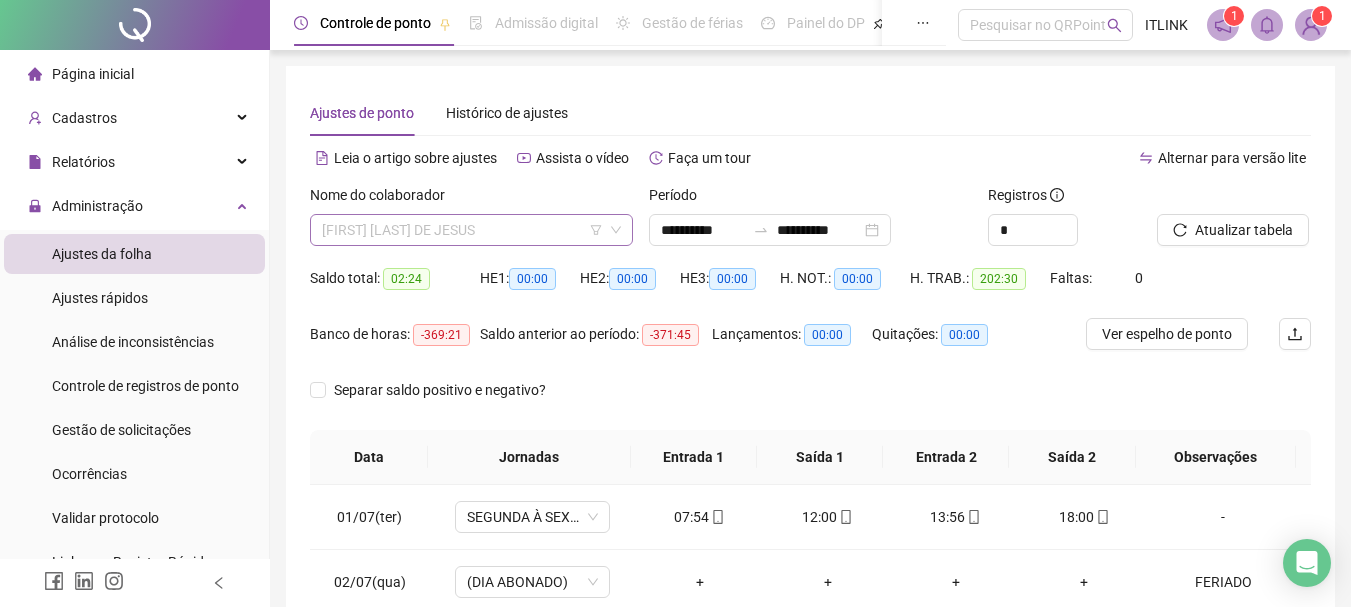 click on "[FIRST] [LAST] DE JESUS" at bounding box center (471, 230) 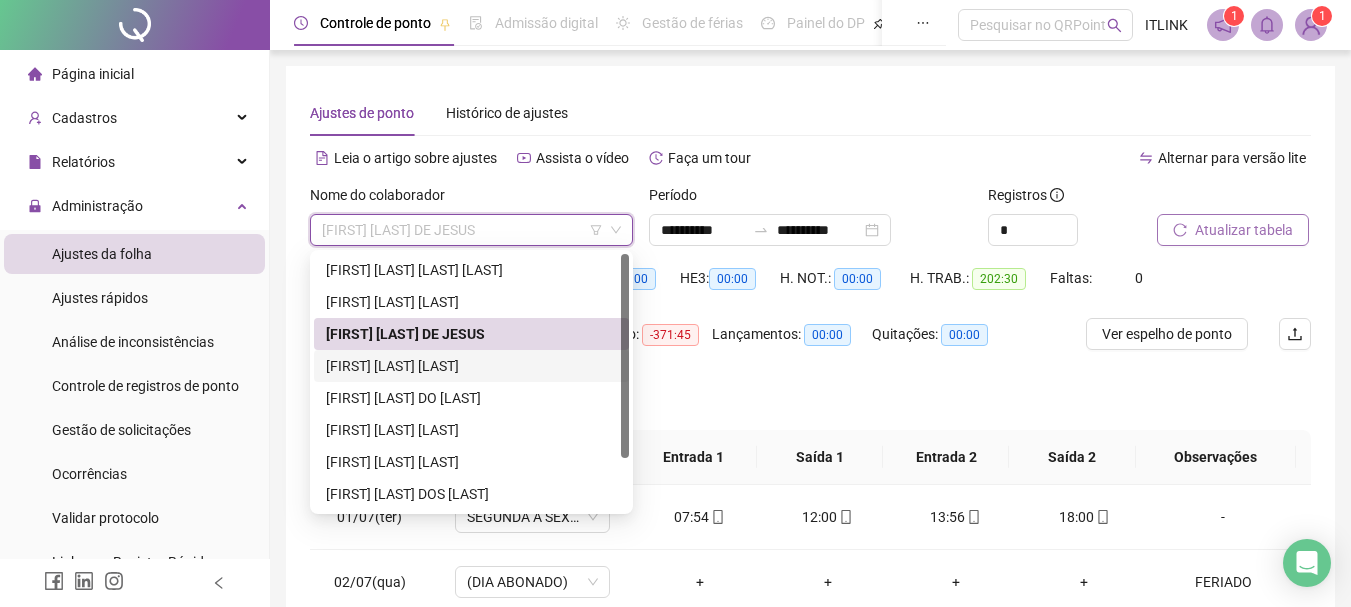 drag, startPoint x: 391, startPoint y: 370, endPoint x: 1160, endPoint y: 228, distance: 782.0006 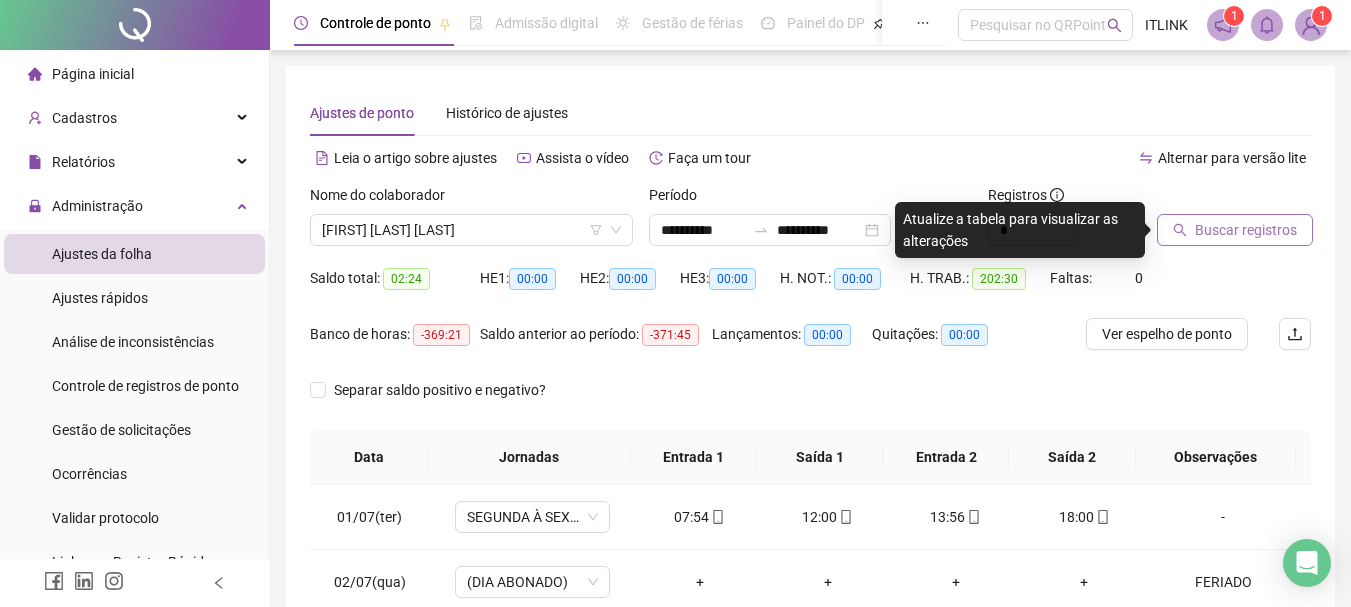 click on "Buscar registros" at bounding box center [1246, 230] 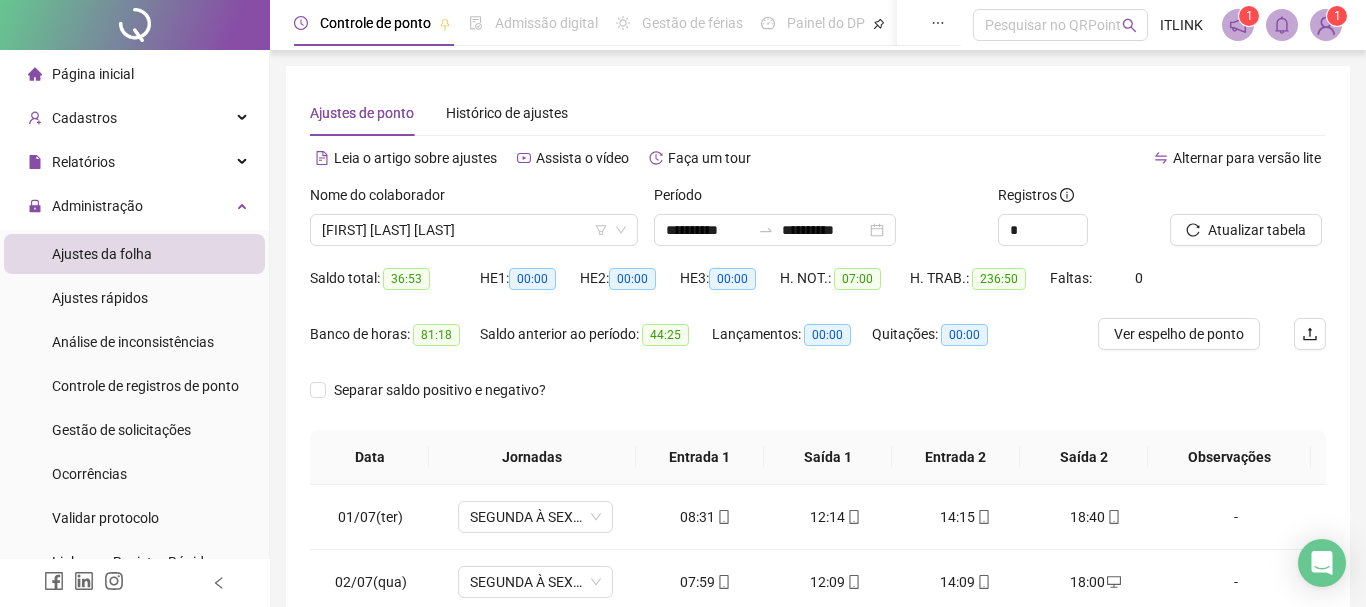 click on "Ver espelho de ponto" at bounding box center [1179, 334] 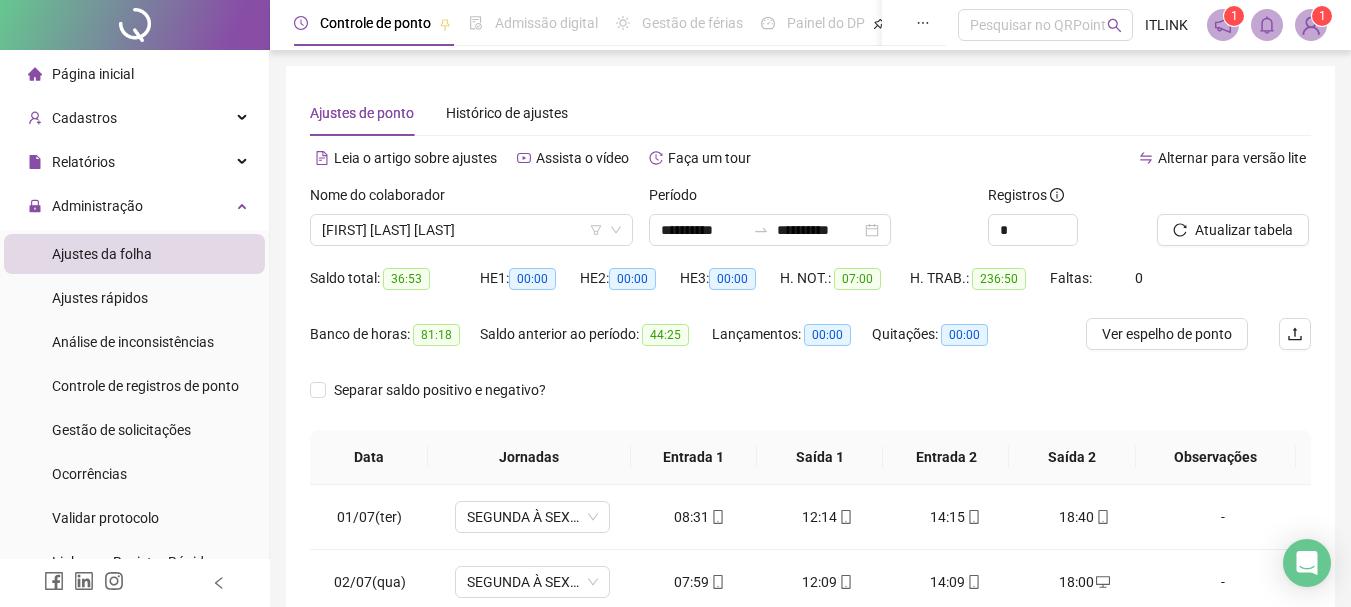 scroll, scrollTop: 415, scrollLeft: 0, axis: vertical 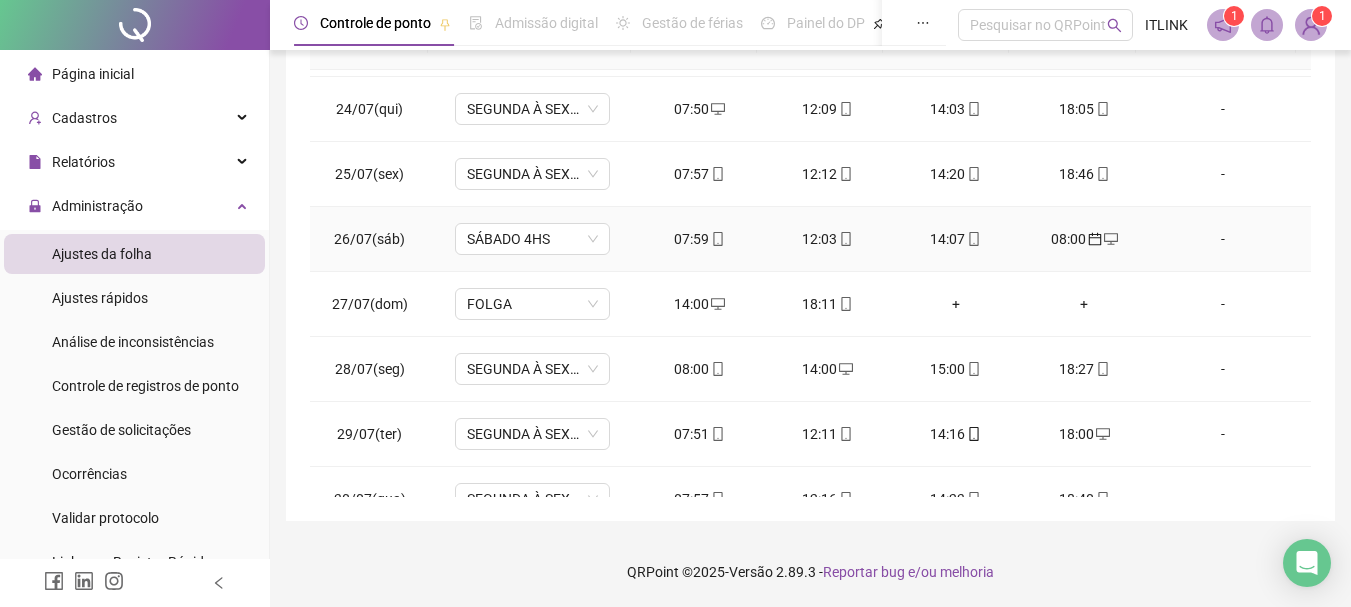 click on "08:00" at bounding box center [1084, 239] 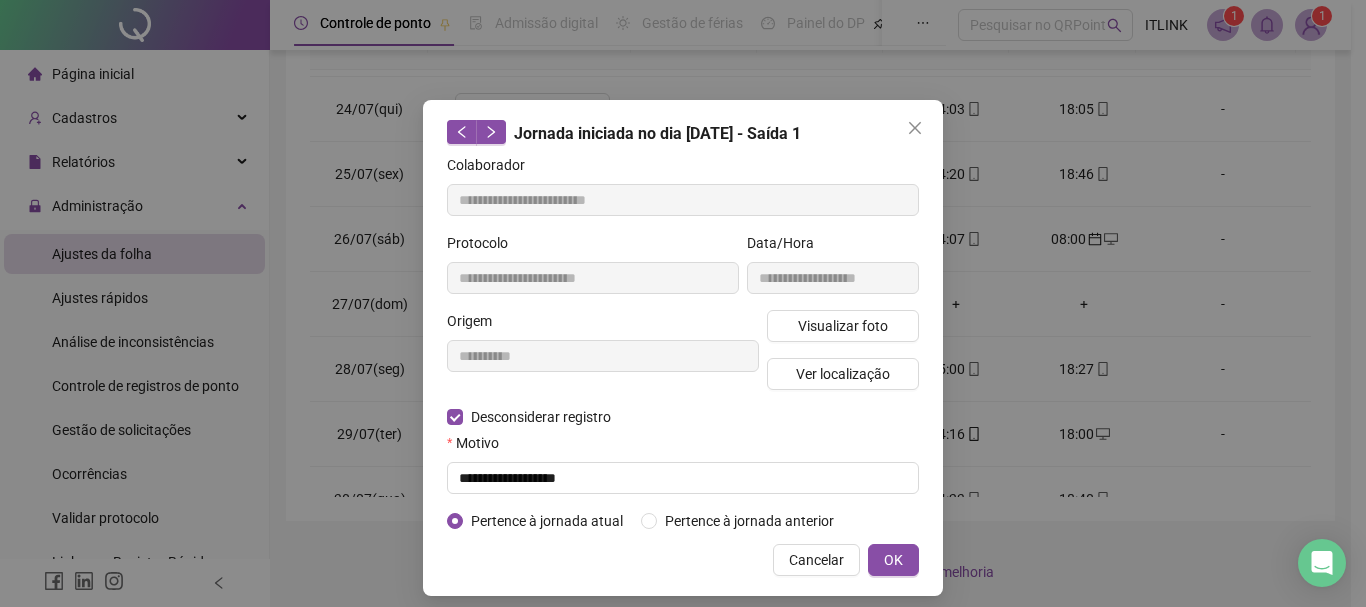 type on "**********" 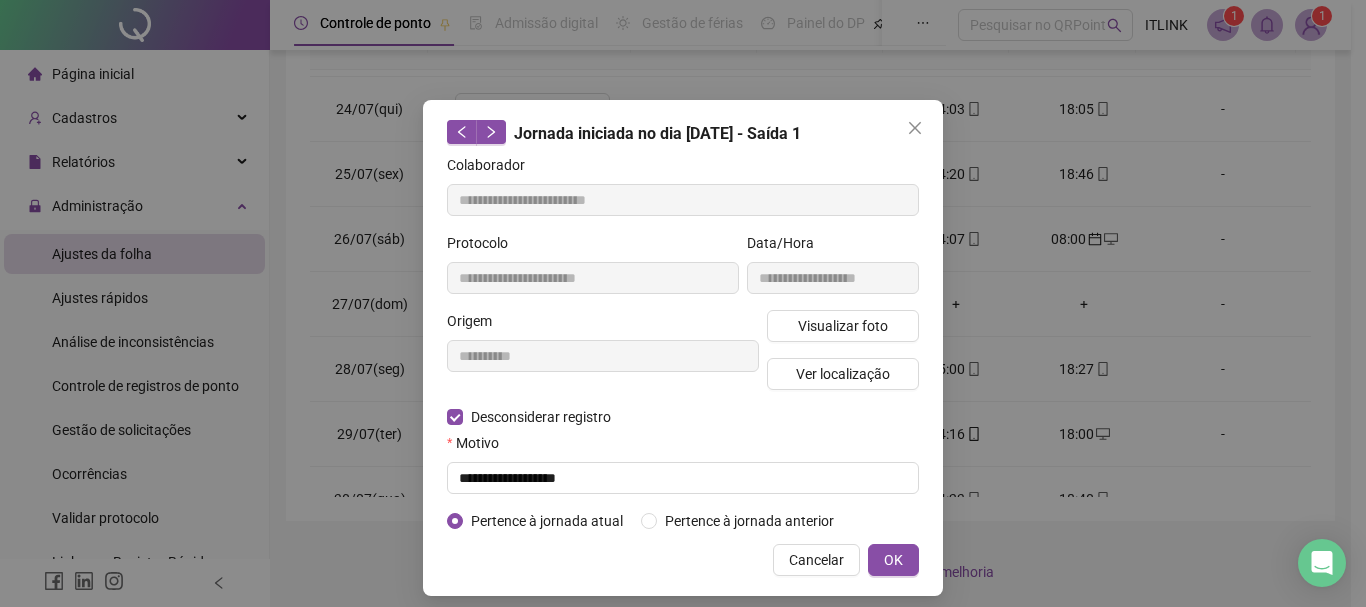 type on "**********" 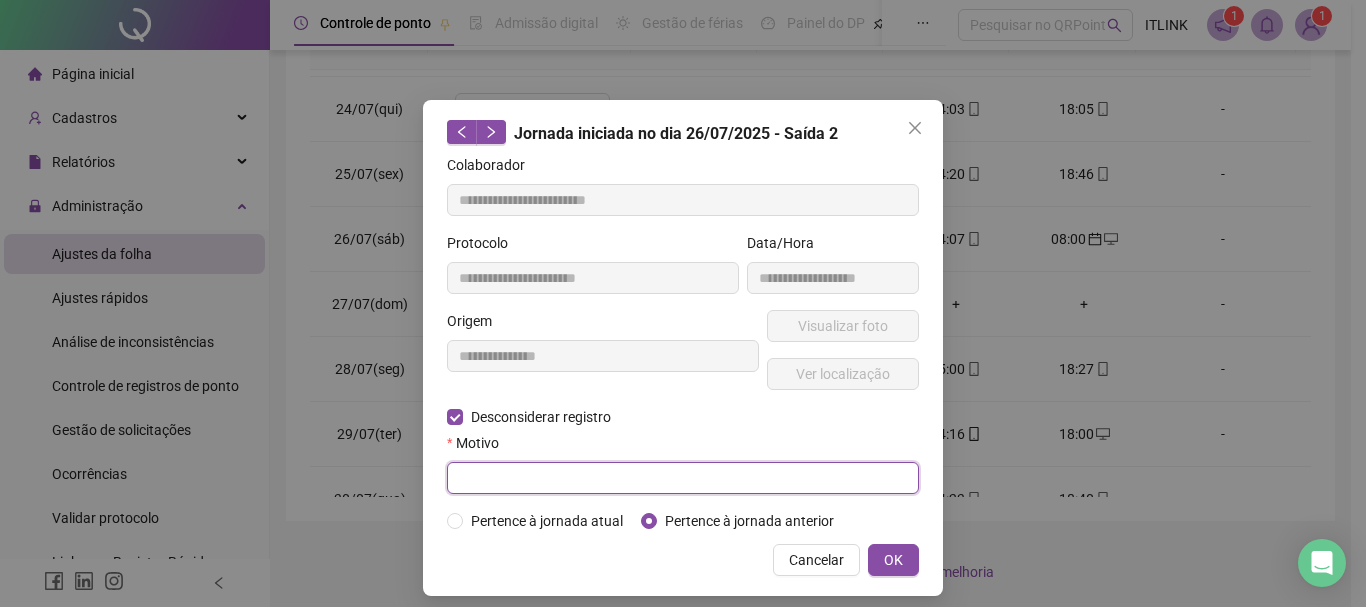 click at bounding box center [683, 478] 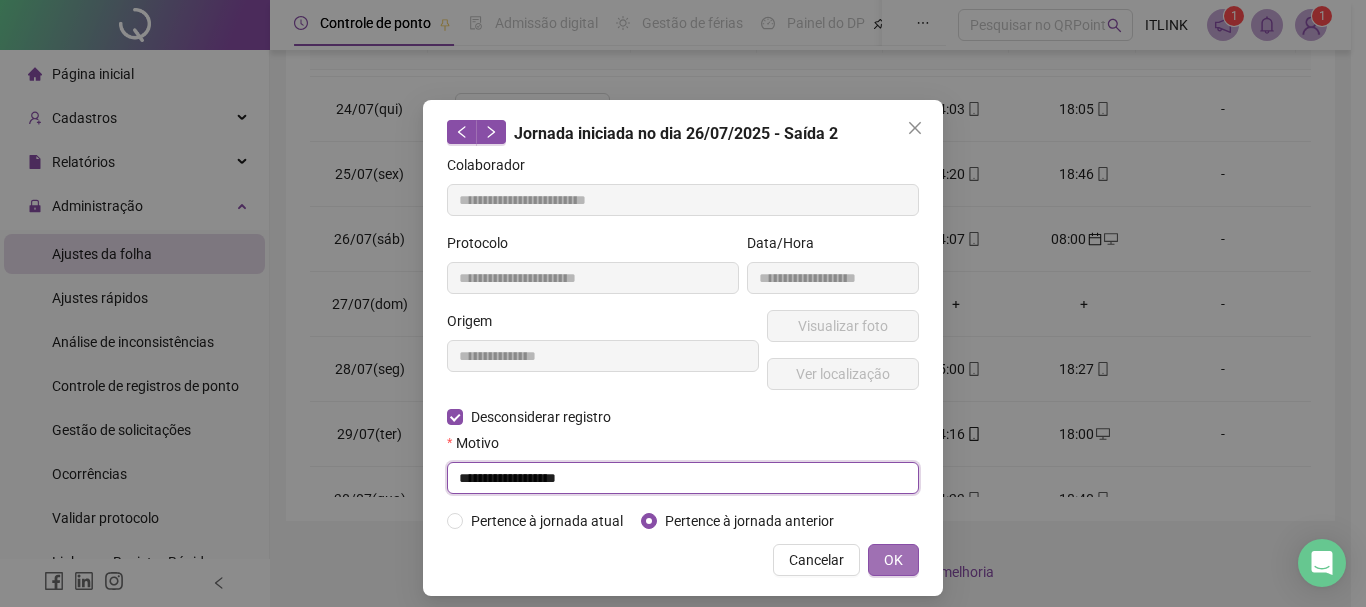 type on "**********" 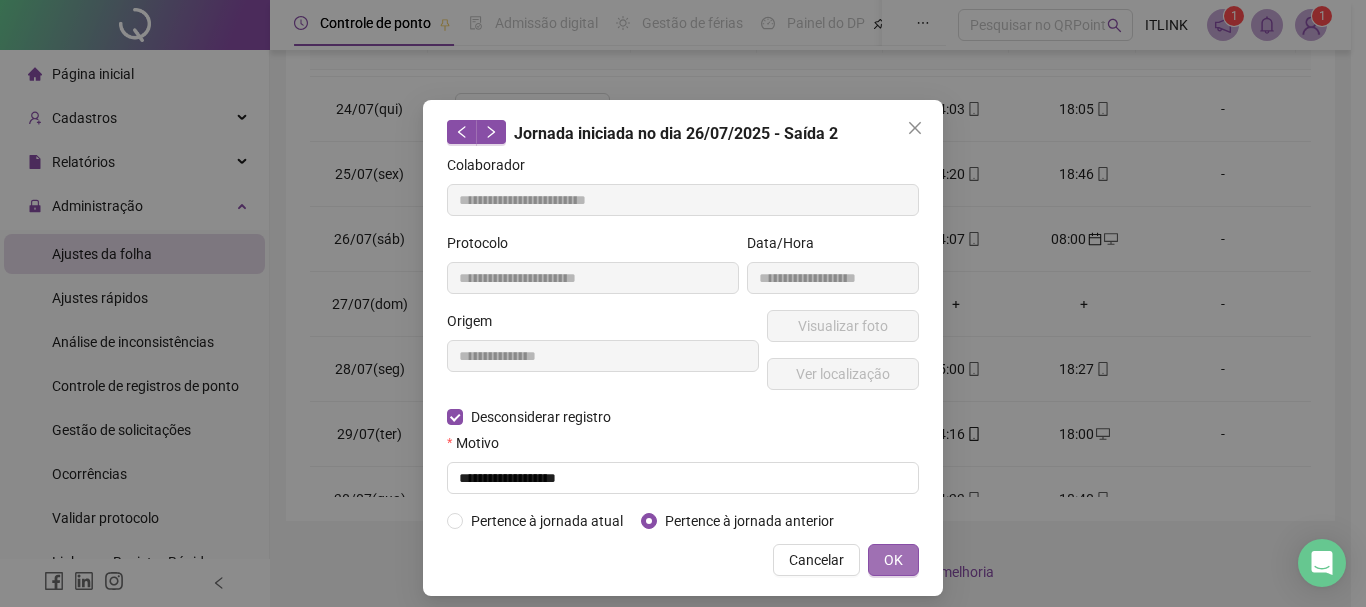 click on "OK" at bounding box center [893, 560] 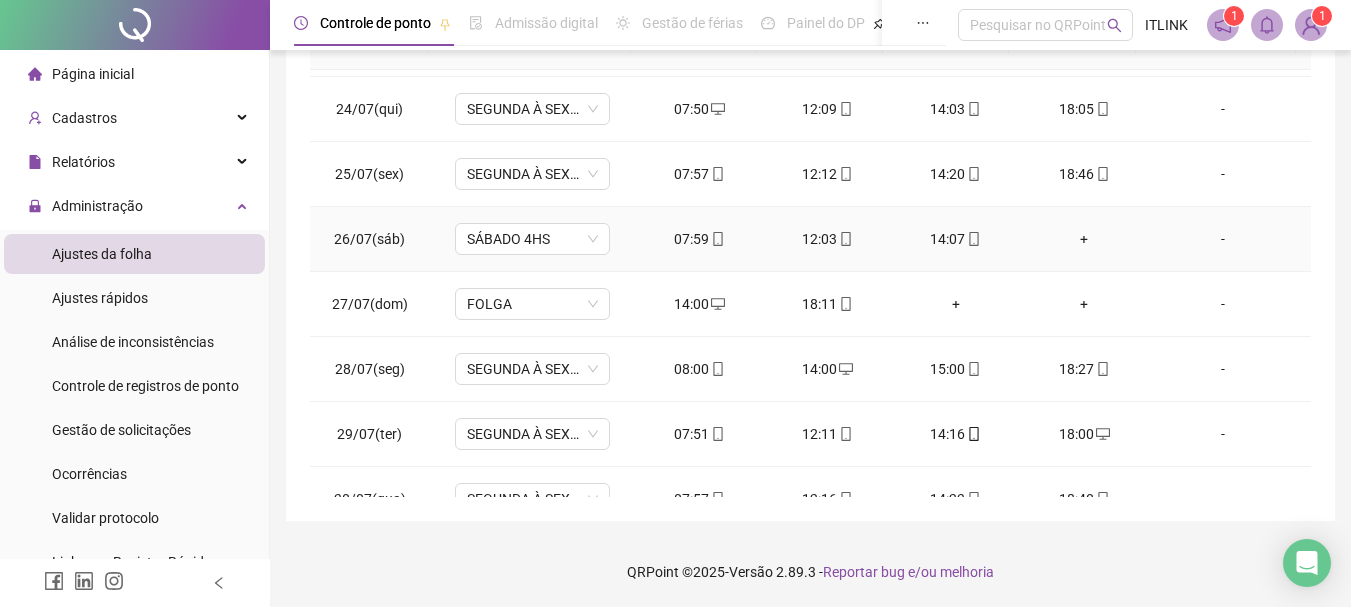 click on "+" at bounding box center [1084, 239] 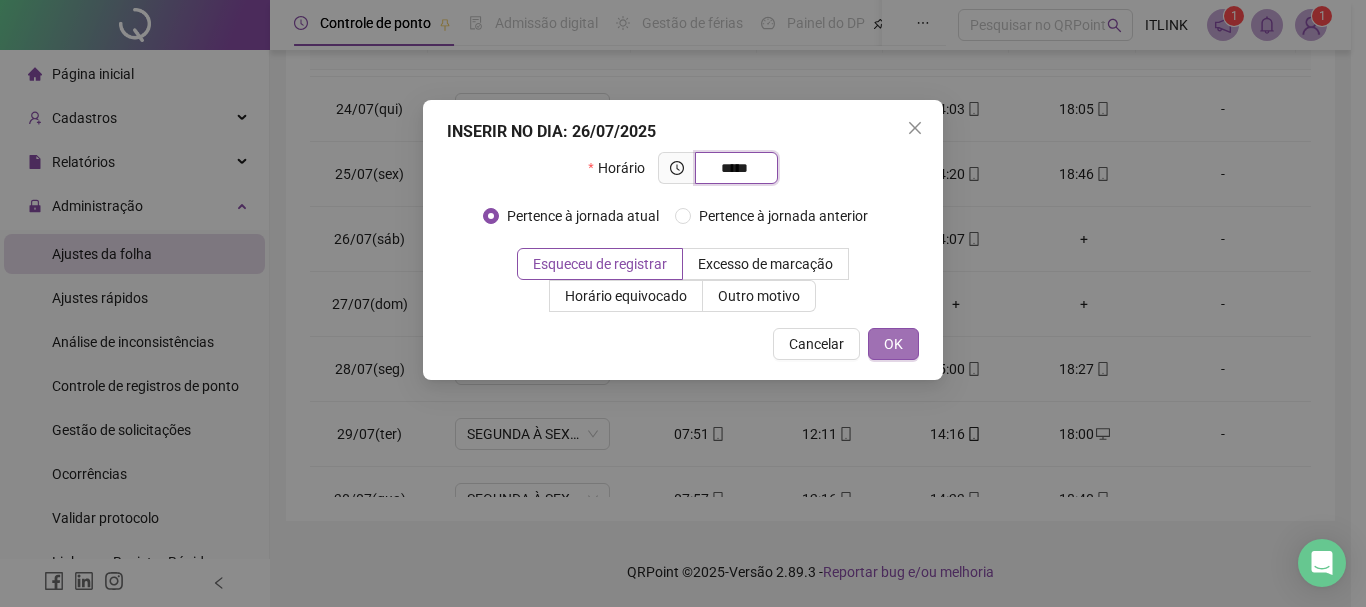 type on "*****" 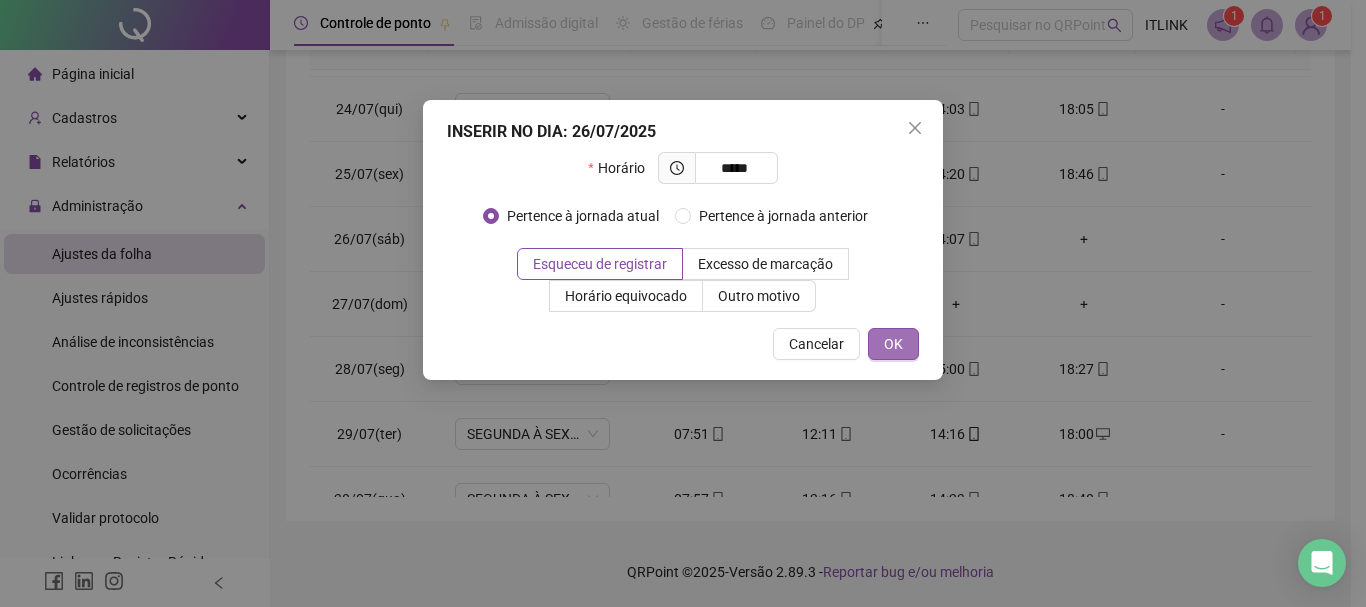 click on "OK" at bounding box center (893, 344) 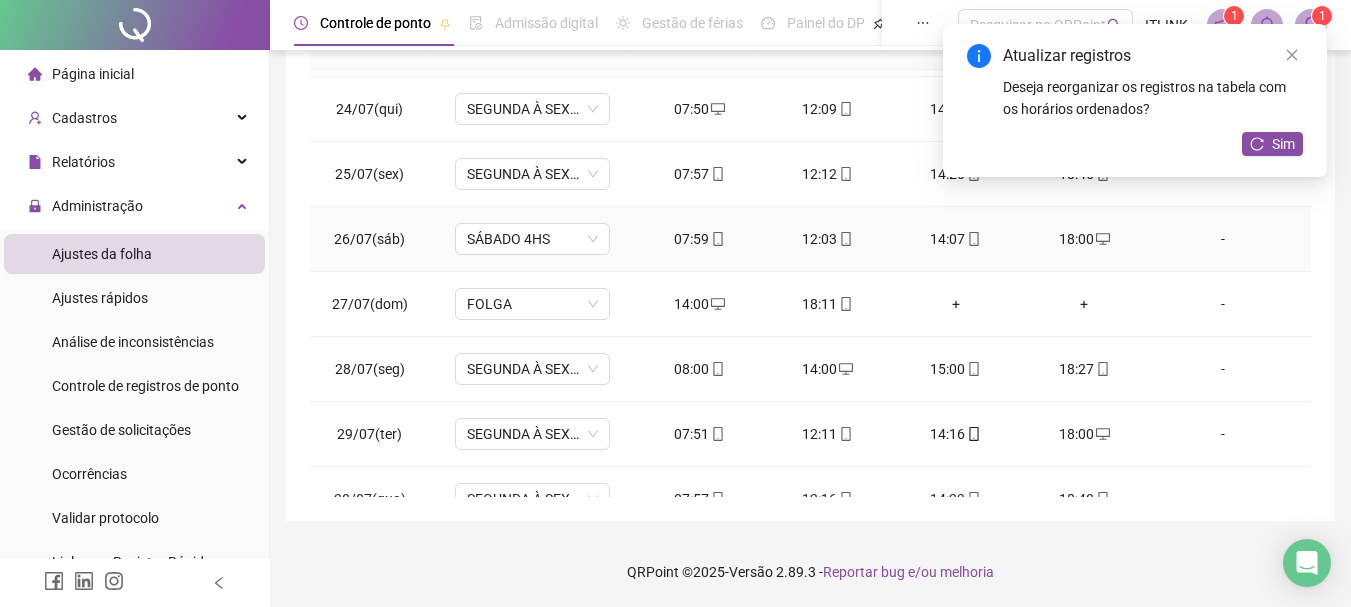 click on "-" at bounding box center [1223, 239] 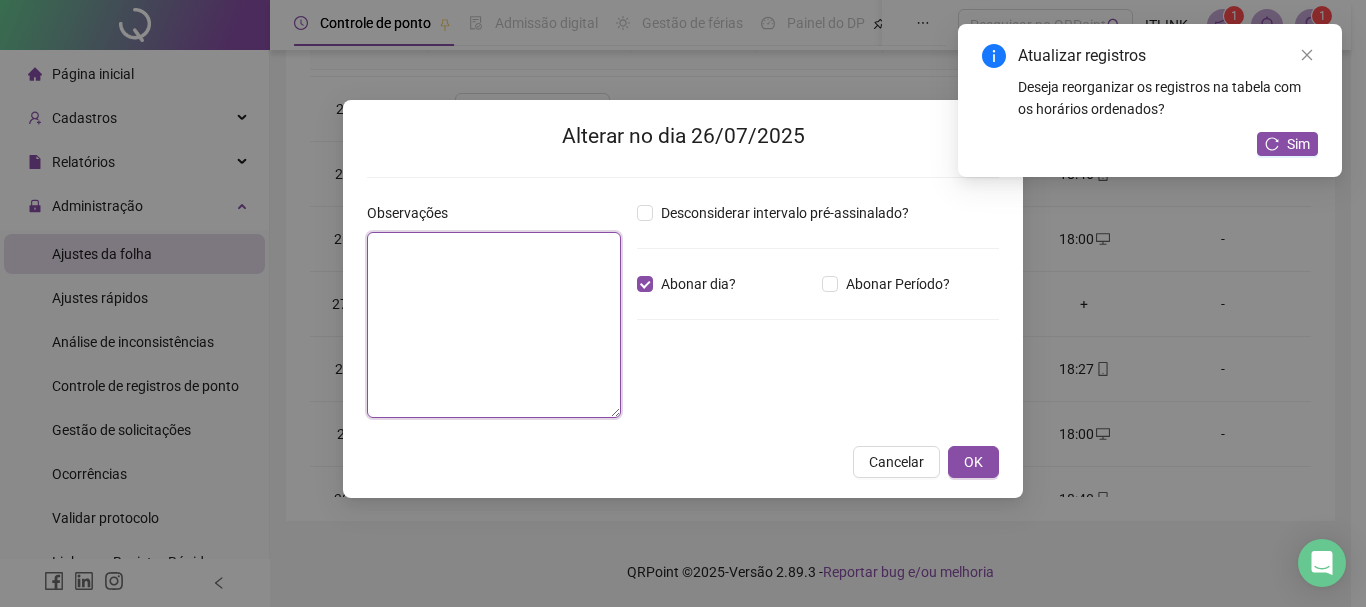 click at bounding box center [494, 325] 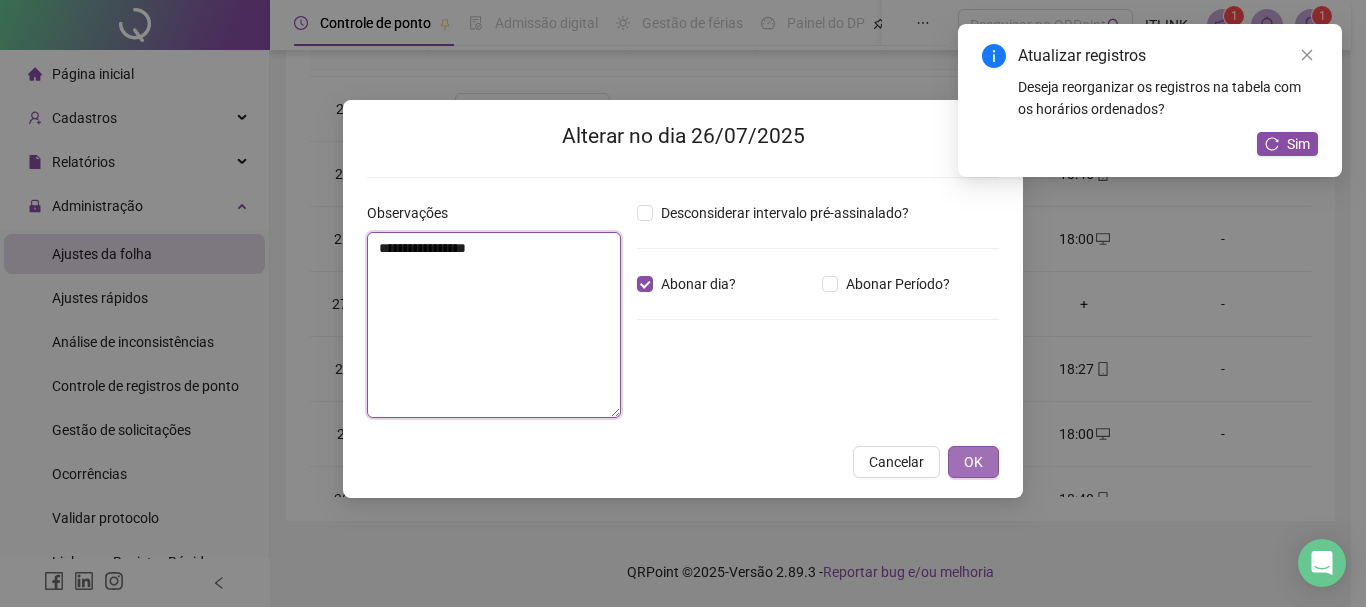 type on "**********" 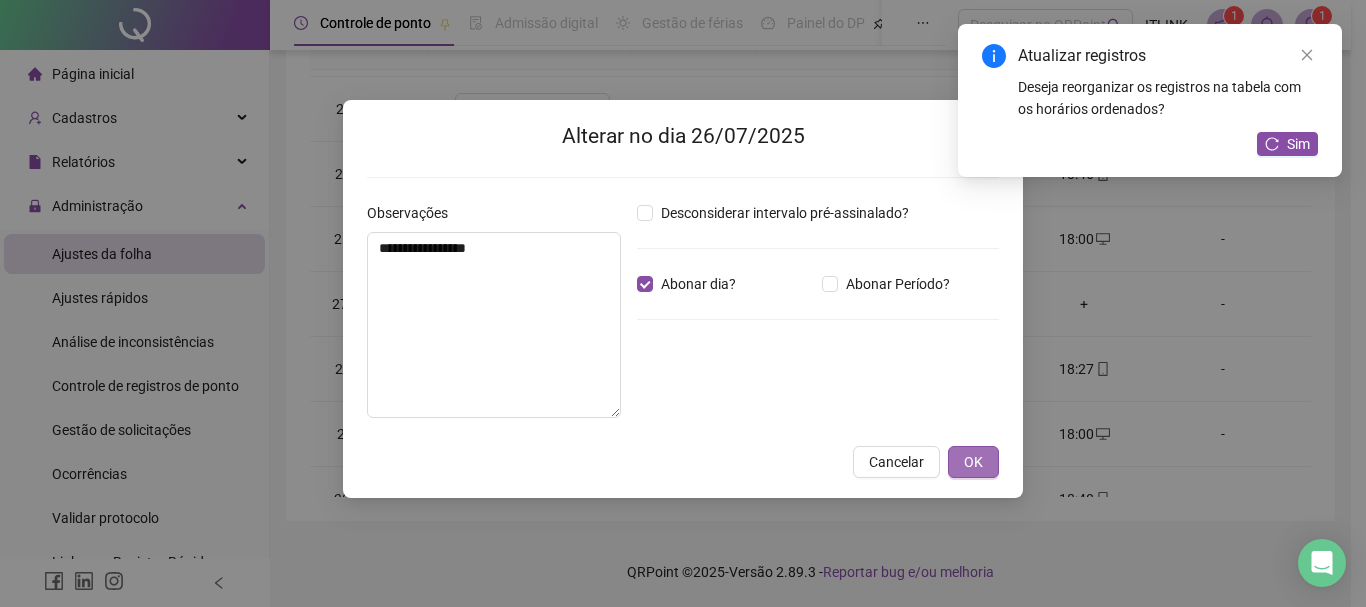 click on "OK" at bounding box center [973, 462] 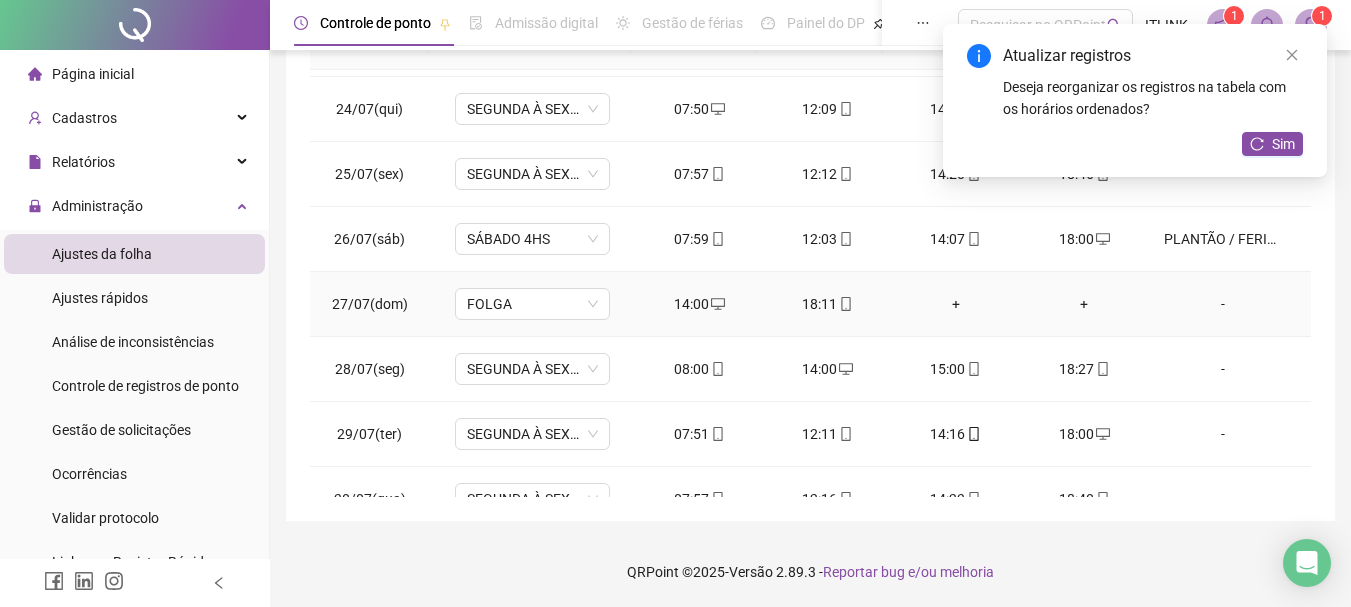 drag, startPoint x: 707, startPoint y: 297, endPoint x: 565, endPoint y: 329, distance: 145.56099 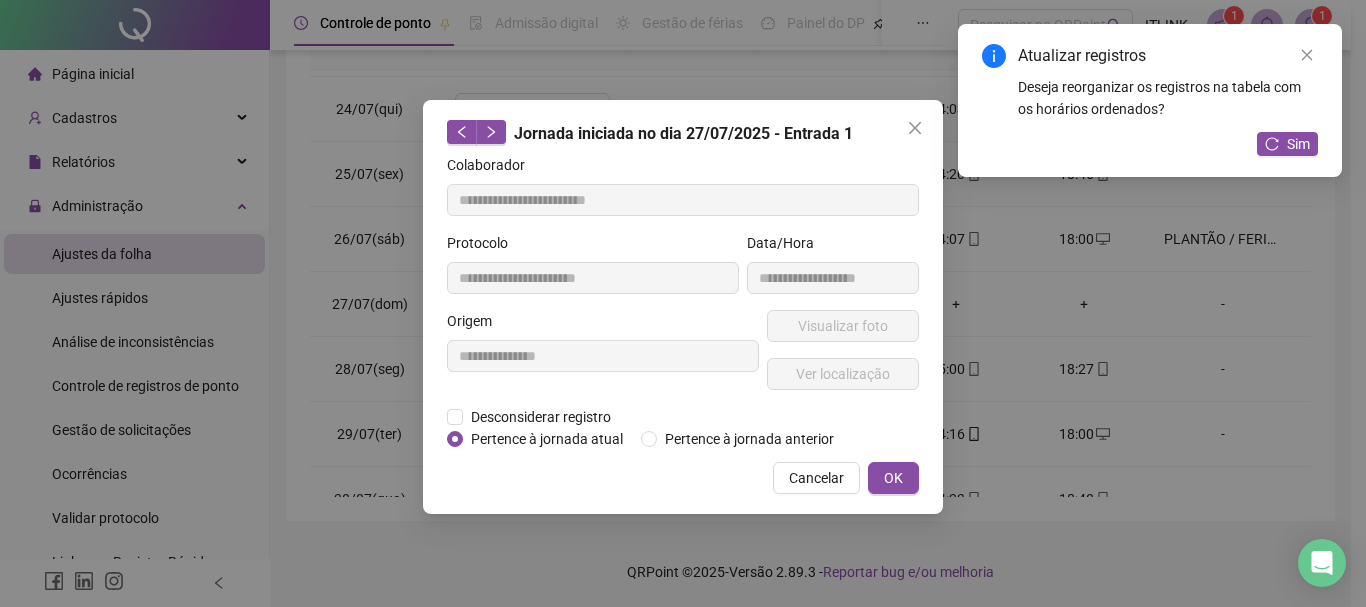 type on "**********" 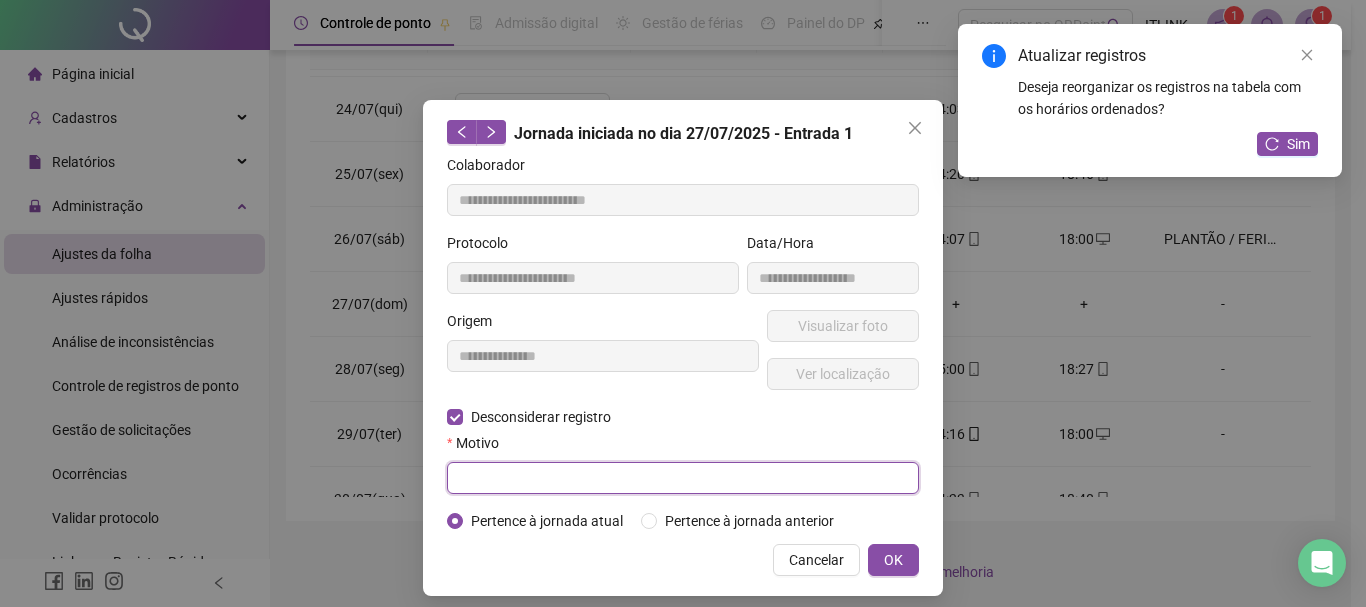 click at bounding box center (683, 478) 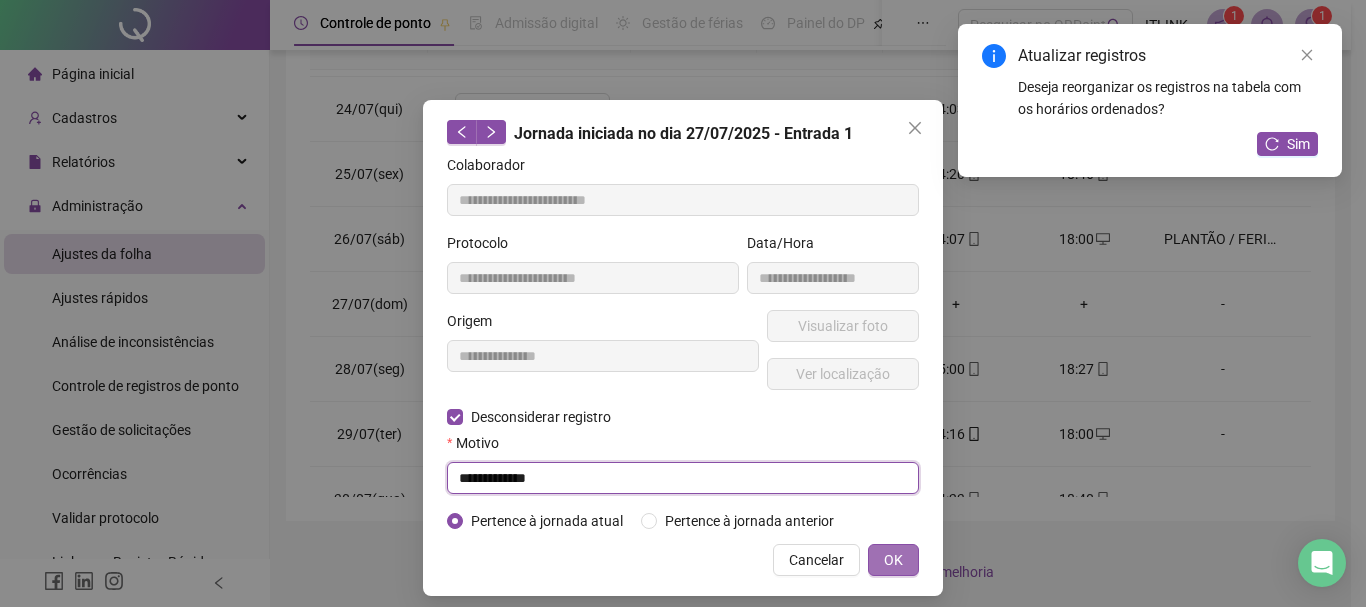 type on "**********" 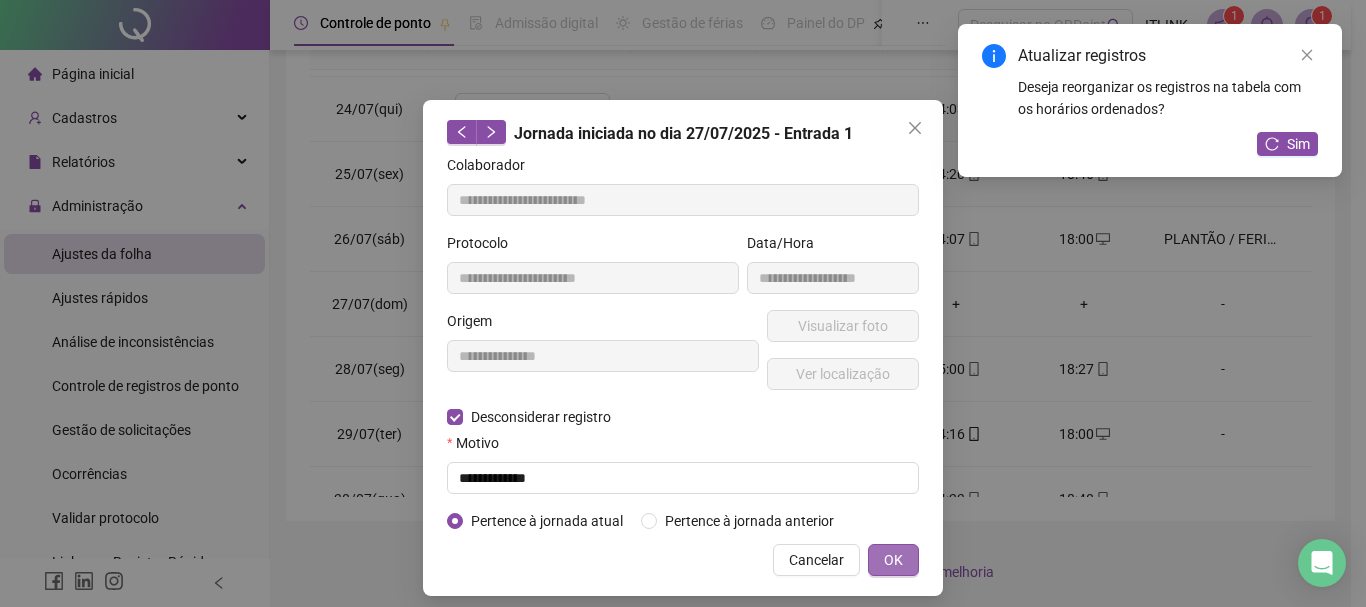 click on "OK" at bounding box center [893, 560] 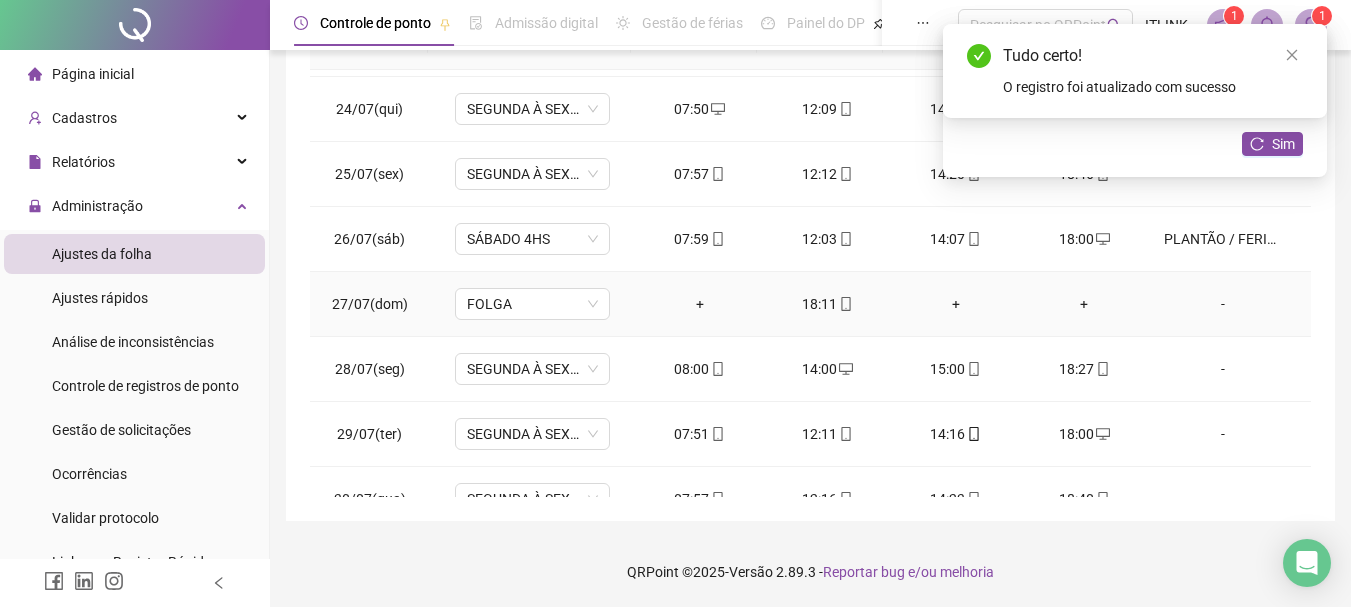 click on "18:11" at bounding box center (828, 304) 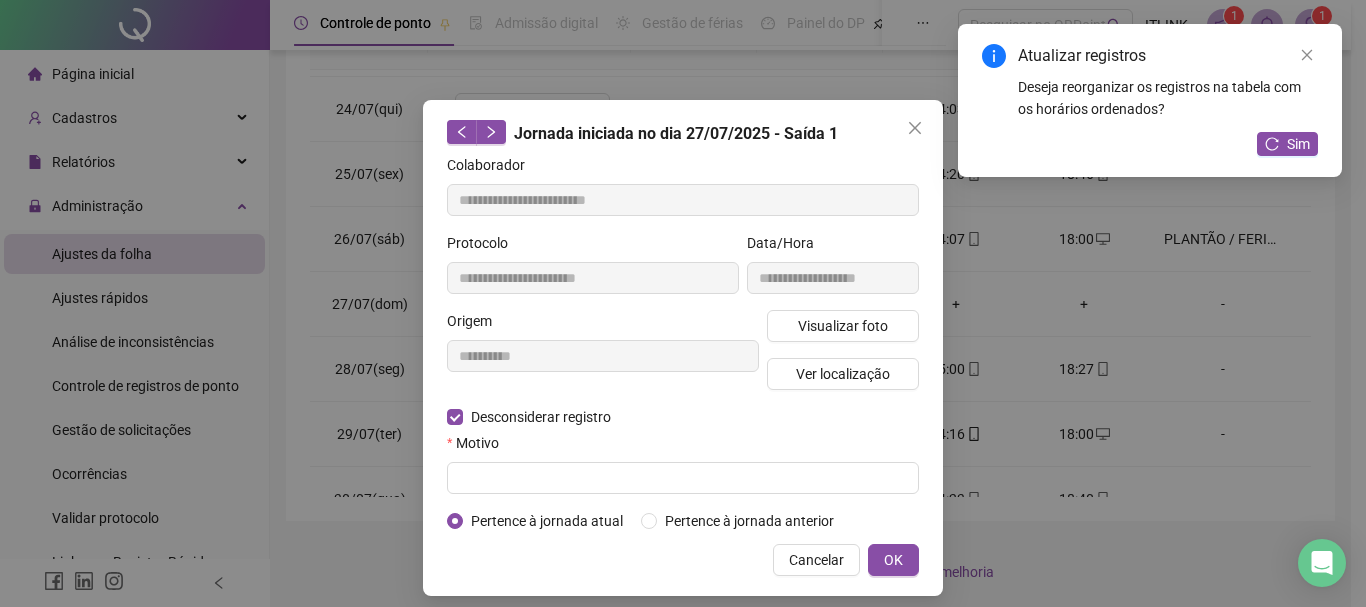 click on "Motivo" at bounding box center [683, 447] 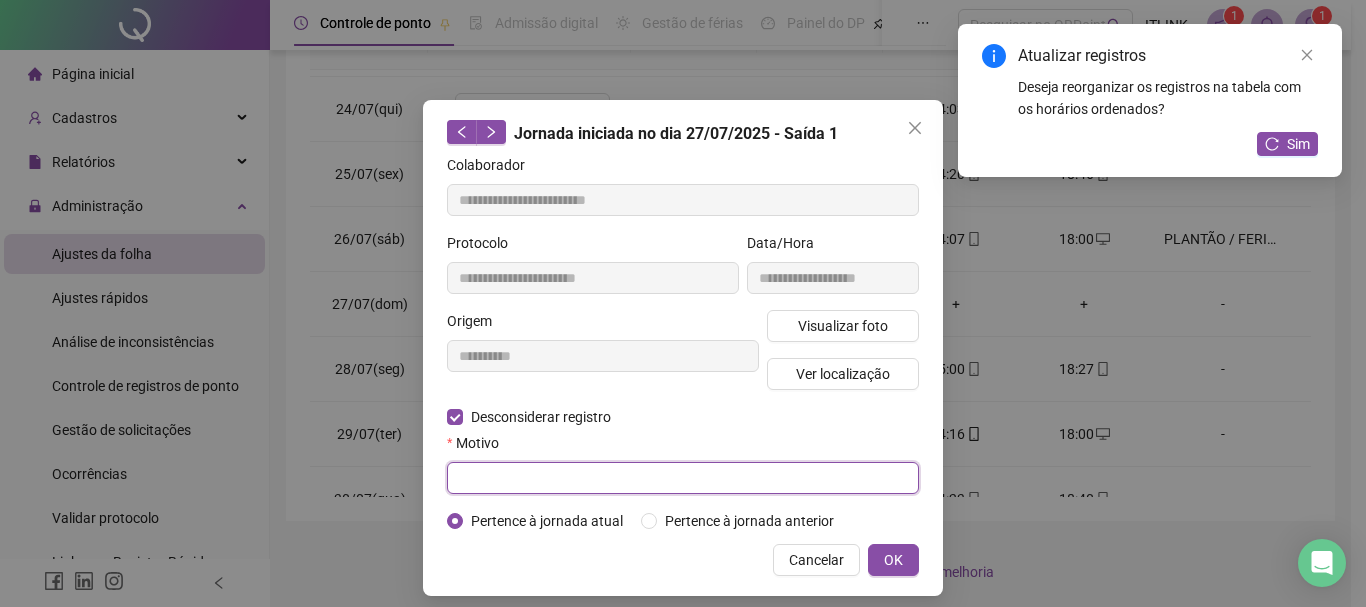 click at bounding box center (683, 478) 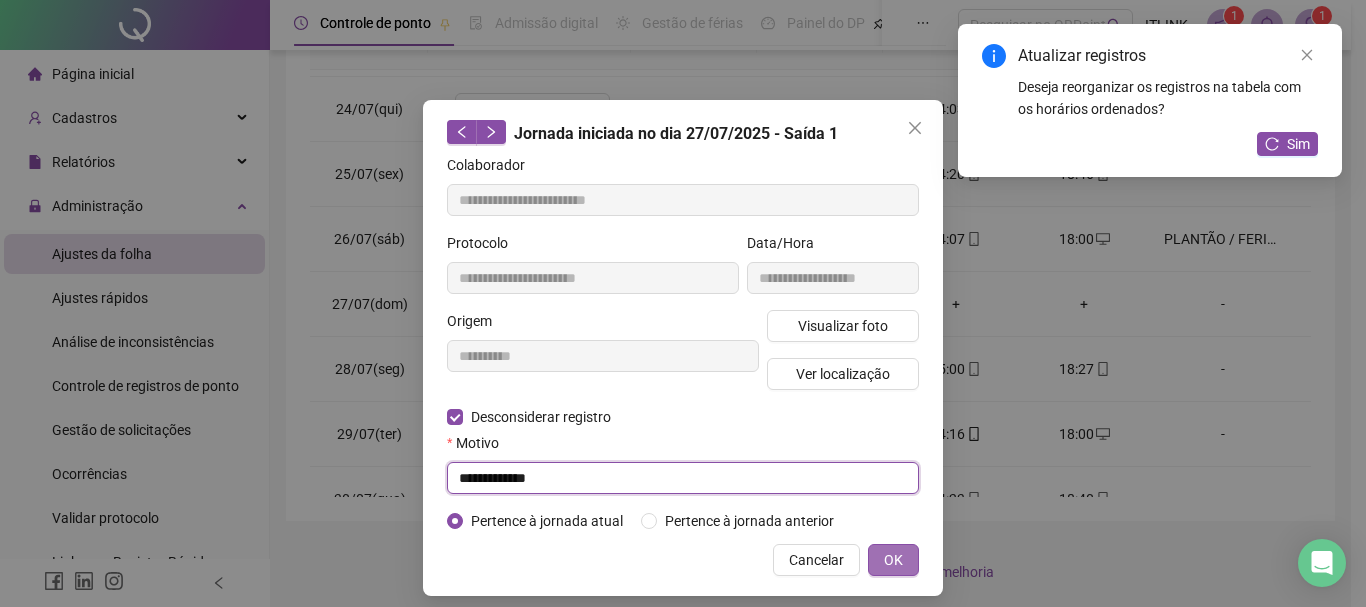 type on "**********" 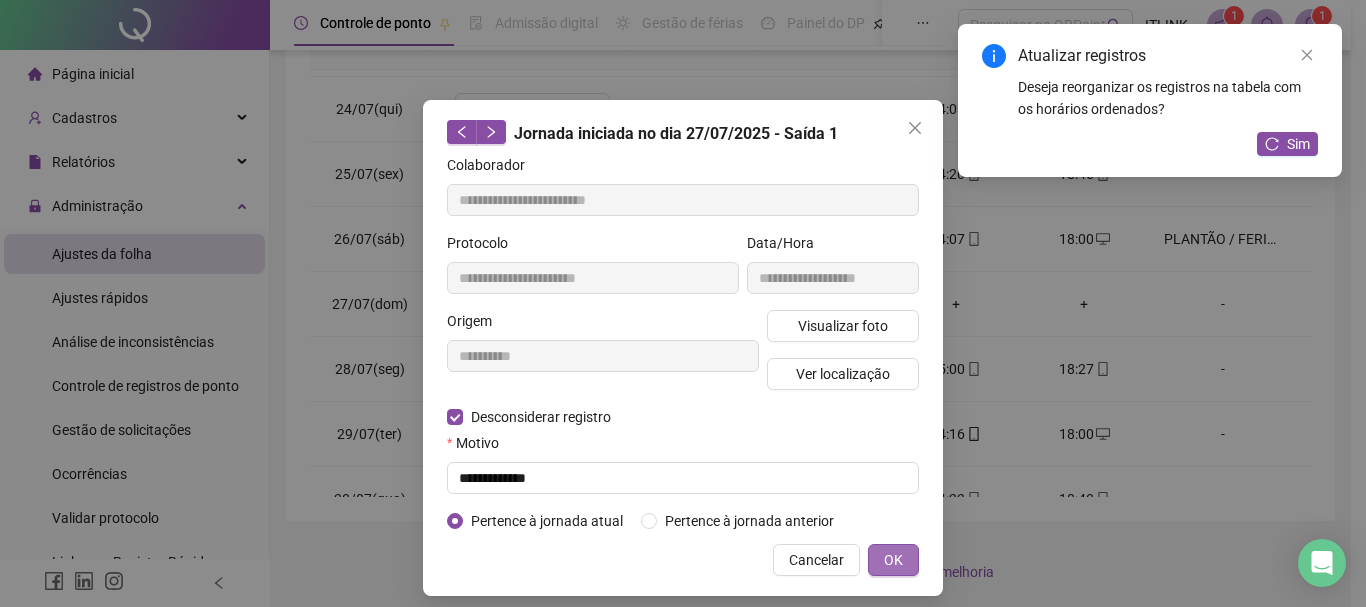 click on "OK" at bounding box center [893, 560] 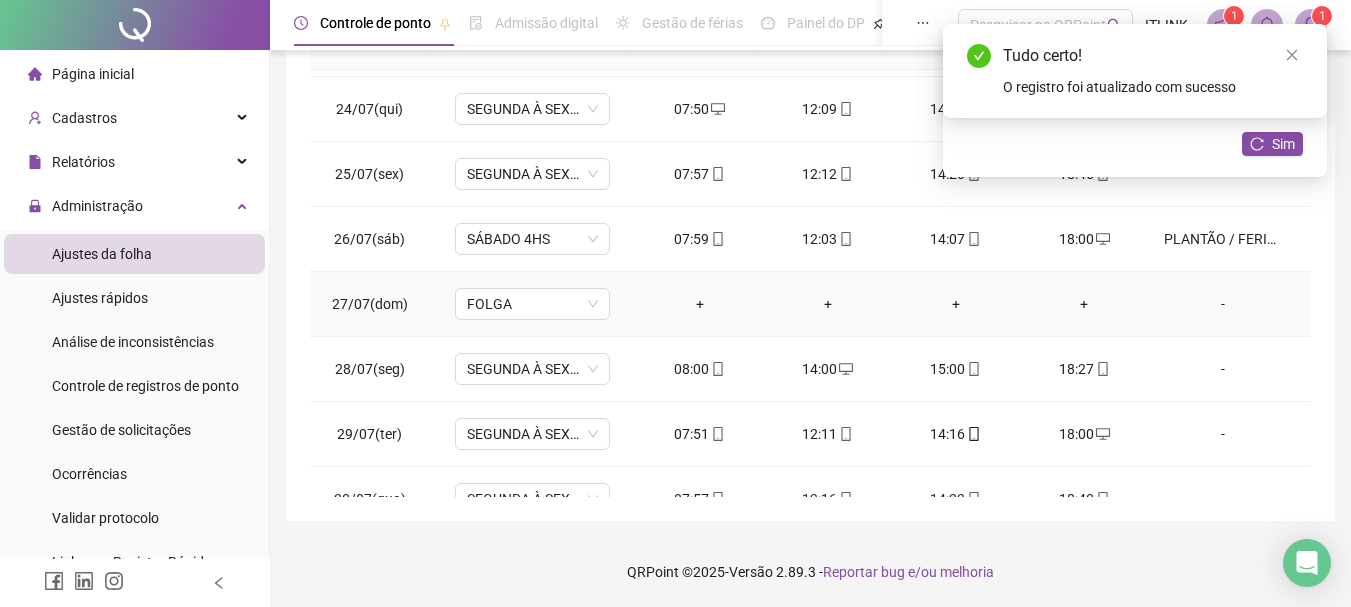 click on "+" at bounding box center (700, 304) 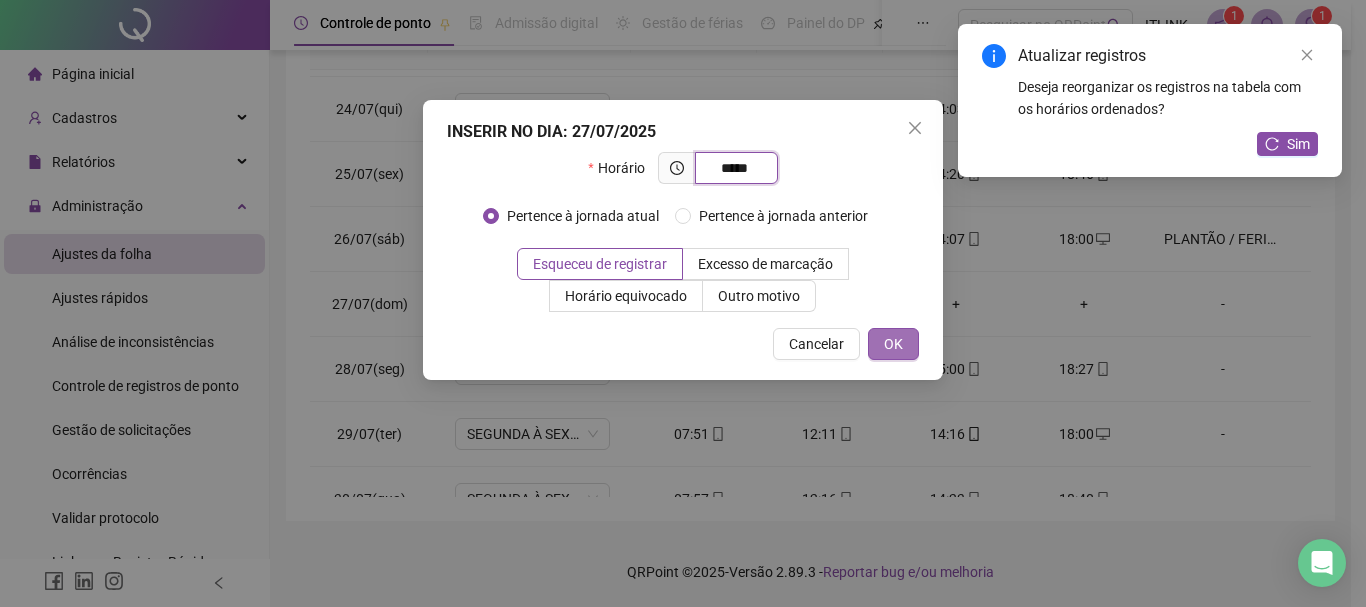 type on "*****" 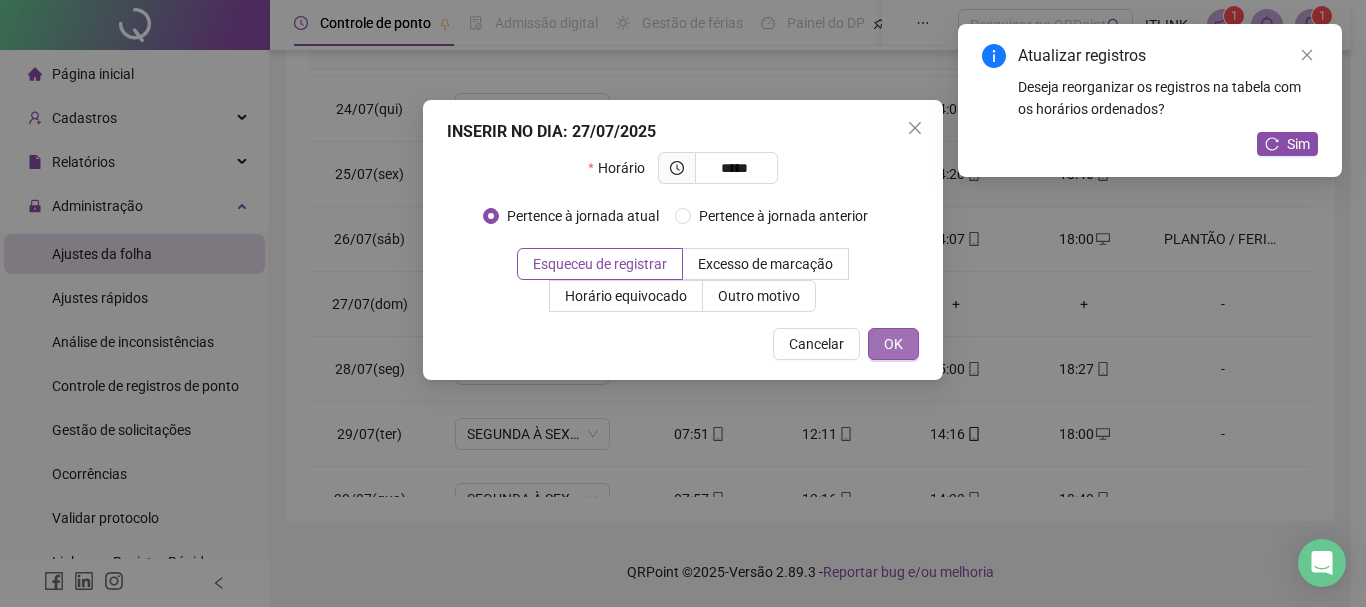 click on "OK" at bounding box center [893, 344] 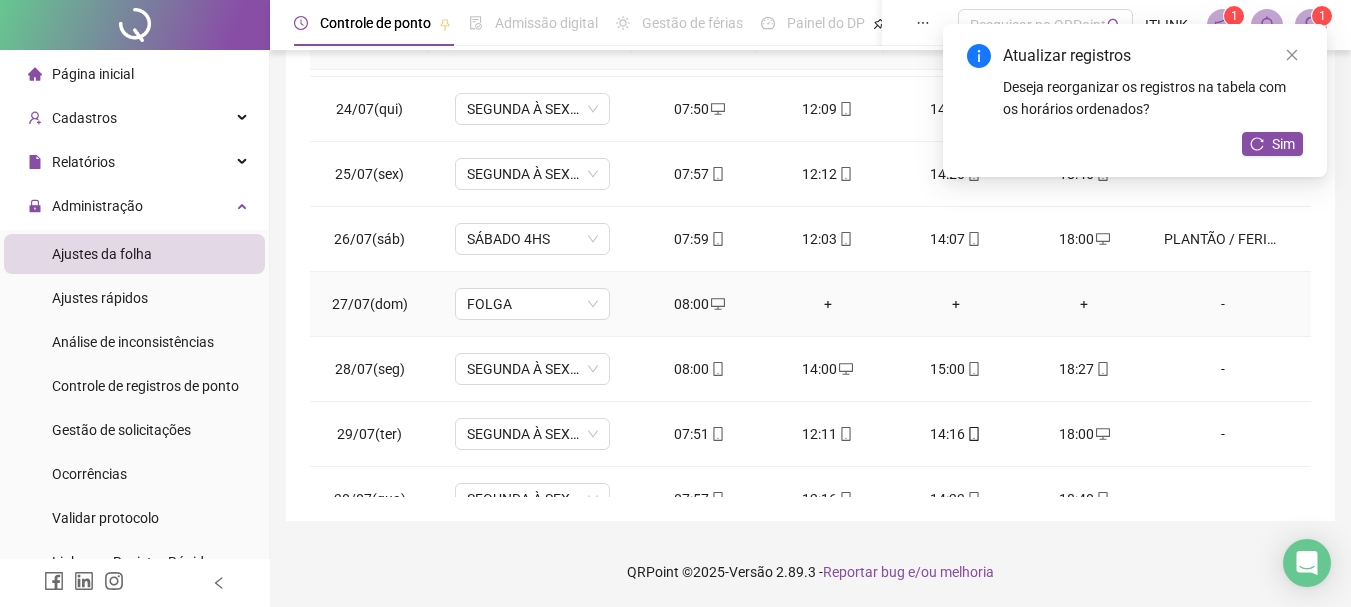 click on "+" at bounding box center (828, 304) 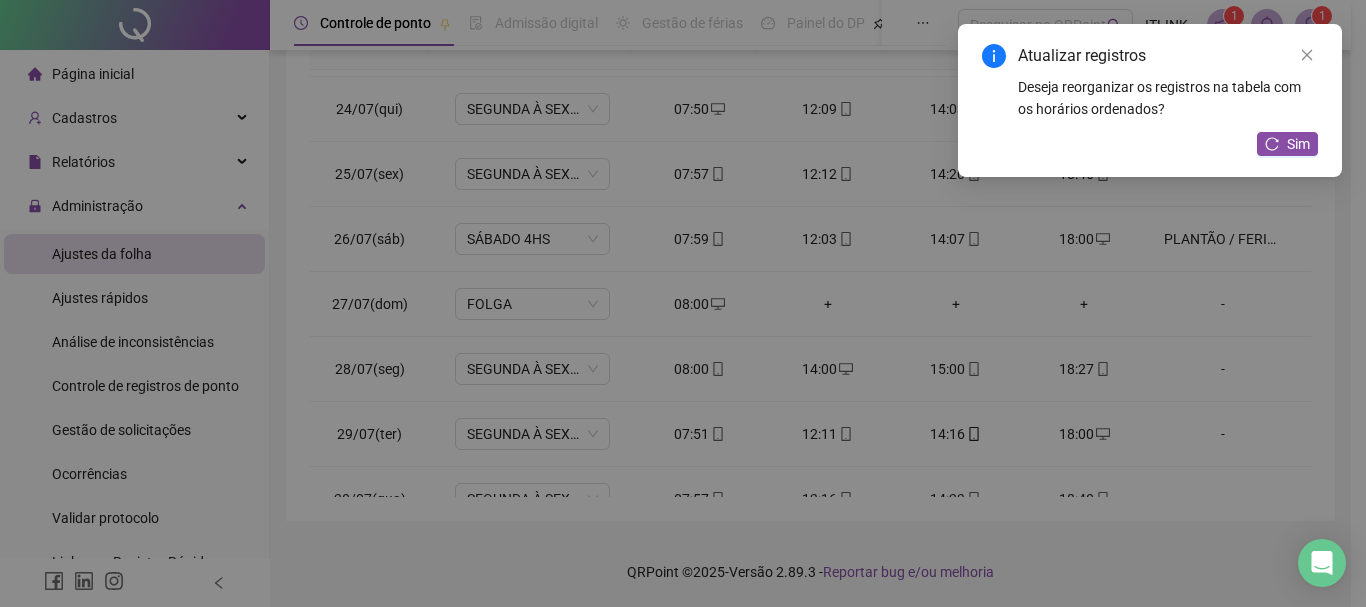 type on "*" 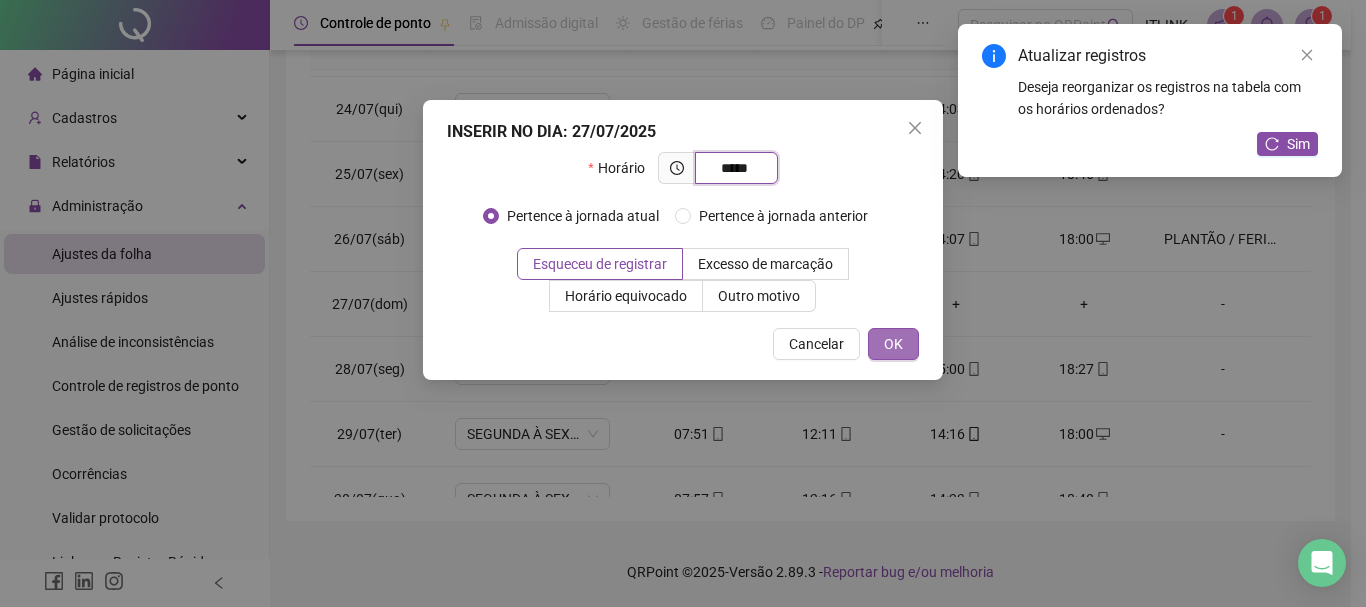 type on "*****" 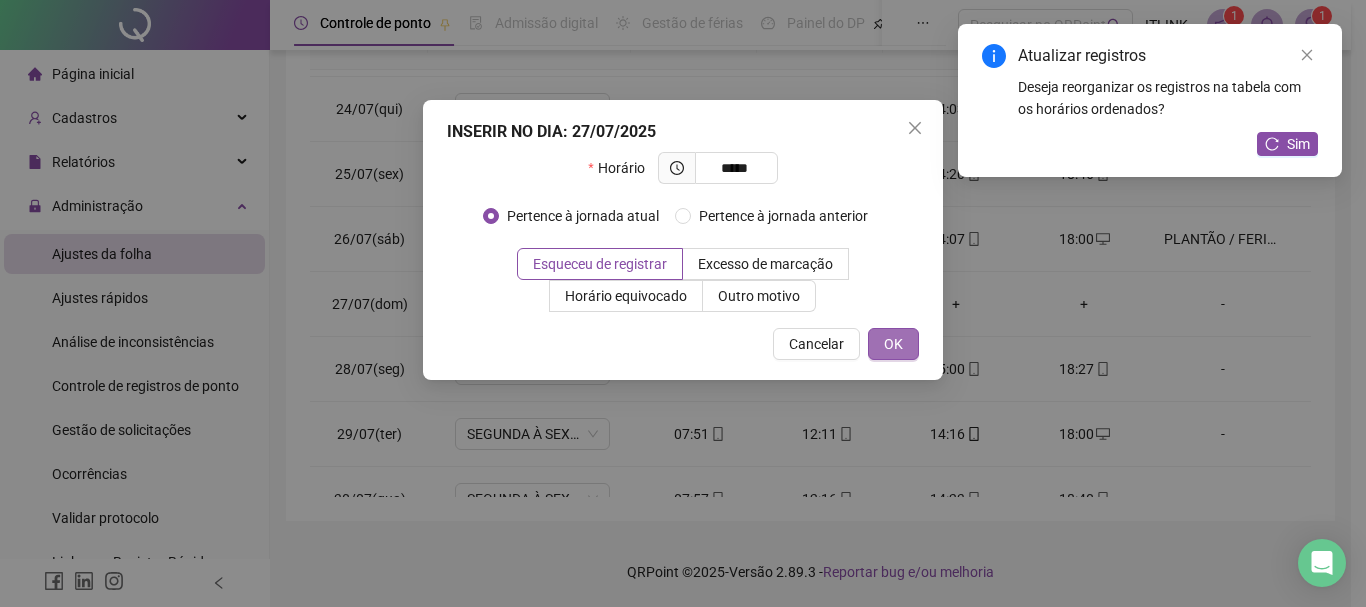click on "OK" at bounding box center [893, 344] 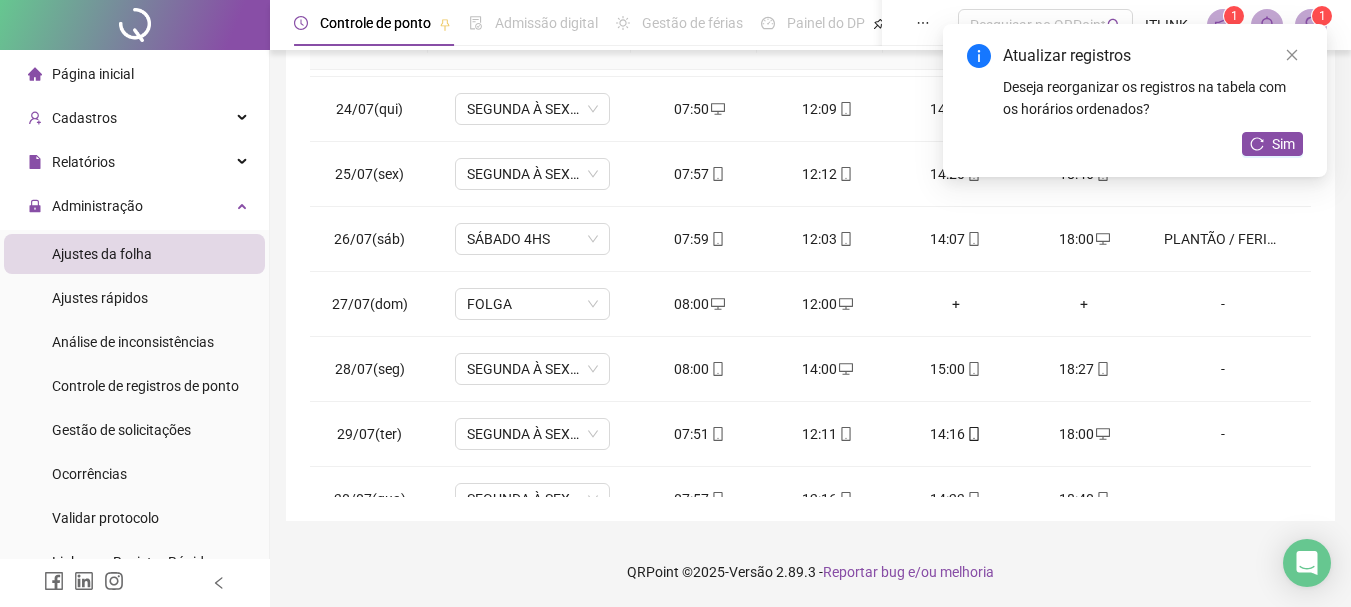 click on "+" at bounding box center (956, 304) 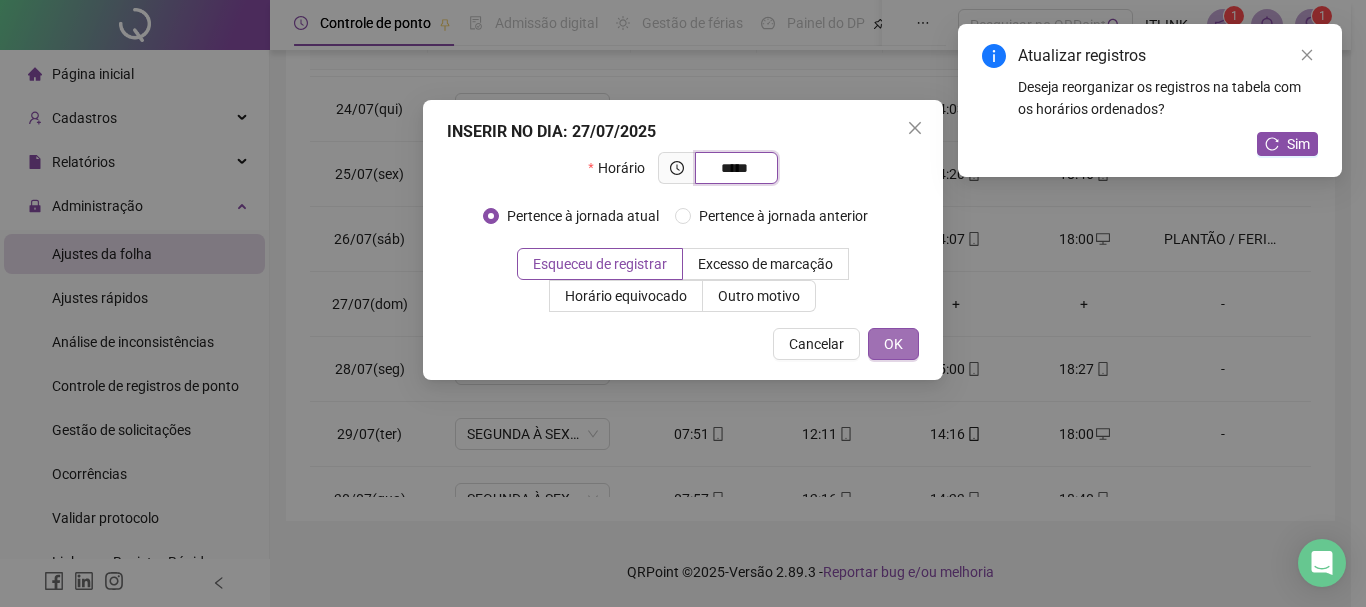 type on "*****" 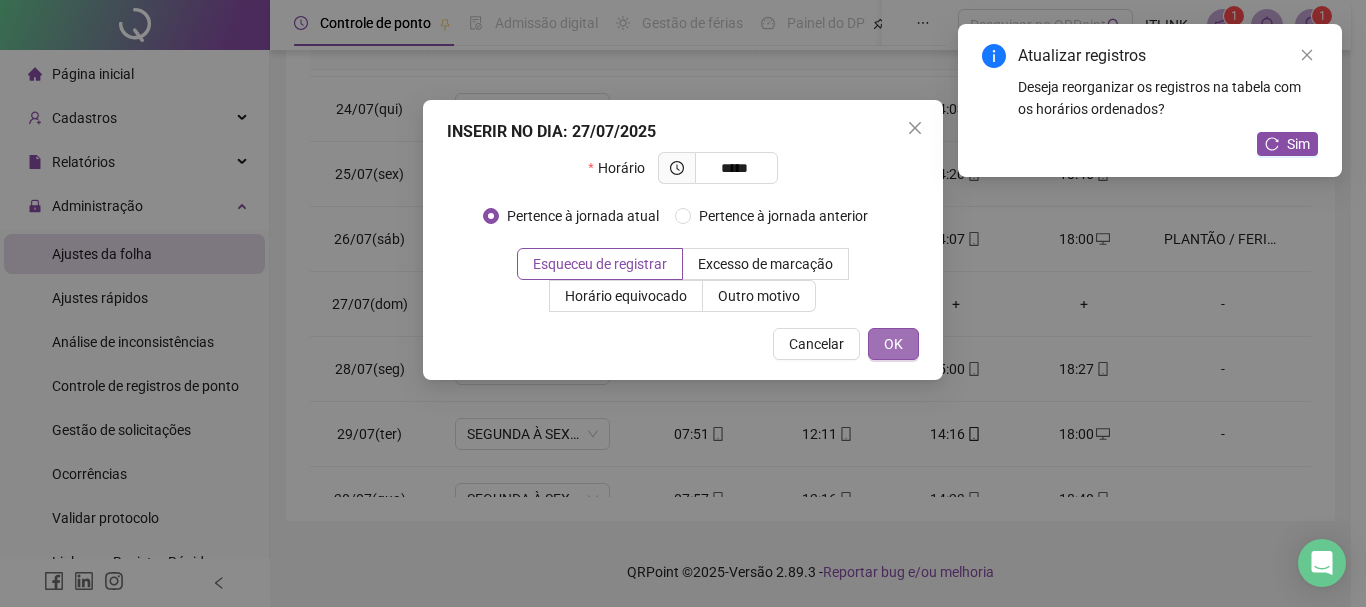 click on "OK" at bounding box center [893, 344] 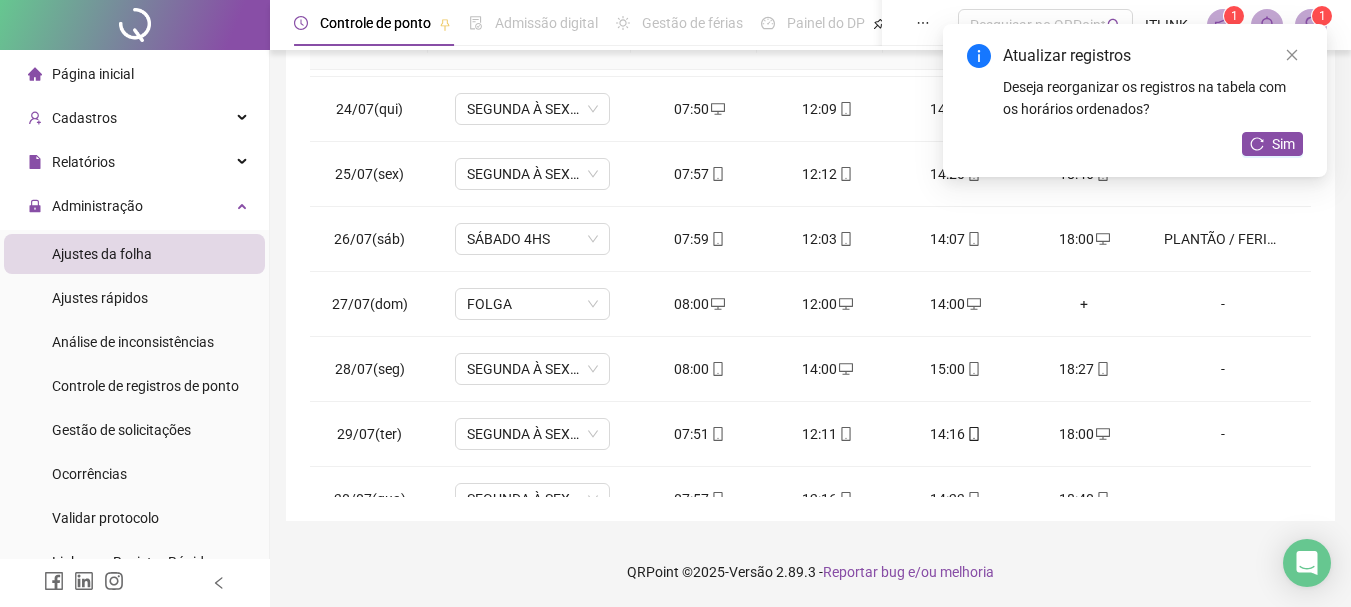 click on "+" at bounding box center (1084, 304) 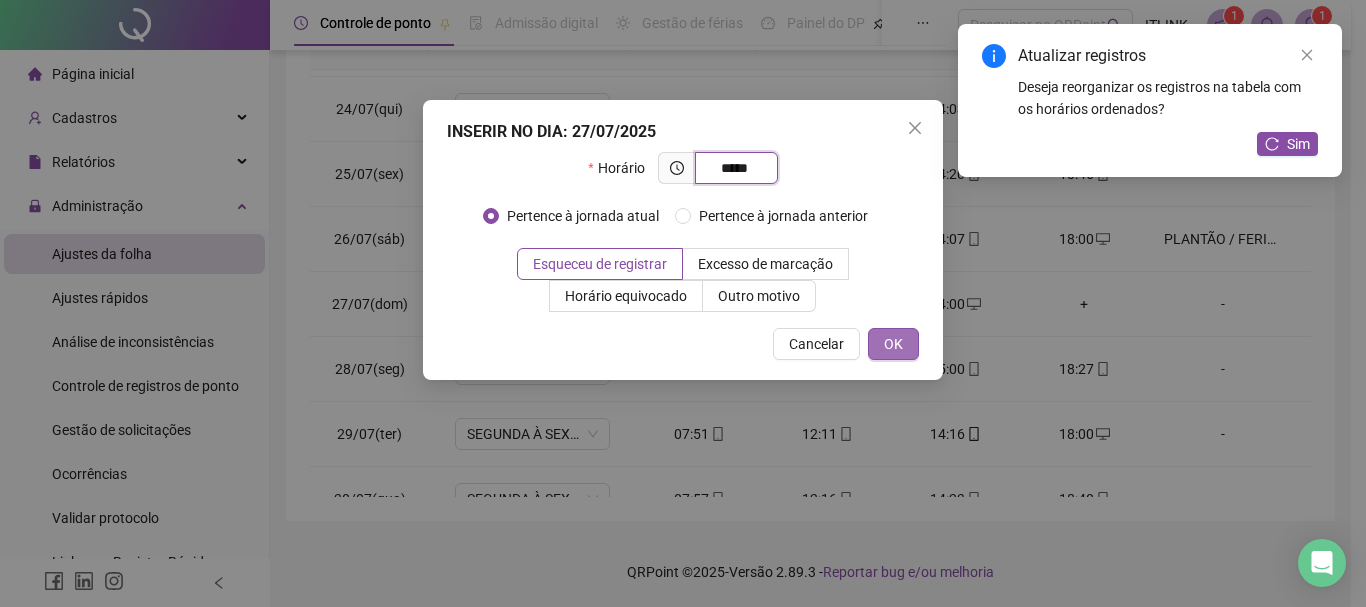type on "*****" 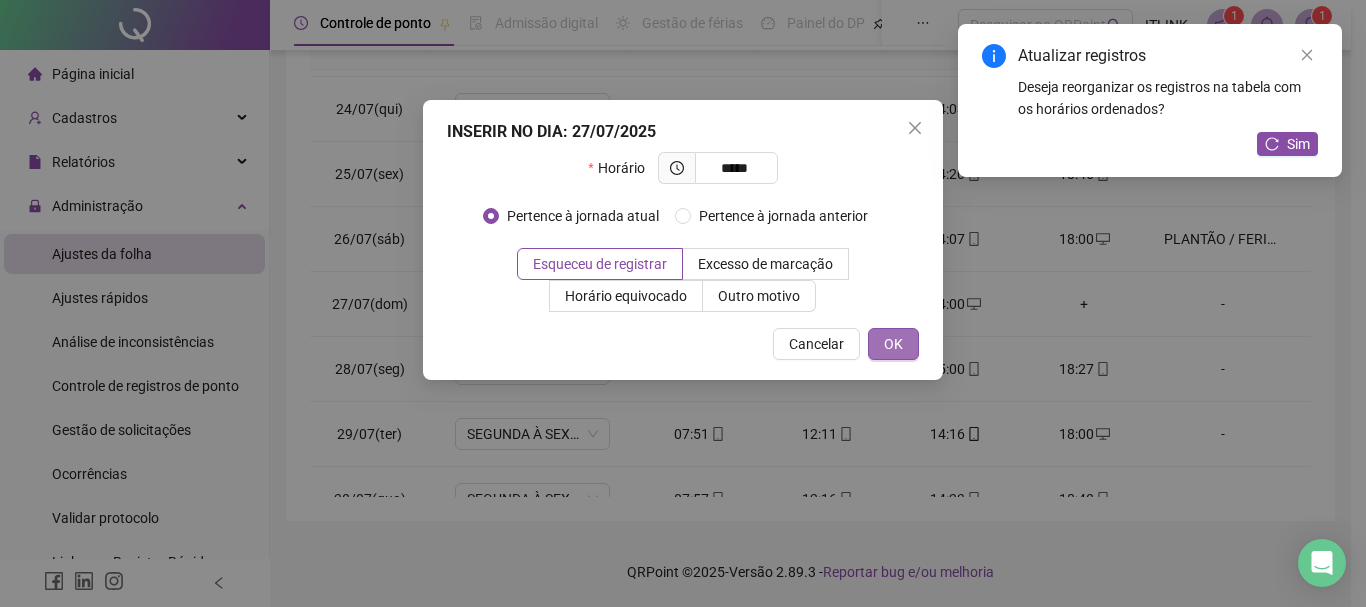 click on "OK" at bounding box center (893, 344) 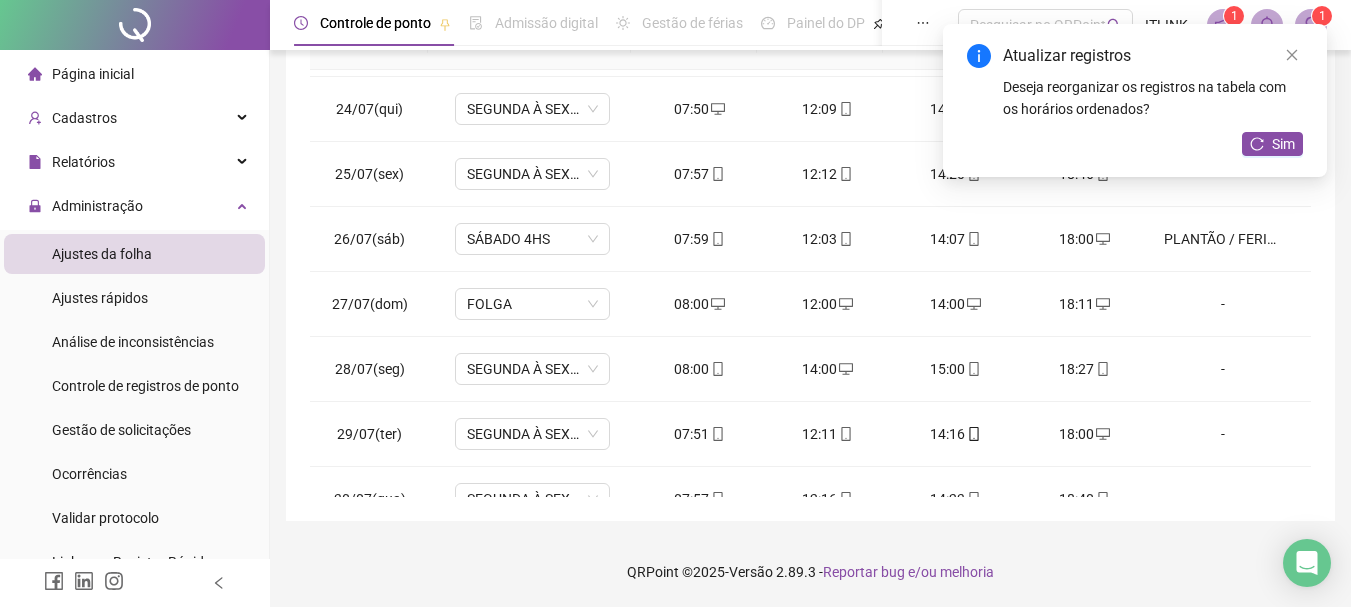 click on "Sim" at bounding box center [1272, 144] 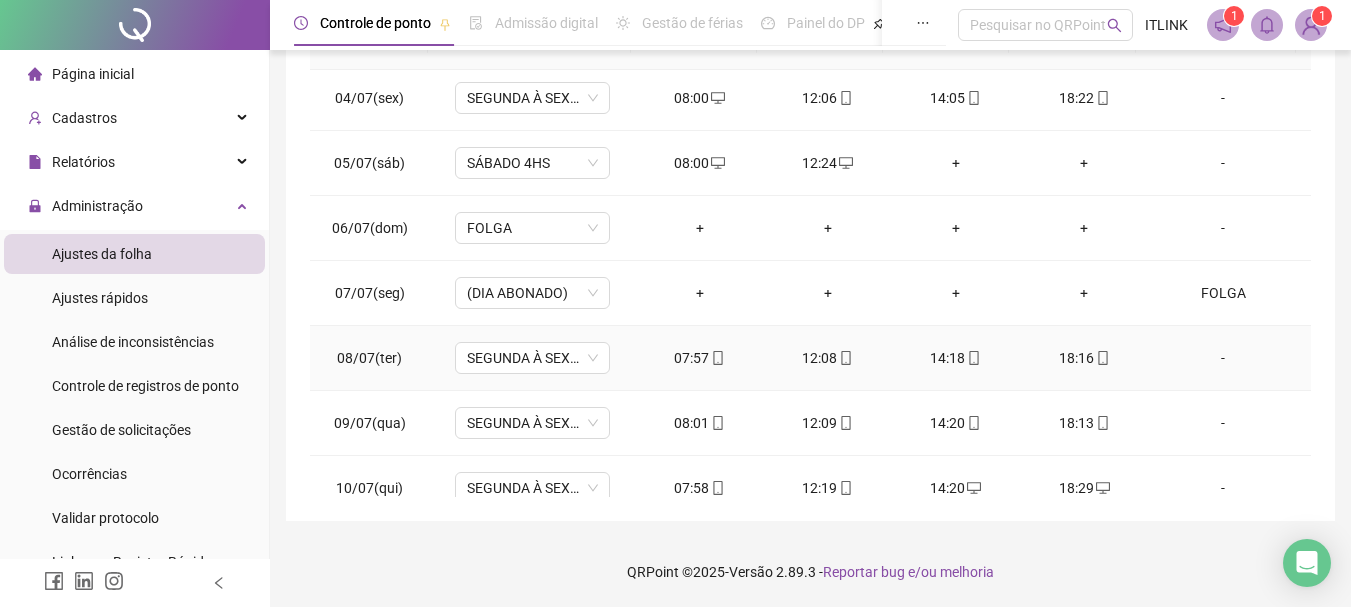 scroll, scrollTop: 0, scrollLeft: 0, axis: both 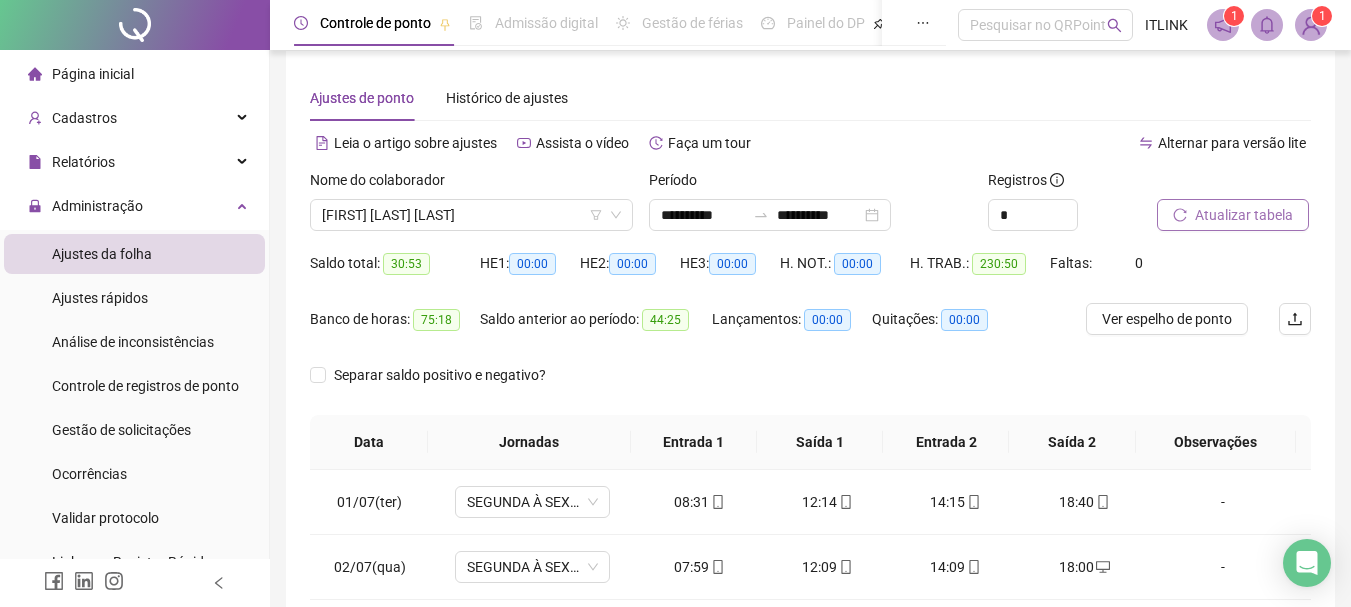click on "Atualizar tabela" at bounding box center [1244, 215] 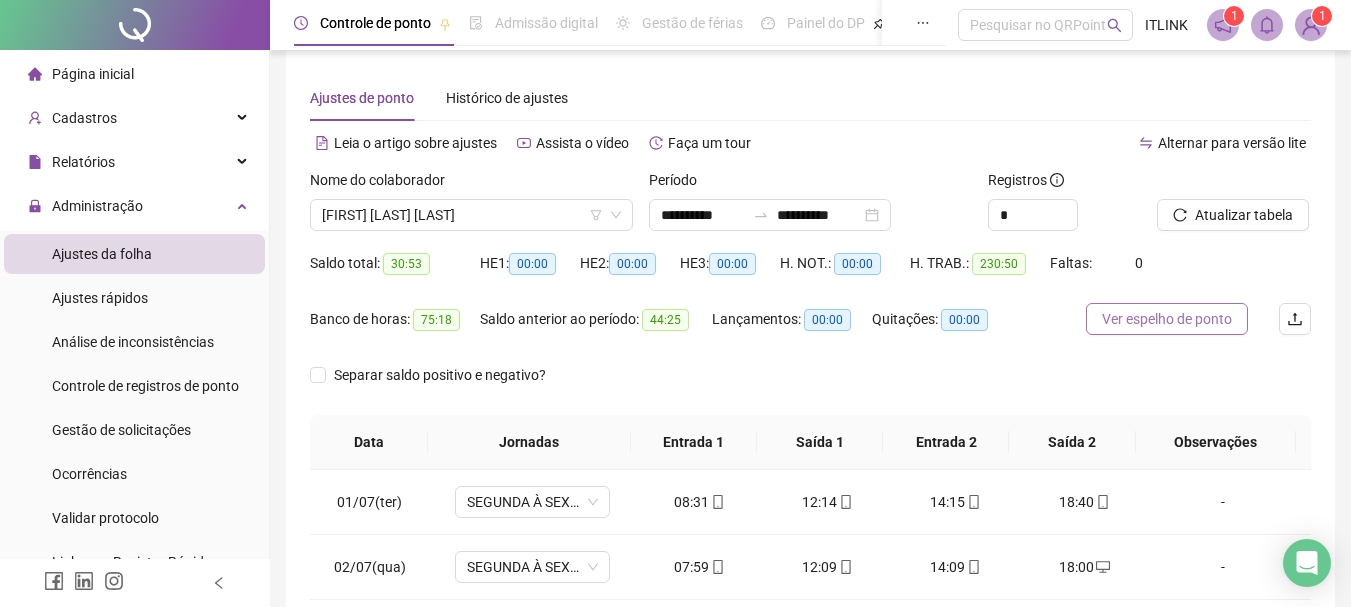 click on "Ver espelho de ponto" at bounding box center [1167, 319] 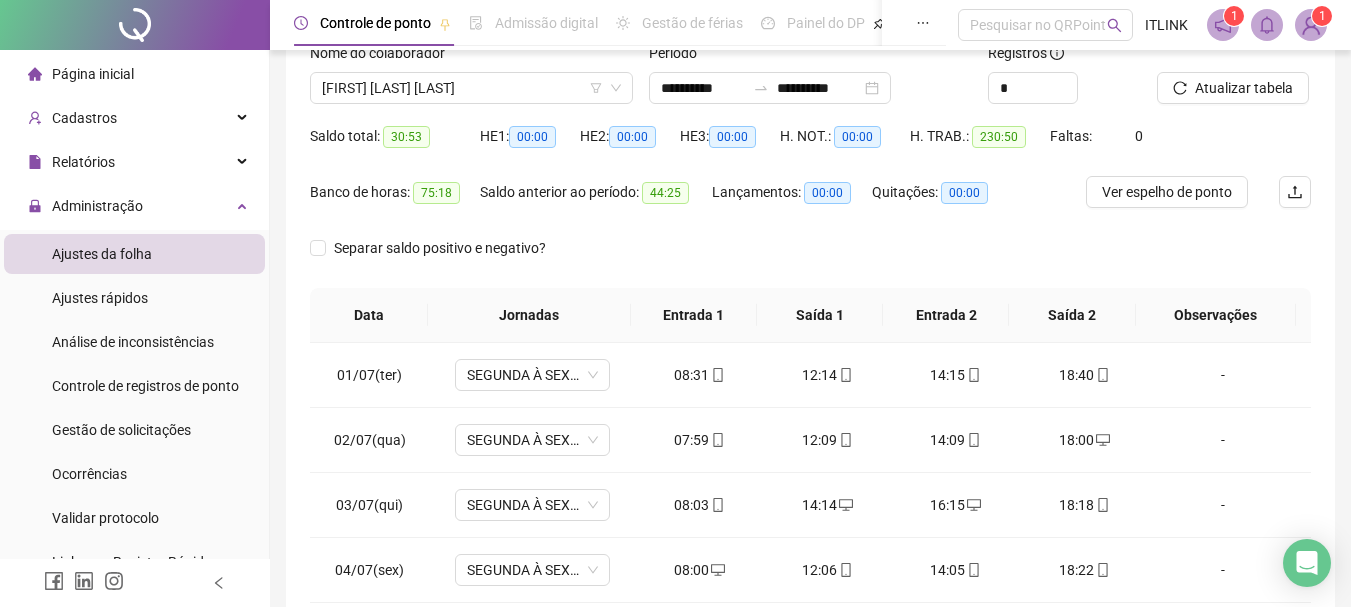 scroll, scrollTop: 215, scrollLeft: 0, axis: vertical 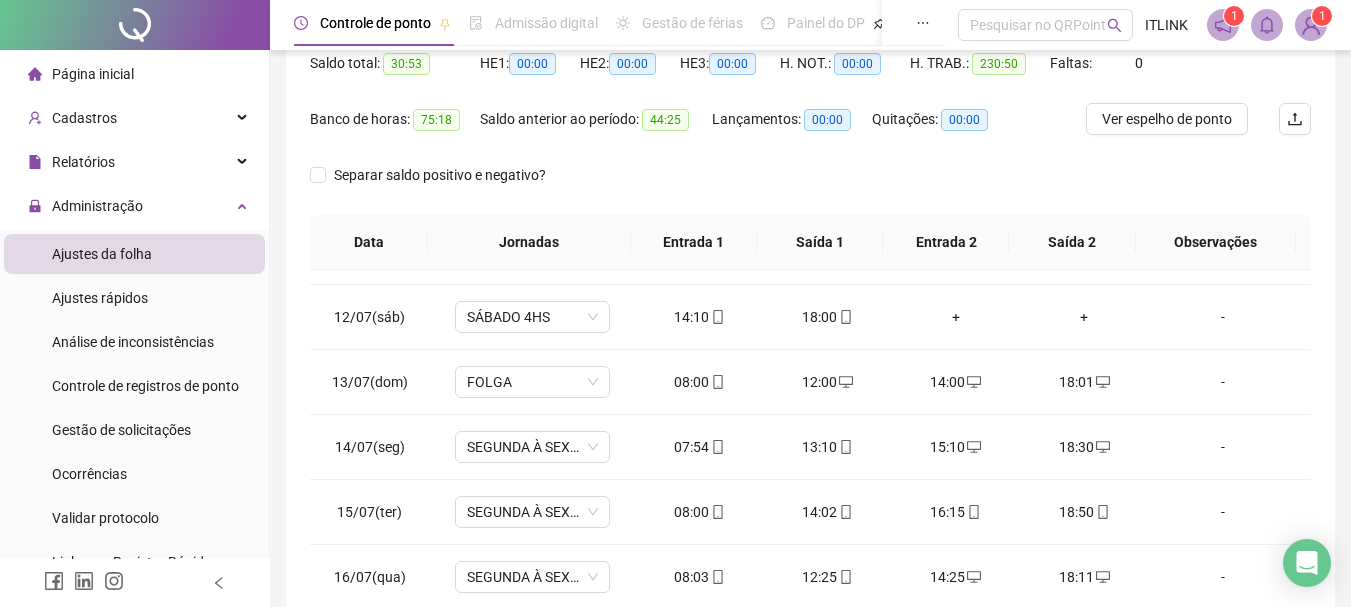 click on "[FIRST] [LAST] [LAST]" at bounding box center [471, 15] 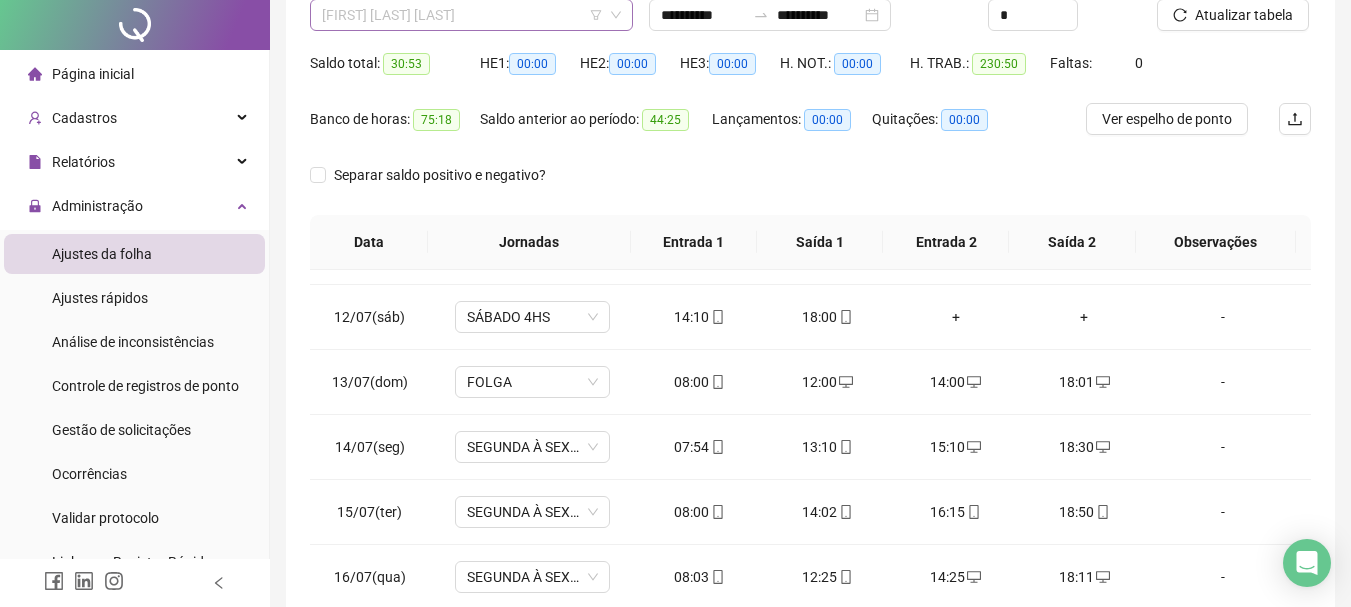 click on "[FIRST] [LAST] [LAST]" at bounding box center (471, 15) 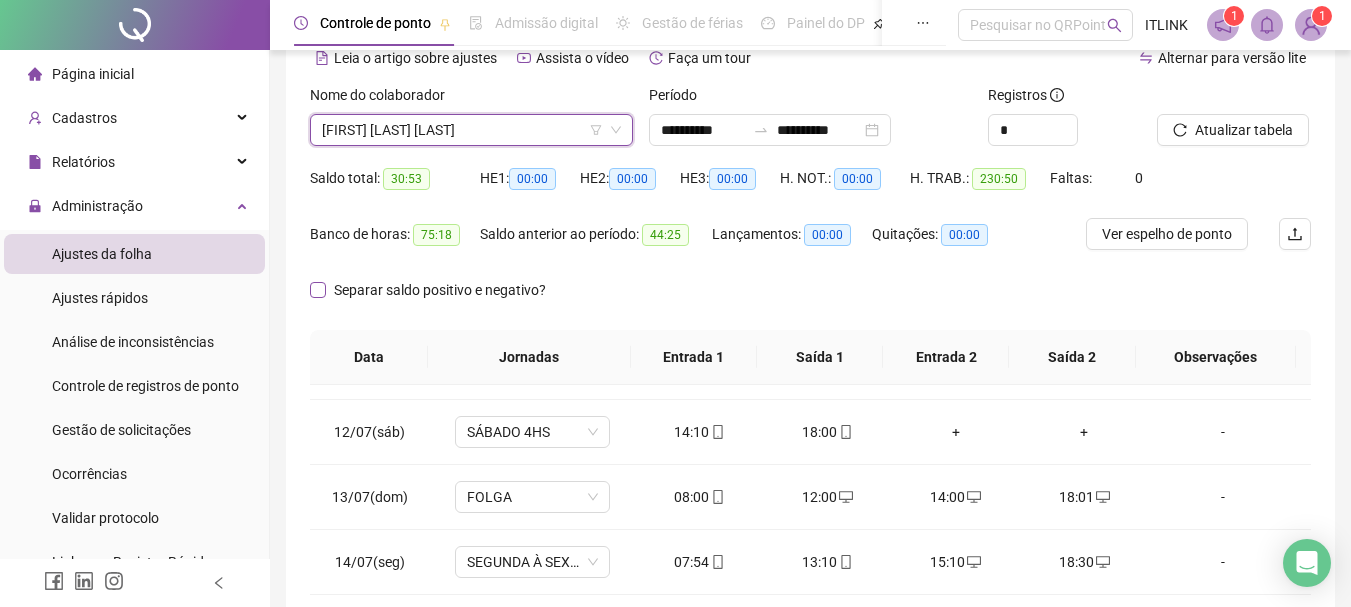 scroll, scrollTop: 200, scrollLeft: 0, axis: vertical 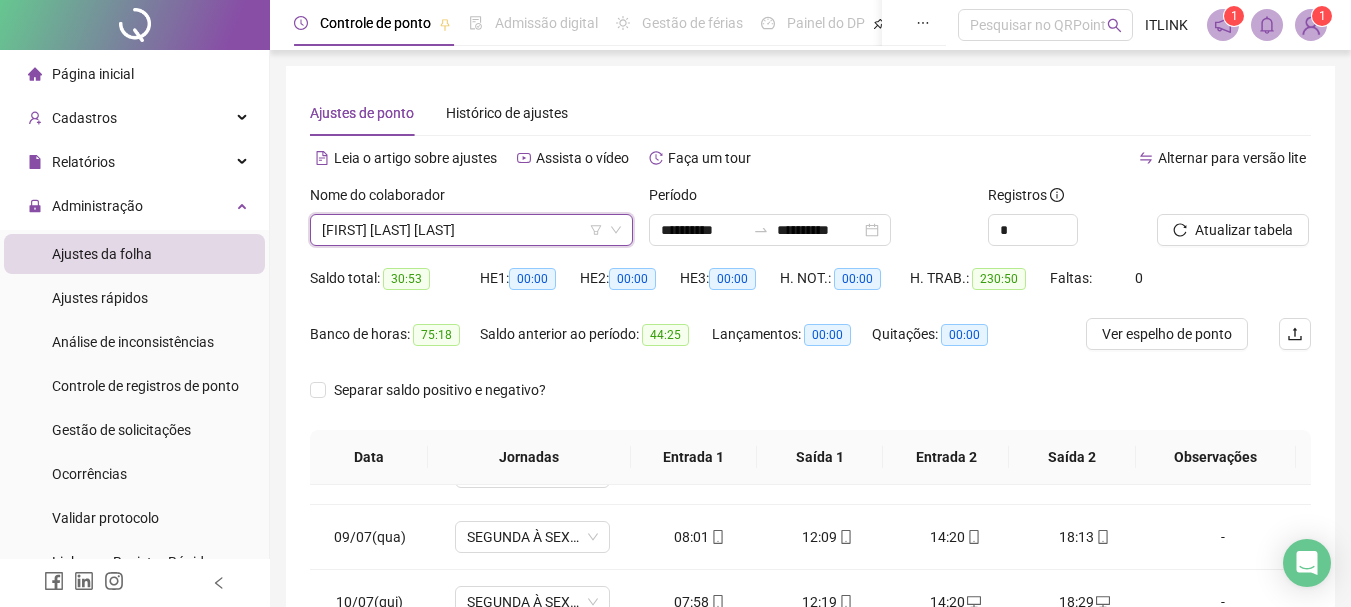 click on "[FIRST] [LAST] [LAST]" at bounding box center [471, 230] 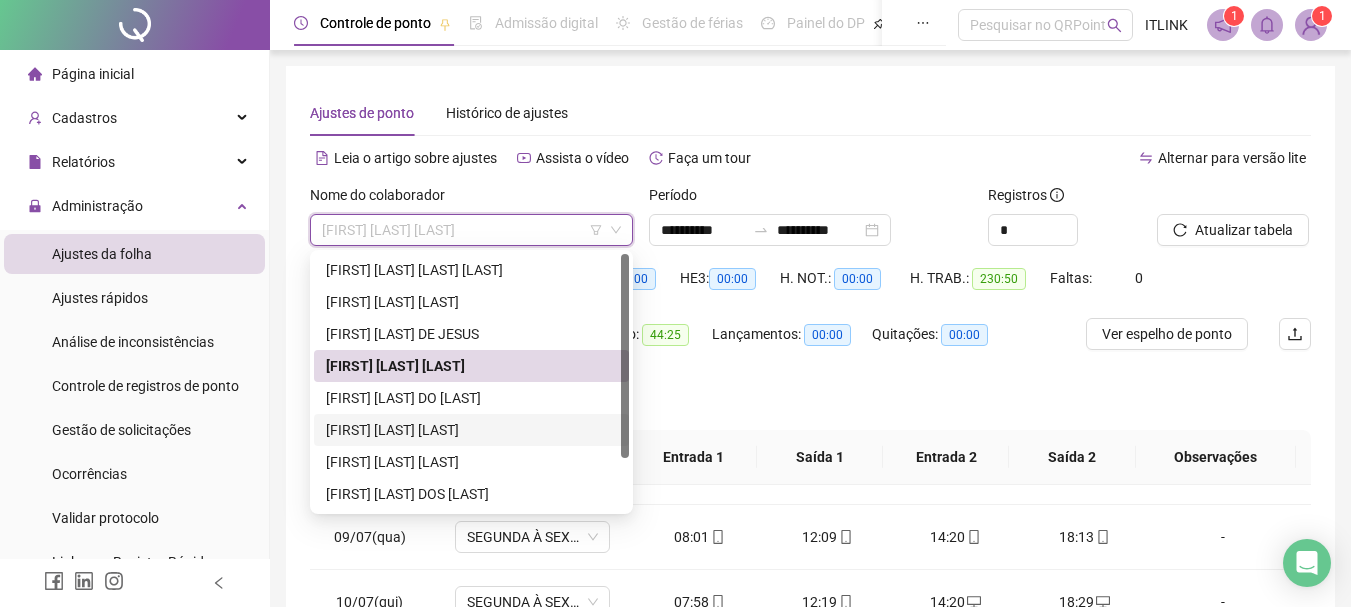 drag, startPoint x: 394, startPoint y: 435, endPoint x: 415, endPoint y: 391, distance: 48.754486 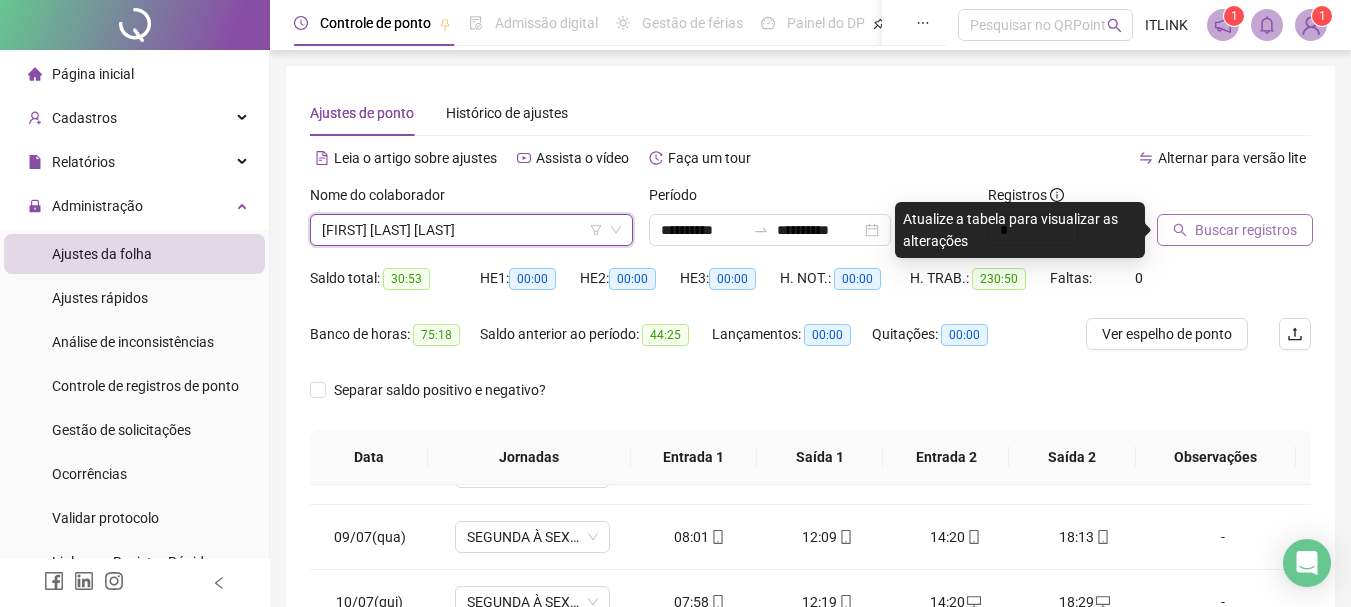 click on "Buscar registros" at bounding box center (1246, 230) 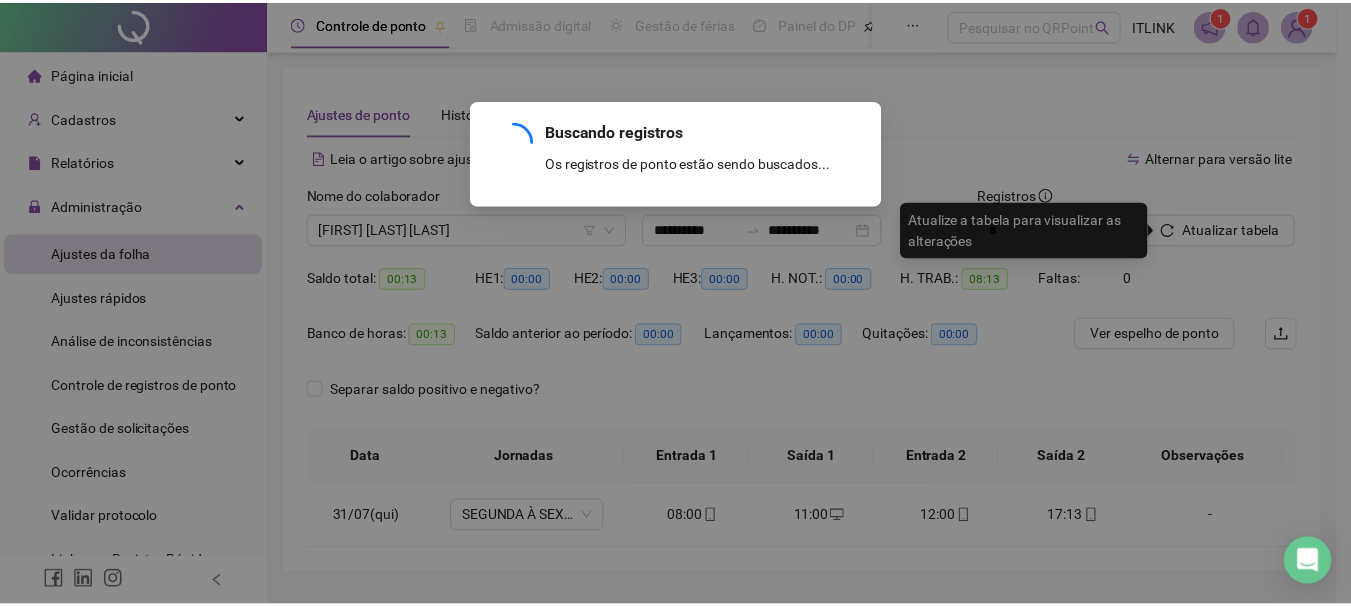 scroll, scrollTop: 0, scrollLeft: 0, axis: both 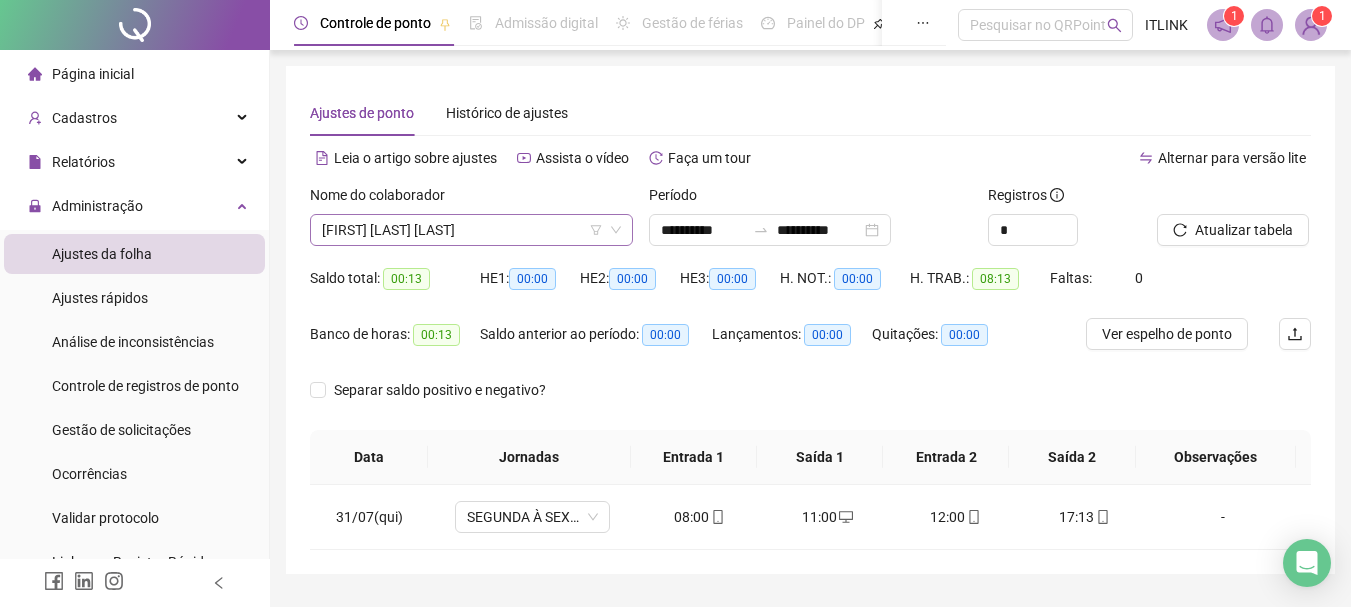 click on "[FIRST] [LAST] [LAST]" at bounding box center [471, 230] 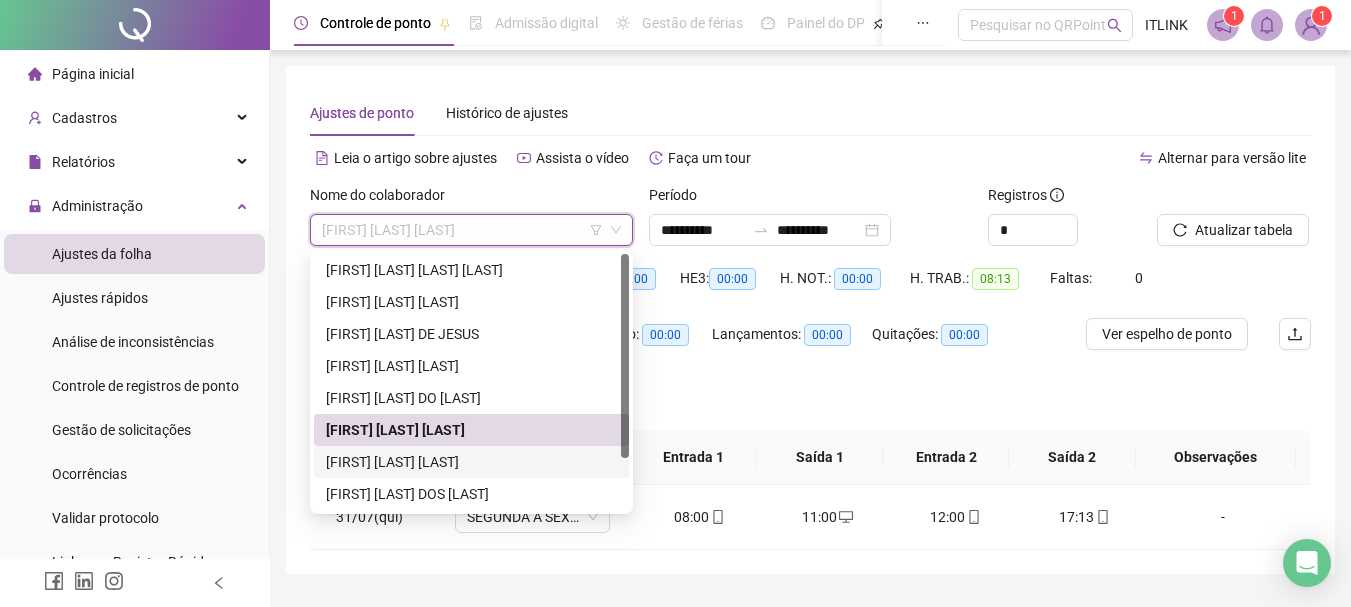 click on "[FIRST] [LAST] [LAST]" at bounding box center (471, 462) 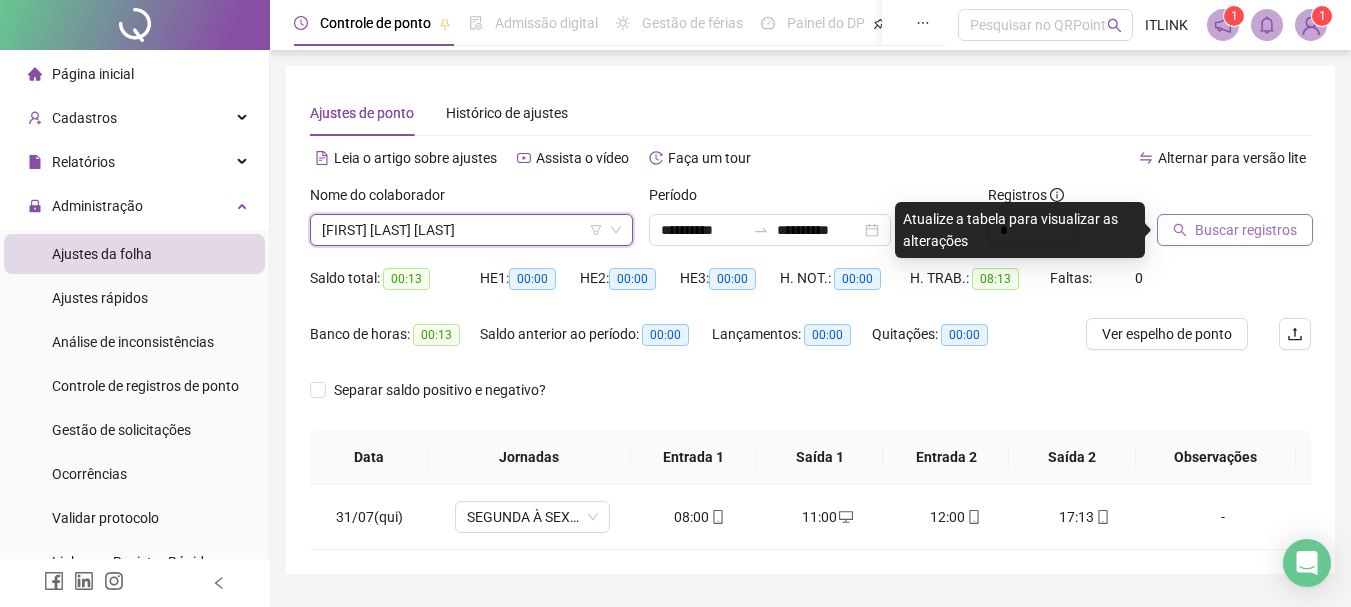 click on "Buscar registros" at bounding box center (1235, 230) 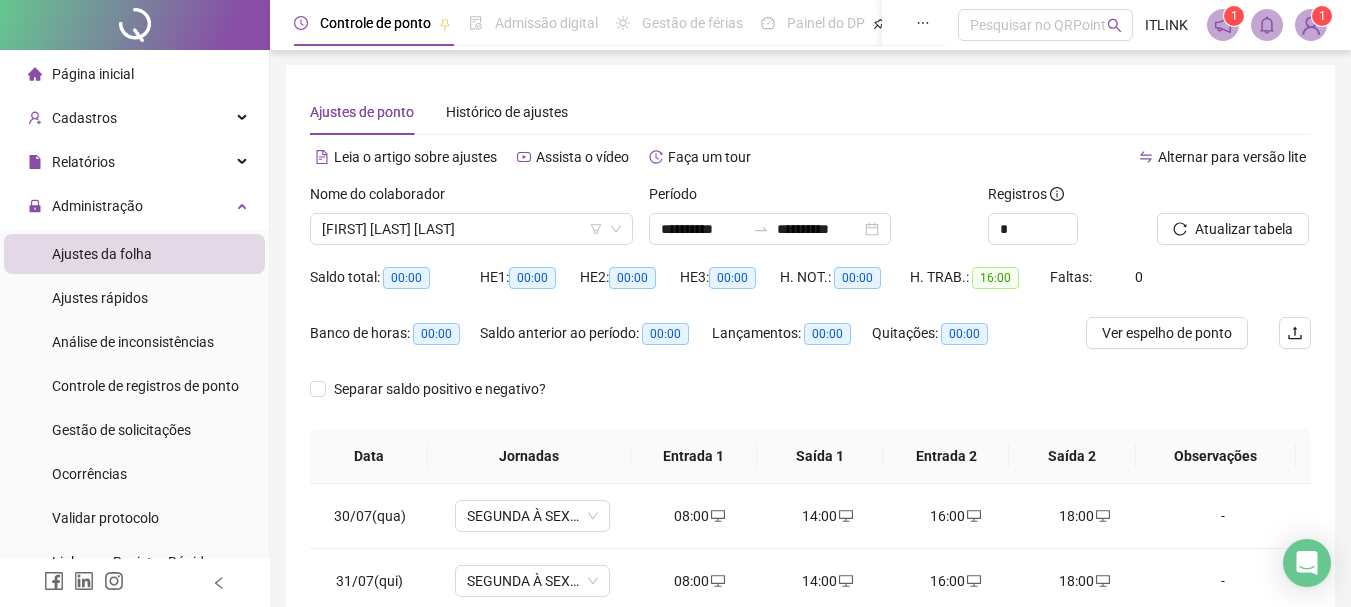 scroll, scrollTop: 118, scrollLeft: 0, axis: vertical 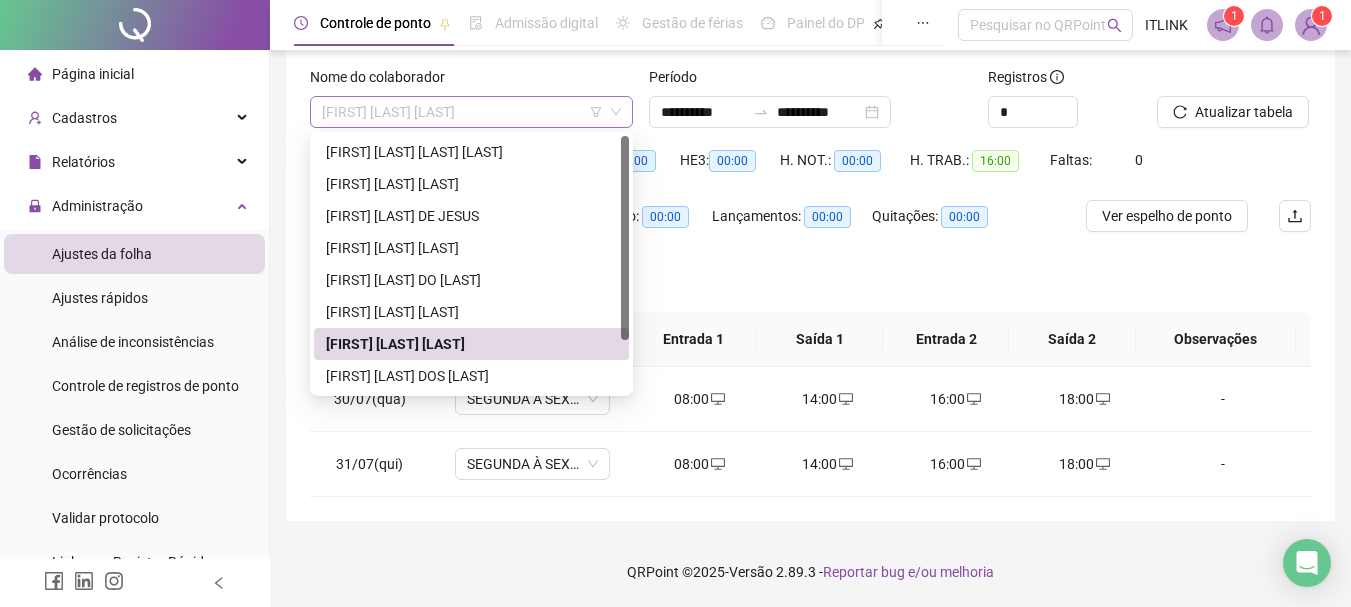 click on "[FIRST] [LAST] [LAST]" at bounding box center (471, 112) 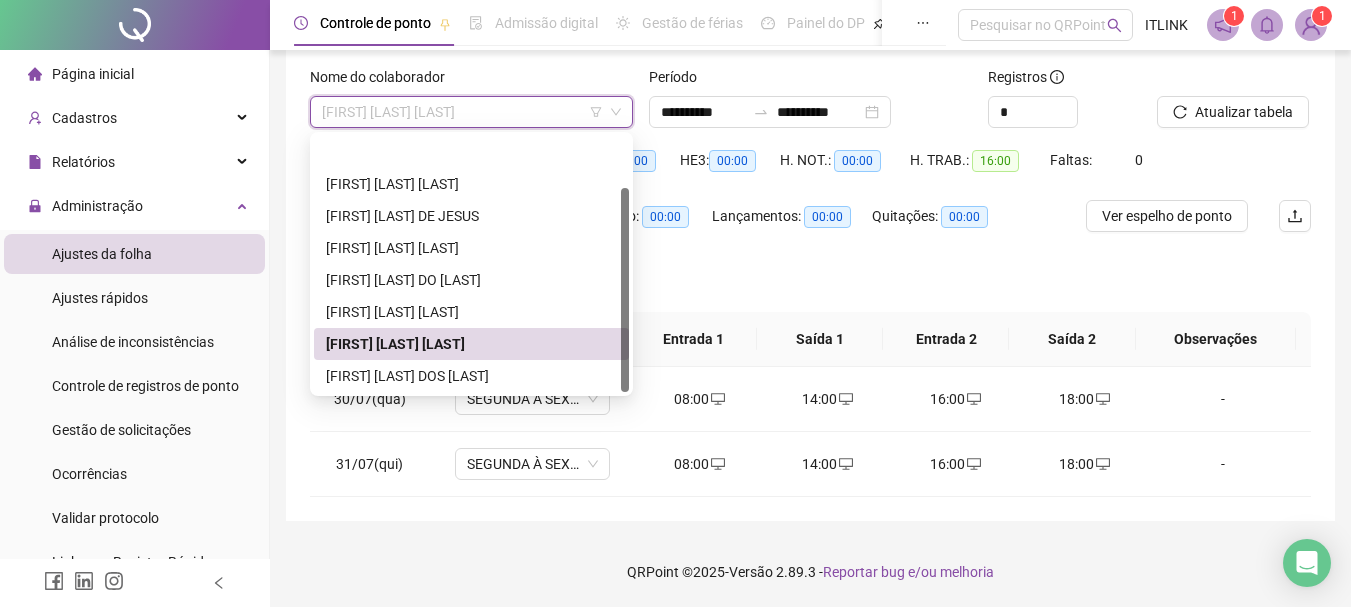 scroll, scrollTop: 64, scrollLeft: 0, axis: vertical 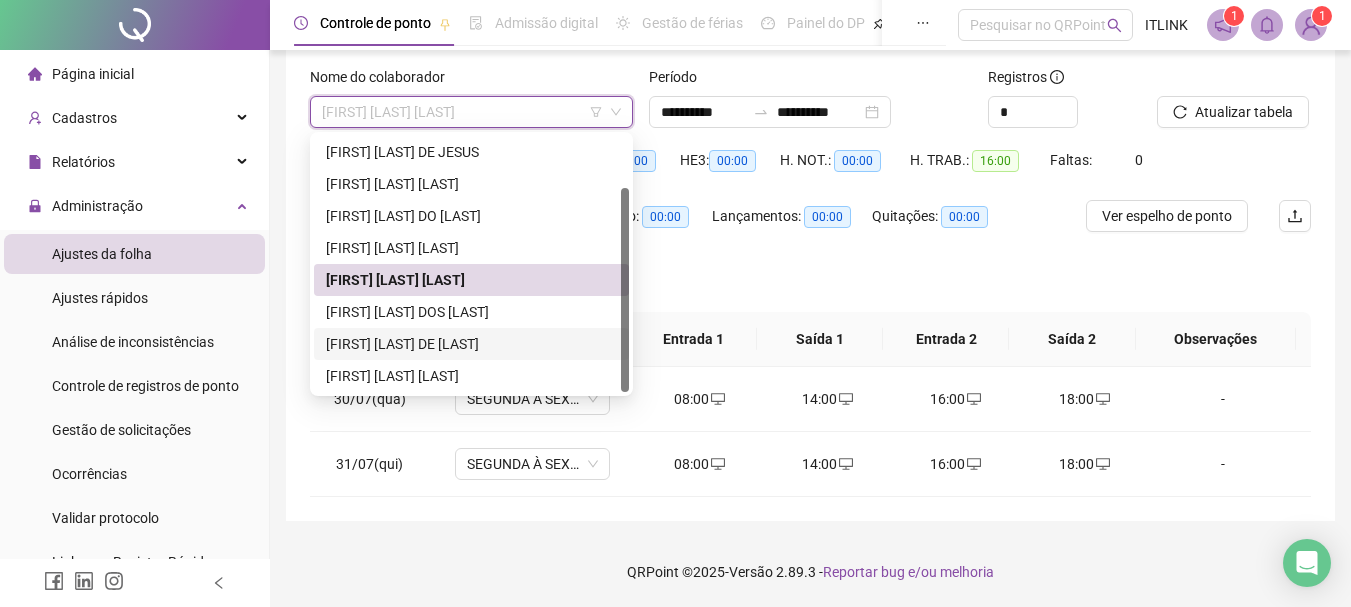 click on "[FIRST] [LAST] DE [LAST]" at bounding box center [471, 344] 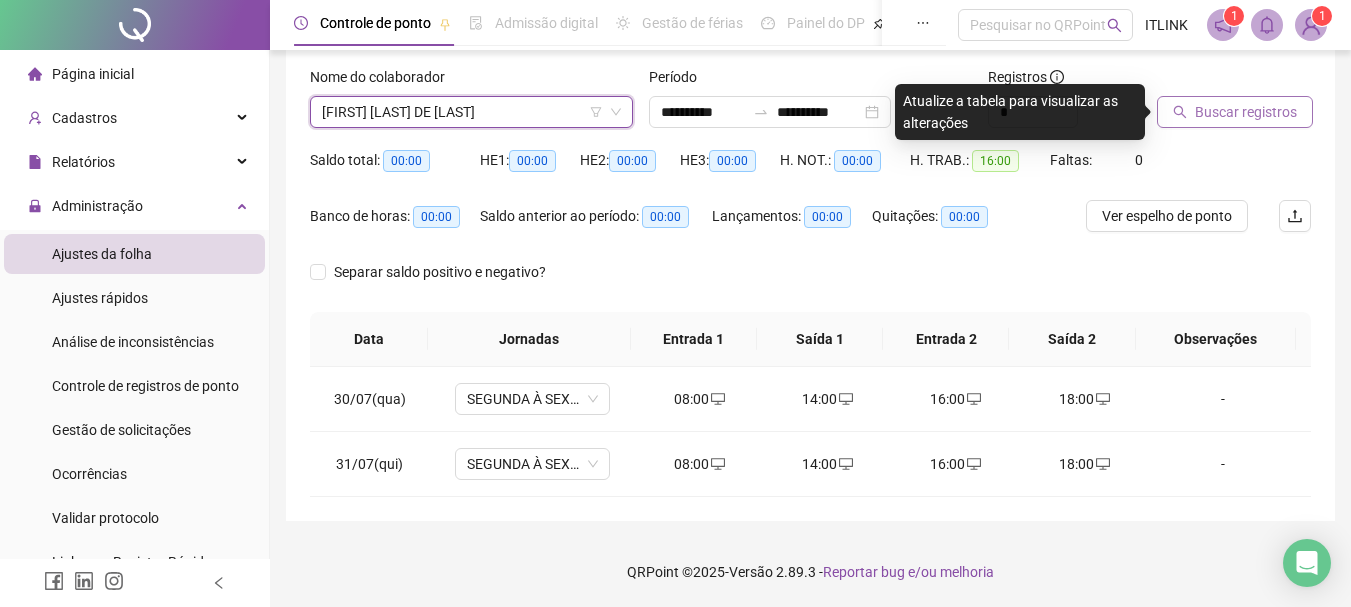 click on "Buscar registros" at bounding box center [1246, 112] 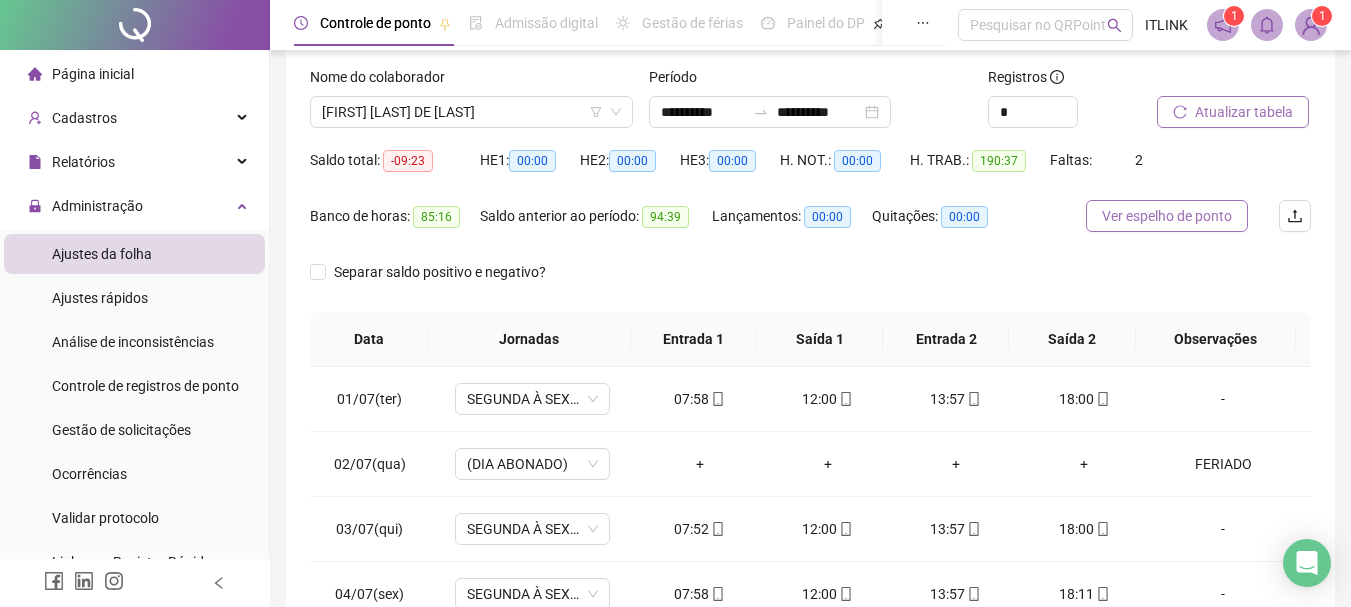 click on "Ver espelho de ponto" at bounding box center (1167, 216) 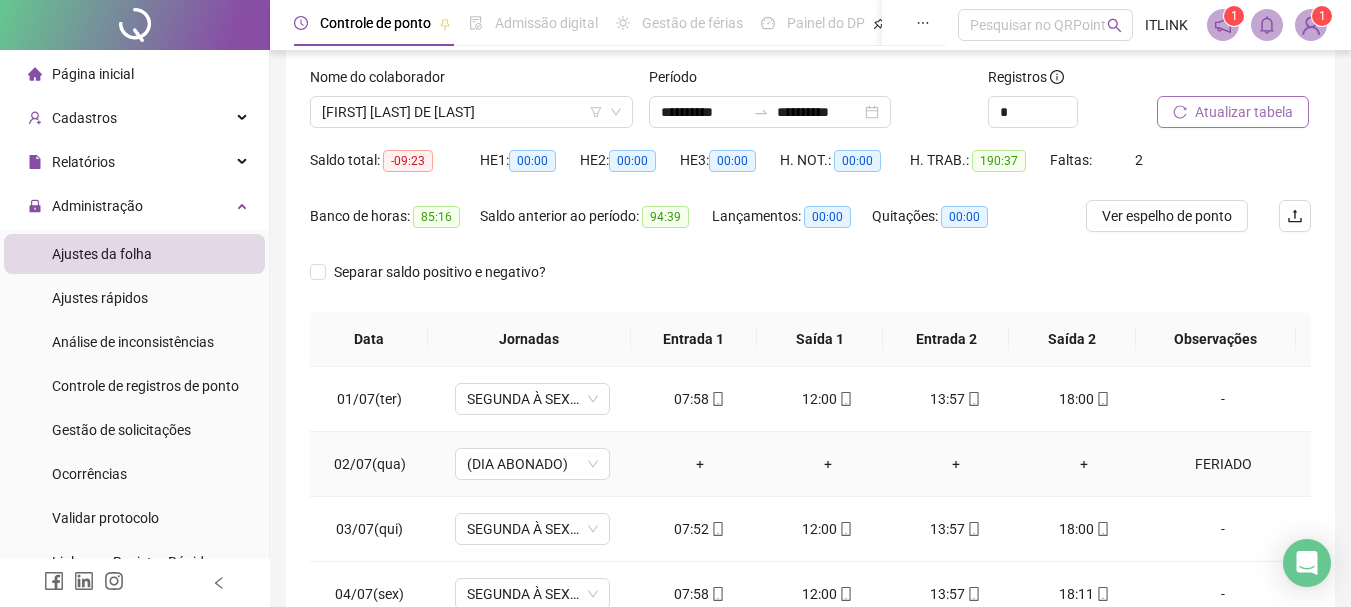 scroll, scrollTop: 415, scrollLeft: 0, axis: vertical 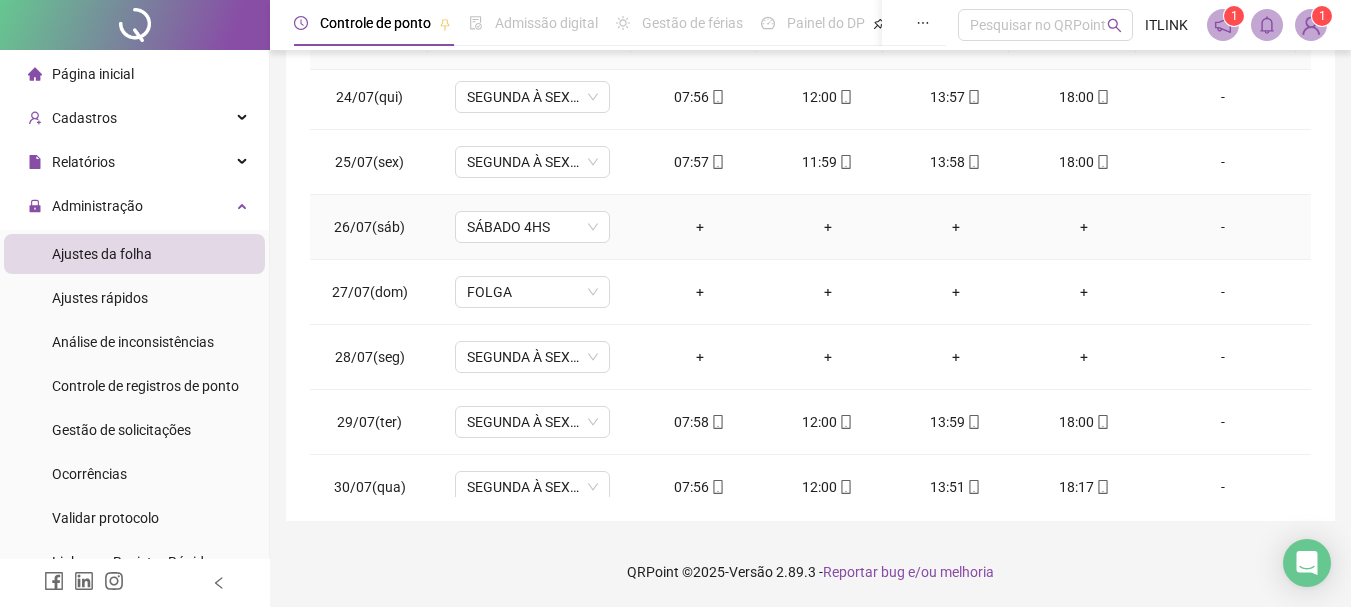 click on "-" at bounding box center (1223, 227) 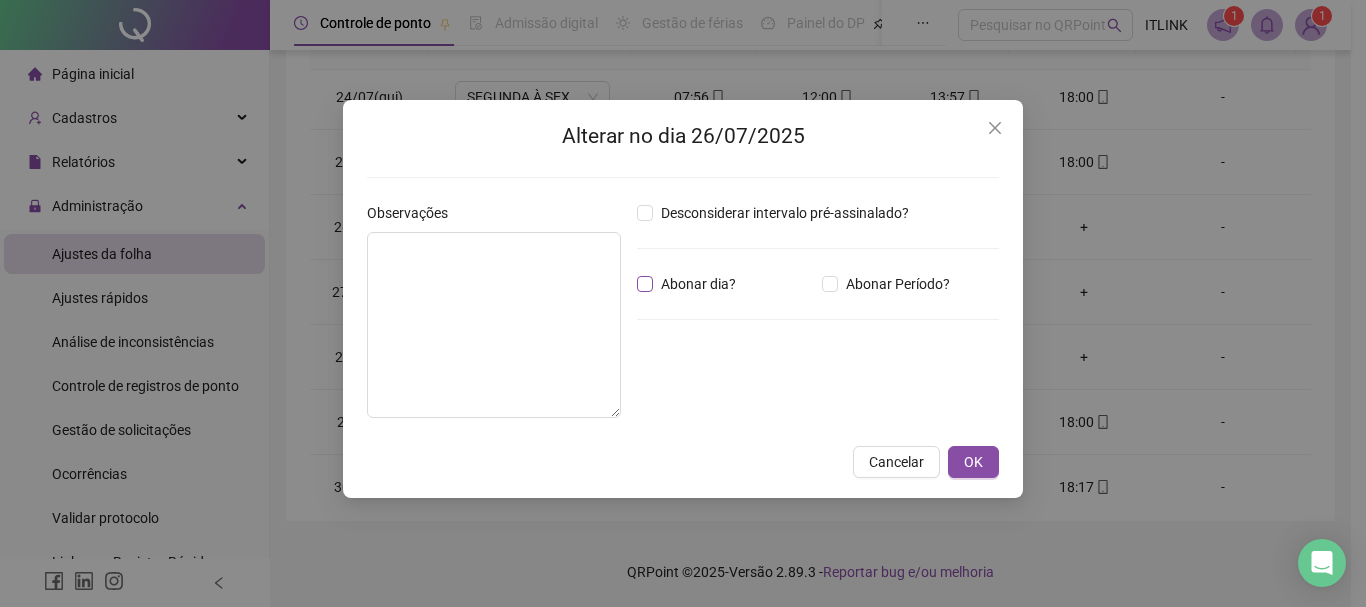 click on "Abonar dia?" at bounding box center (698, 284) 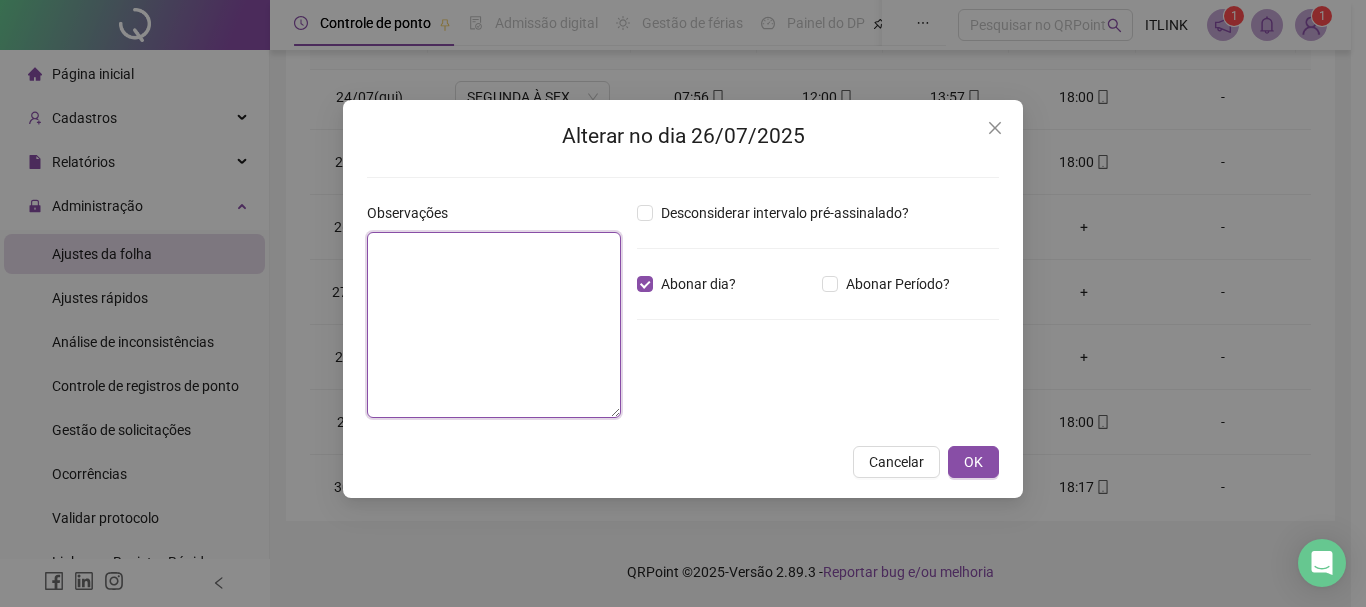 click at bounding box center [494, 325] 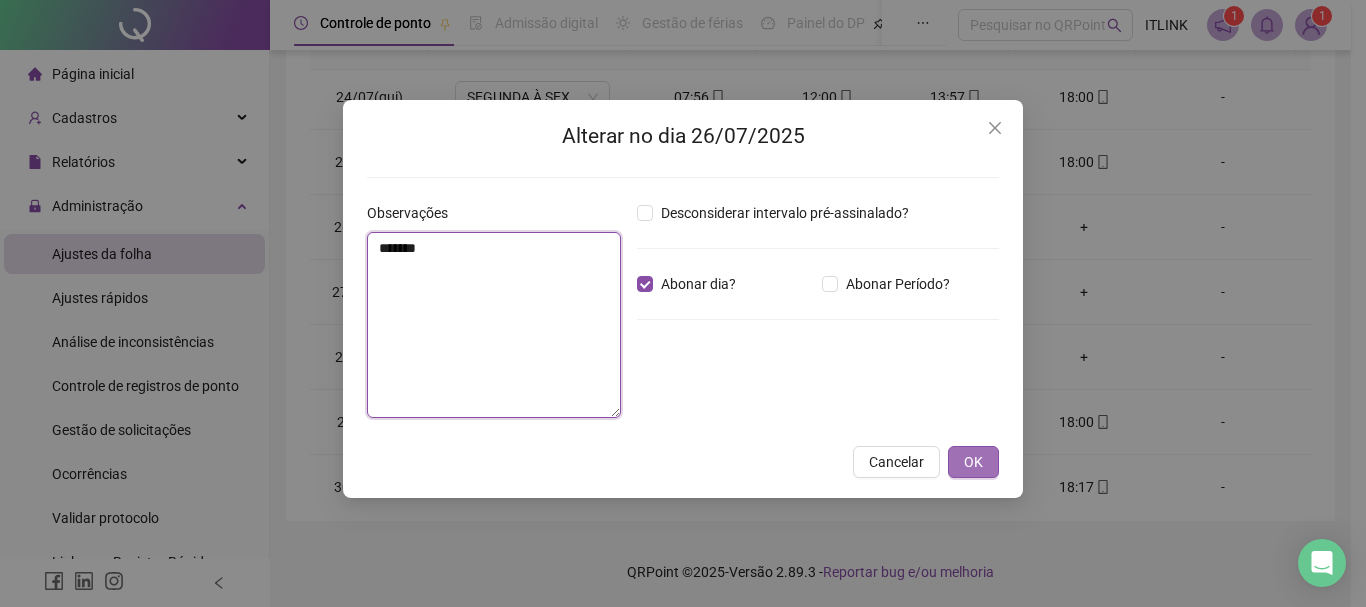 type on "*******" 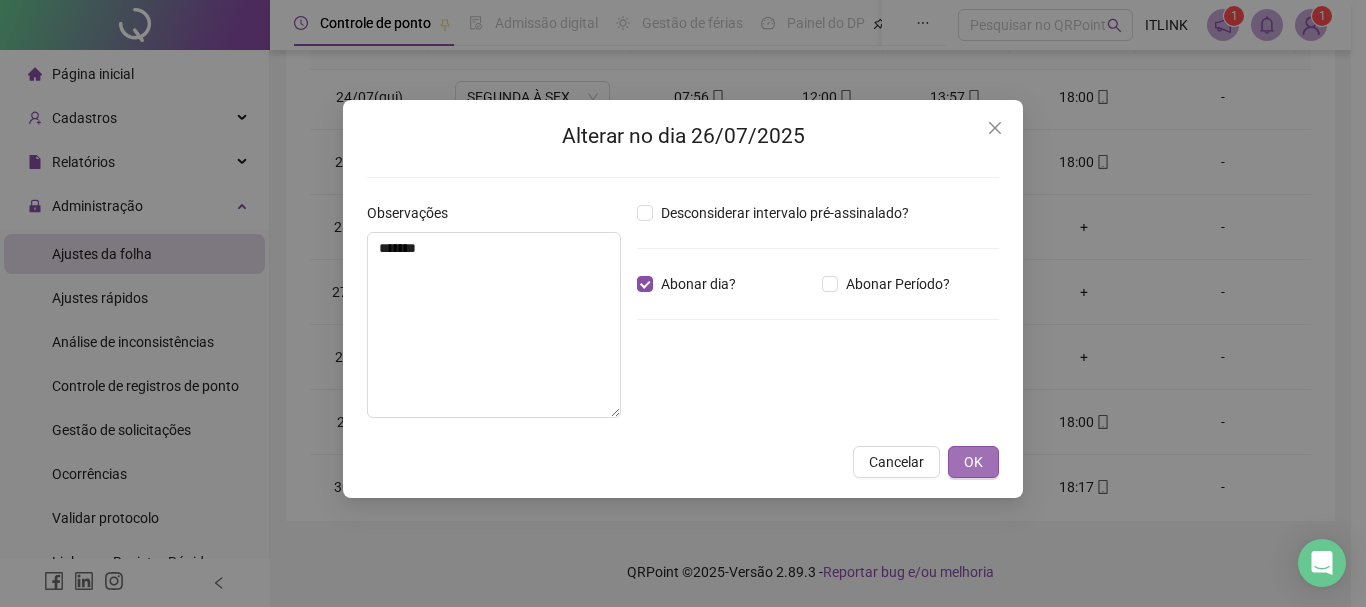 click on "OK" at bounding box center (973, 462) 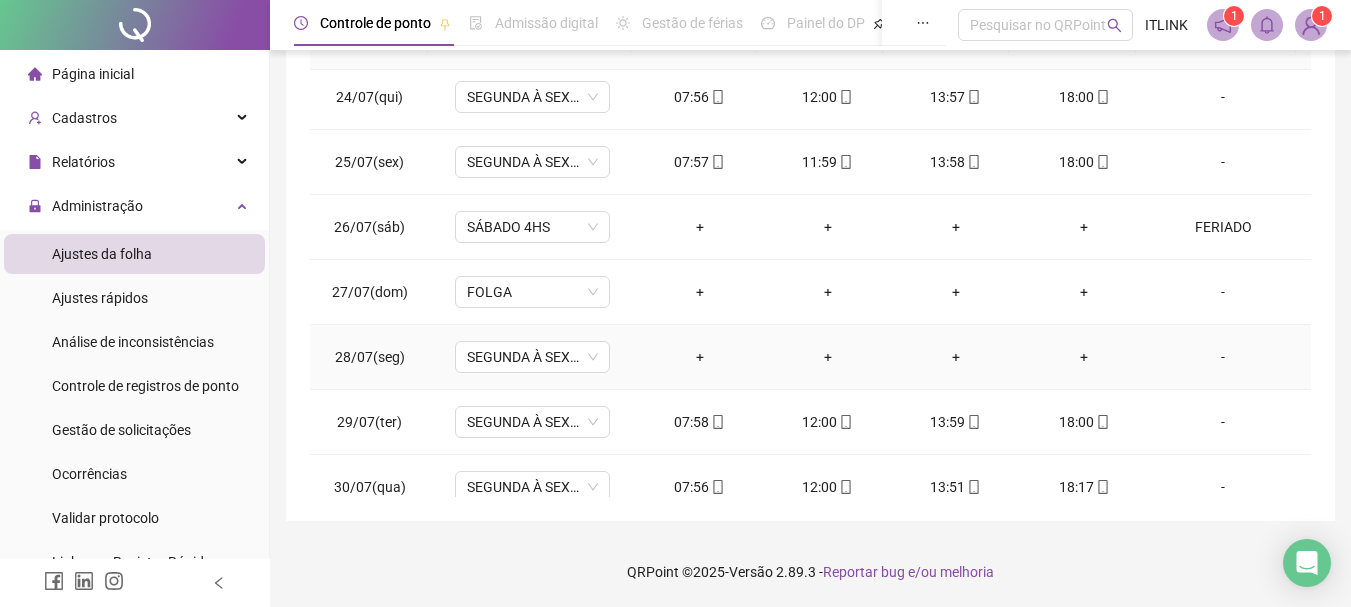 click on "-" at bounding box center (1223, 357) 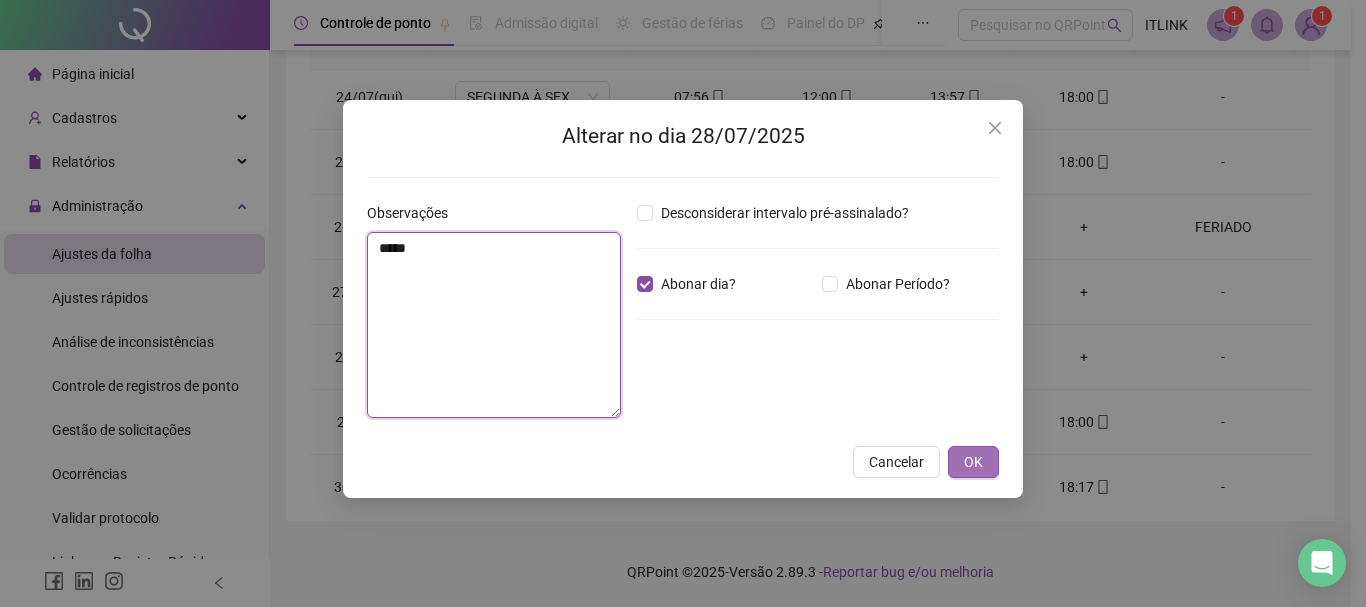 type on "*****" 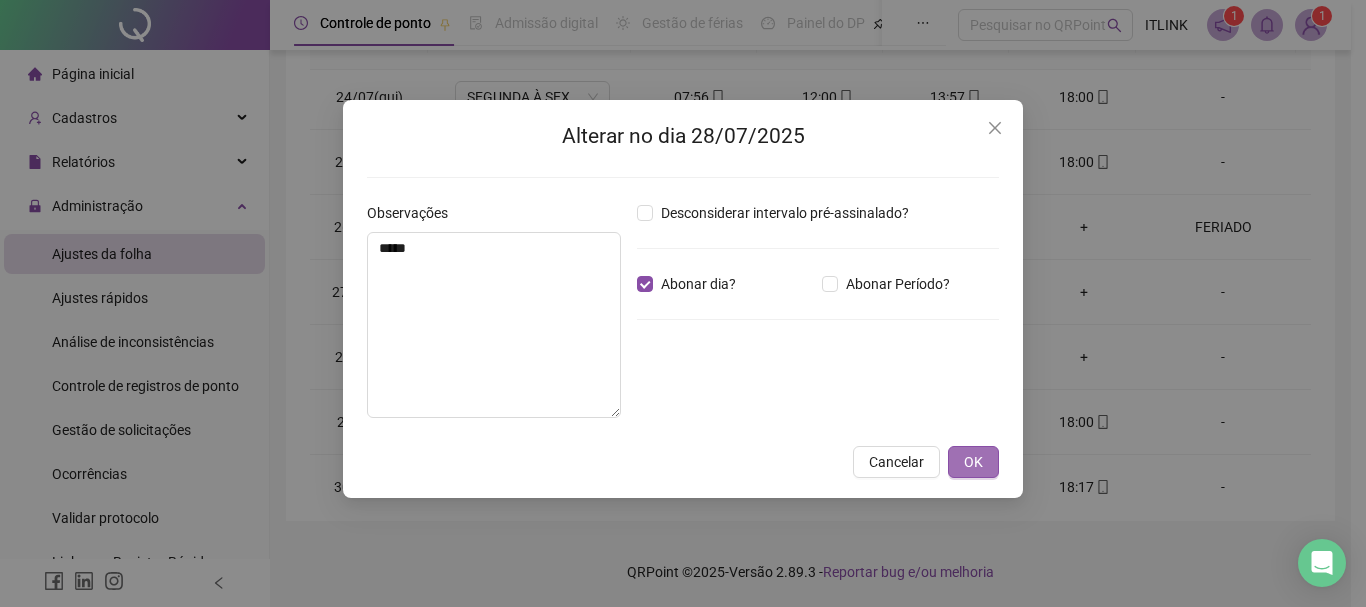 click on "OK" at bounding box center [973, 462] 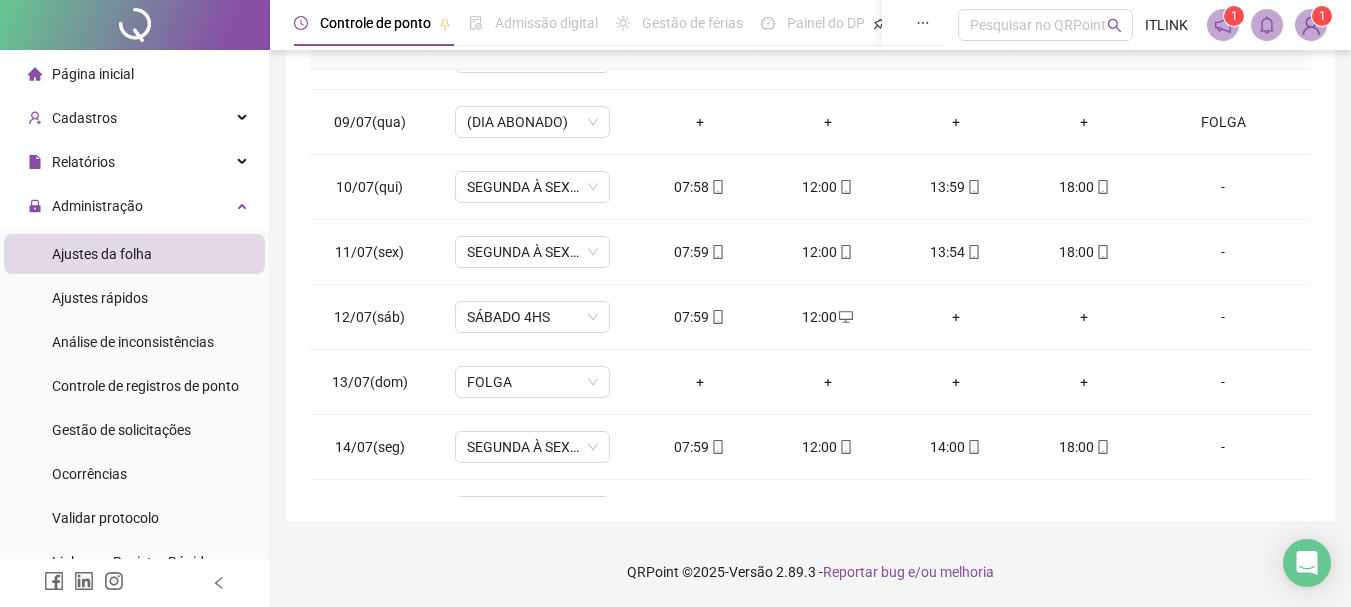 scroll, scrollTop: 0, scrollLeft: 0, axis: both 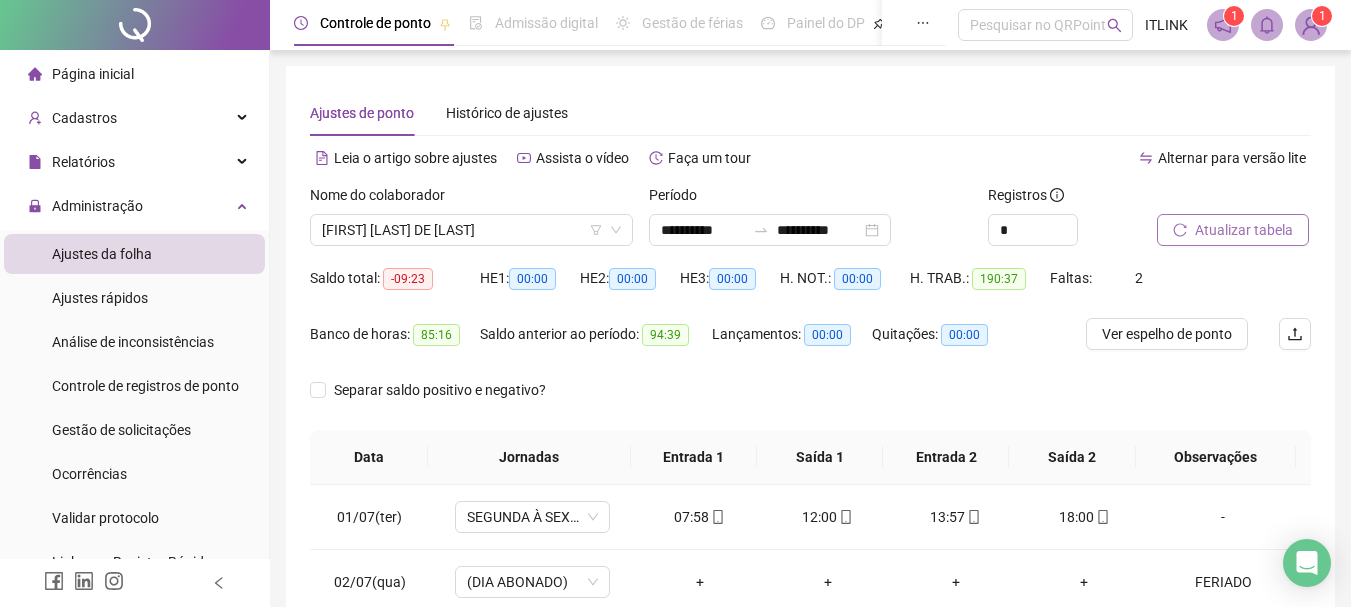 click on "Atualizar tabela" at bounding box center (1244, 230) 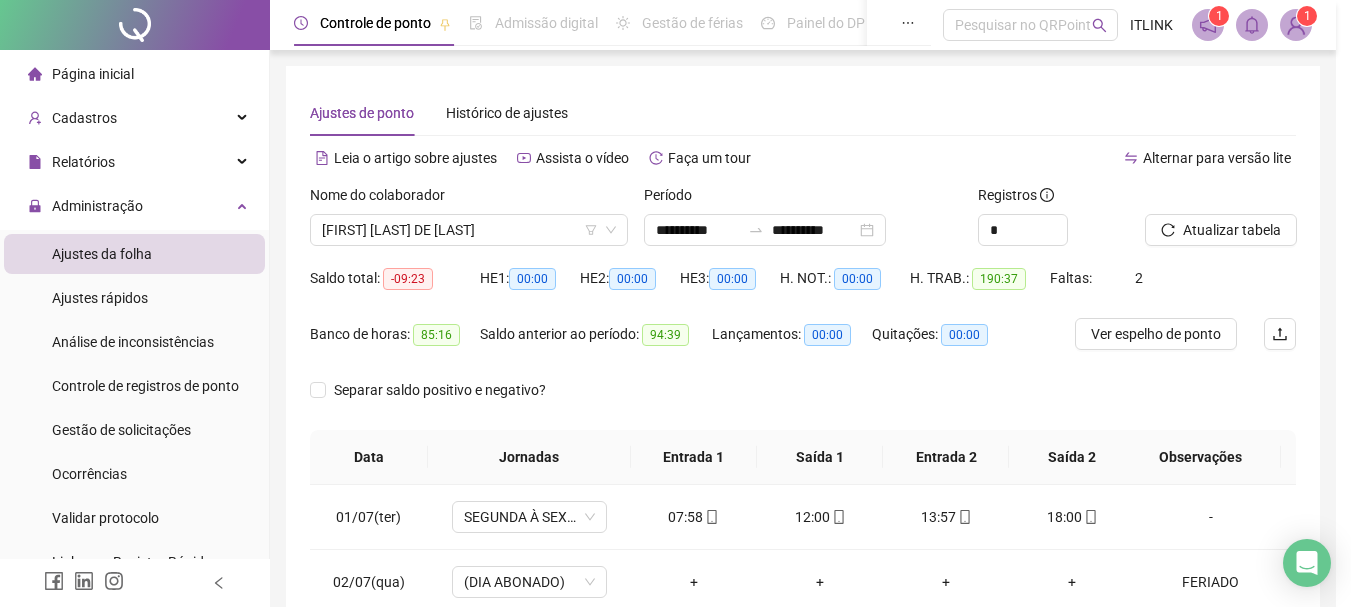 click on "Atualizando tabela Atualizando e reorganizando os registros... OK" at bounding box center (675, 303) 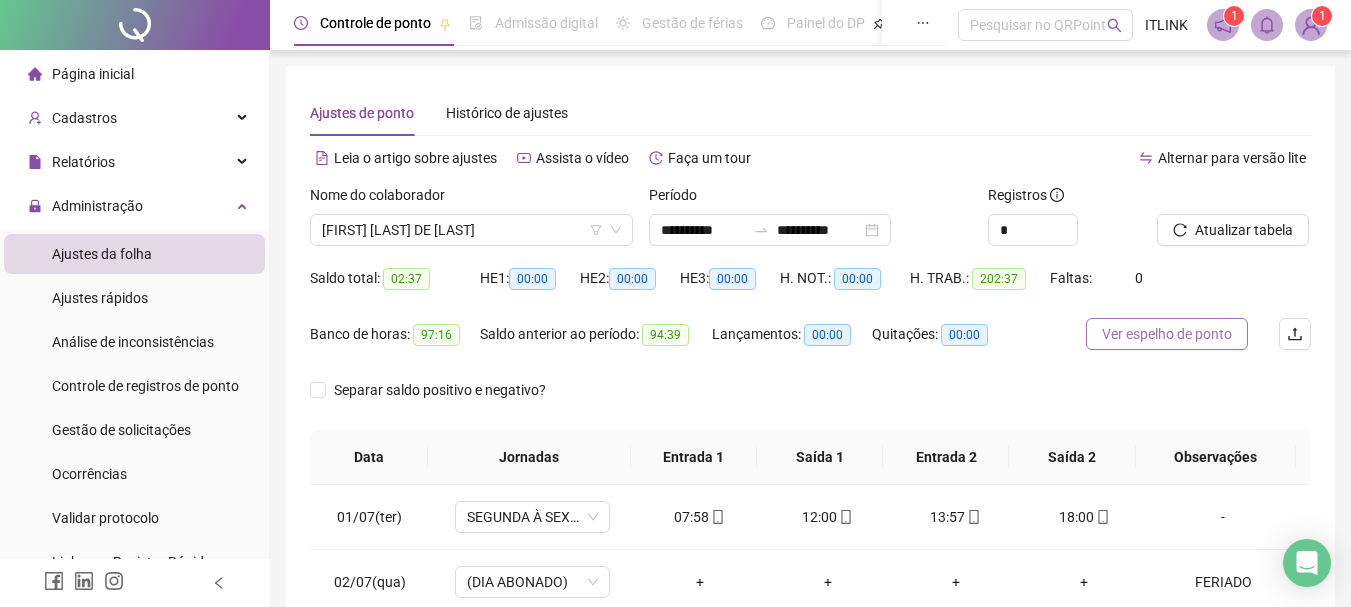 click on "Ver espelho de ponto" at bounding box center [1167, 334] 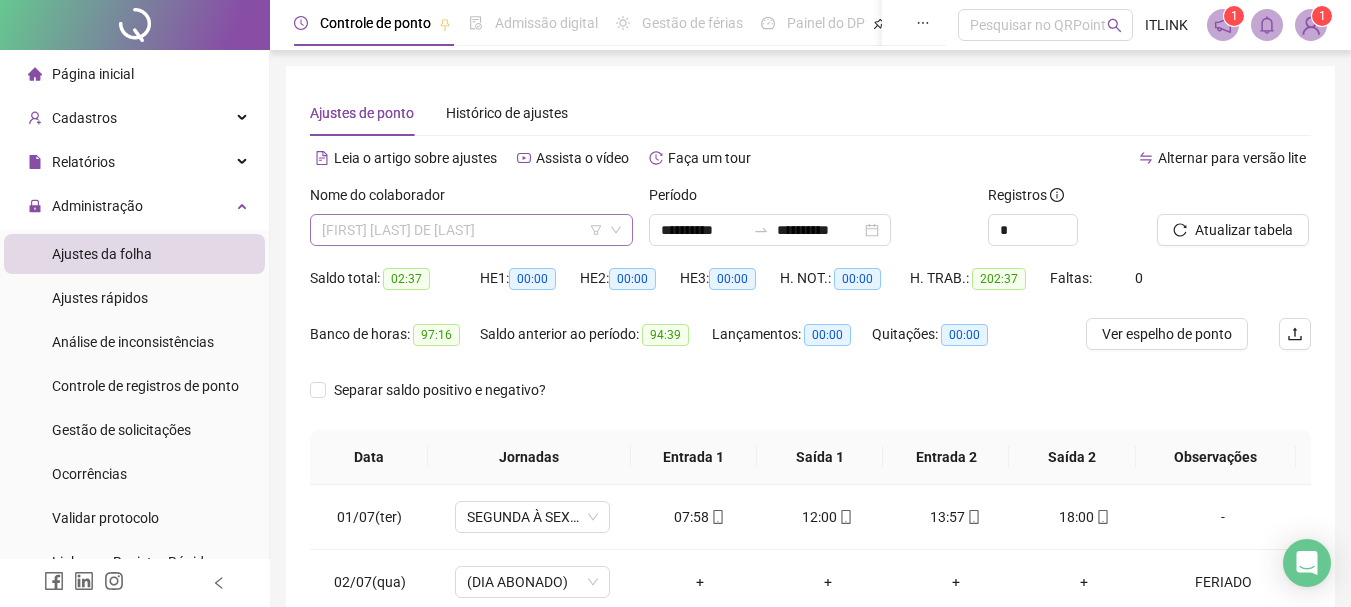 click on "[FIRST] [LAST] DE [LAST]" at bounding box center (471, 230) 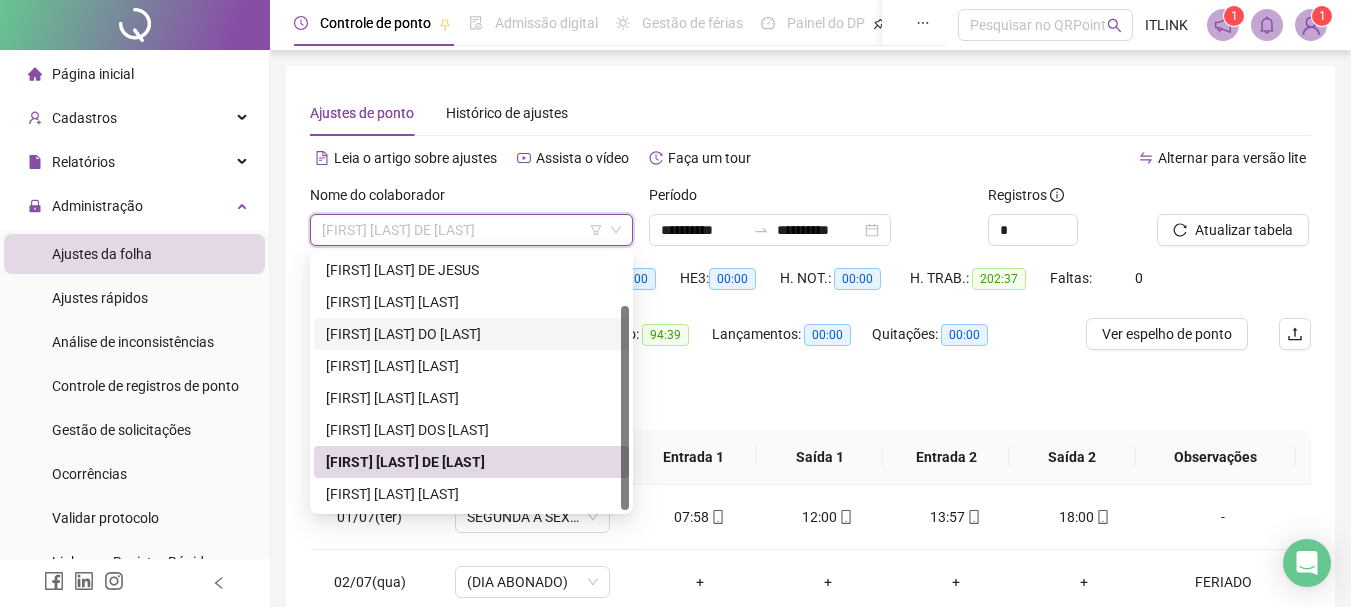 click on "[FIRST] [LAST] DO [LAST]" at bounding box center [471, 334] 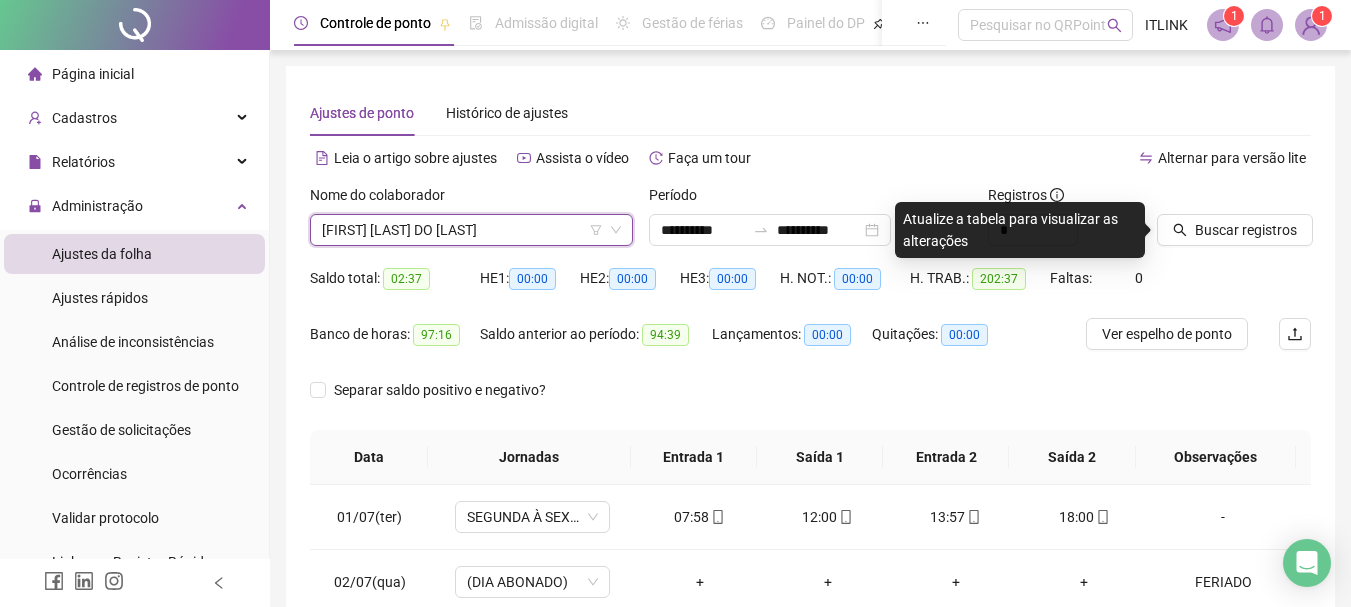 click on "[FIRST] [LAST] DO [LAST]" at bounding box center (471, 230) 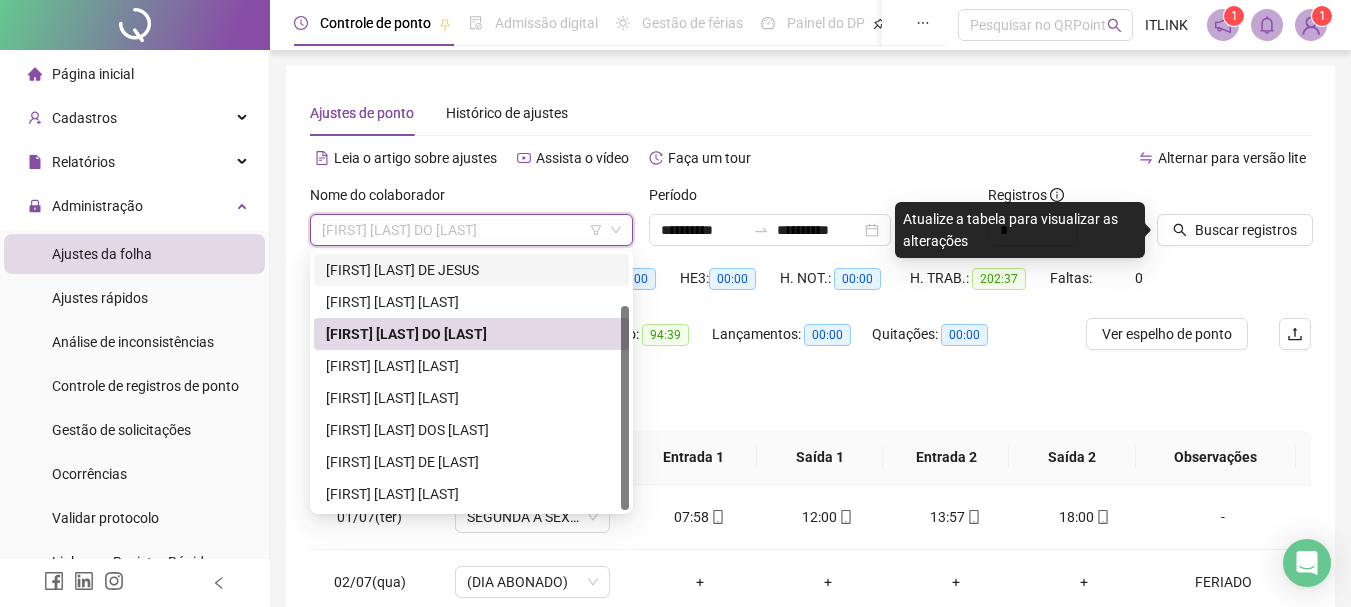 click on "[FIRST] [LAST] DE JESUS" at bounding box center (471, 270) 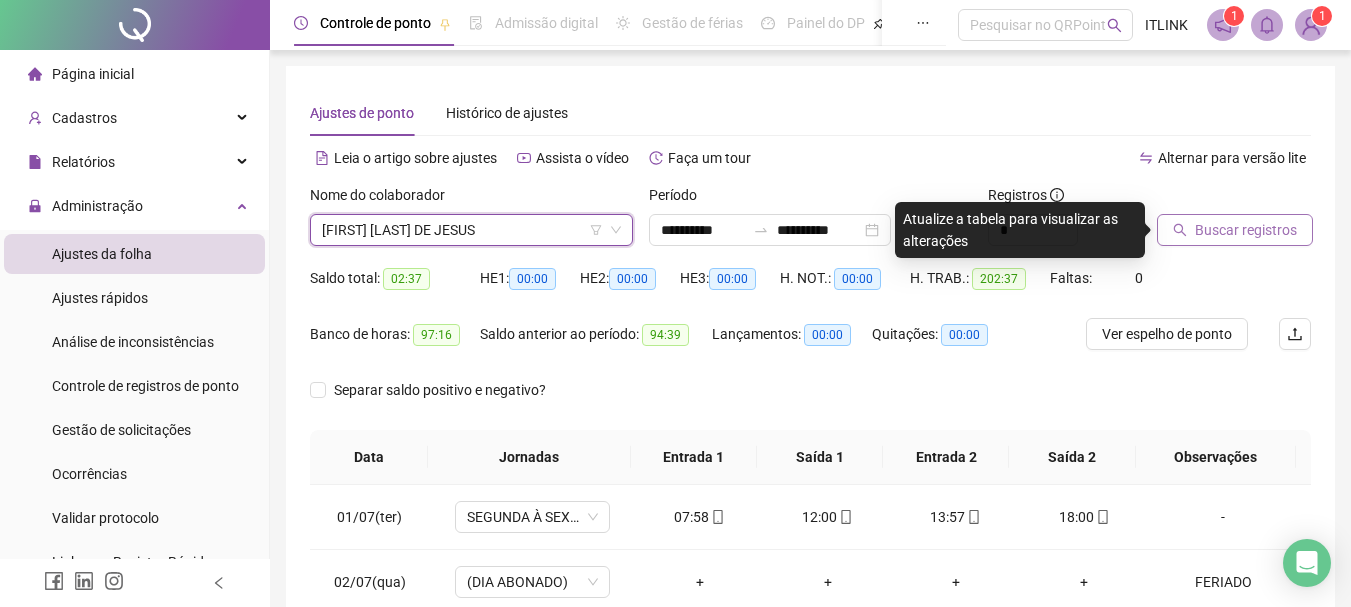 click on "Buscar registros" at bounding box center (1246, 230) 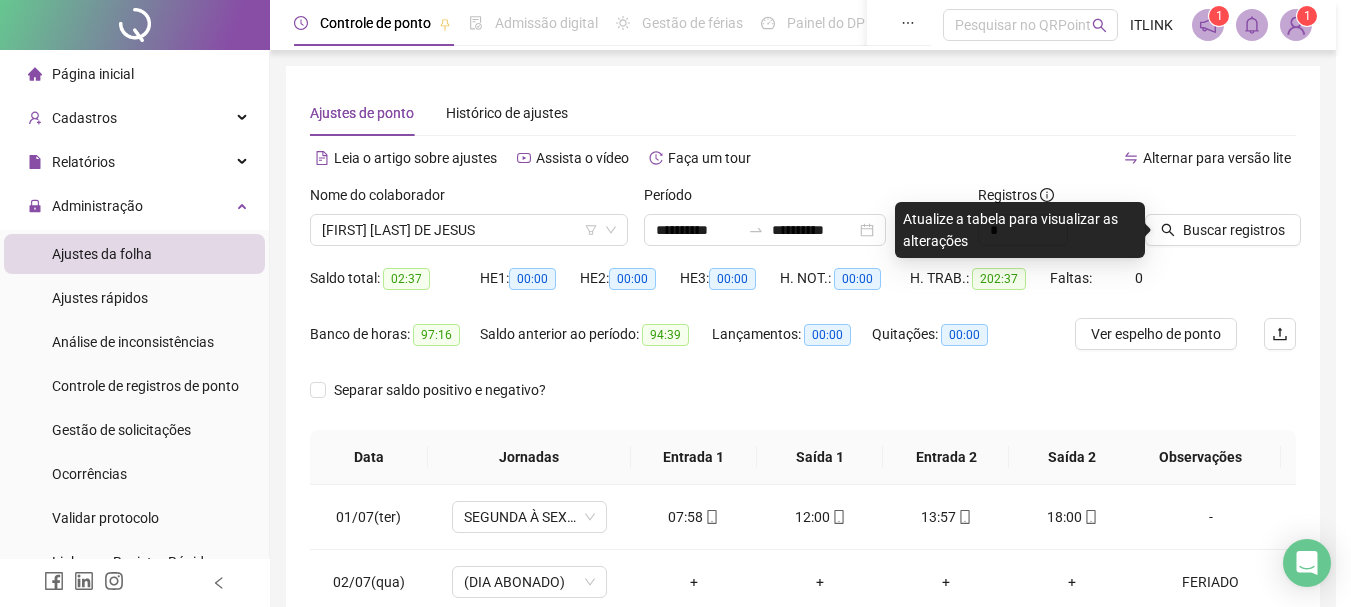 click on "Buscando registros Os registros de ponto estão sendo buscados... OK" at bounding box center (675, 303) 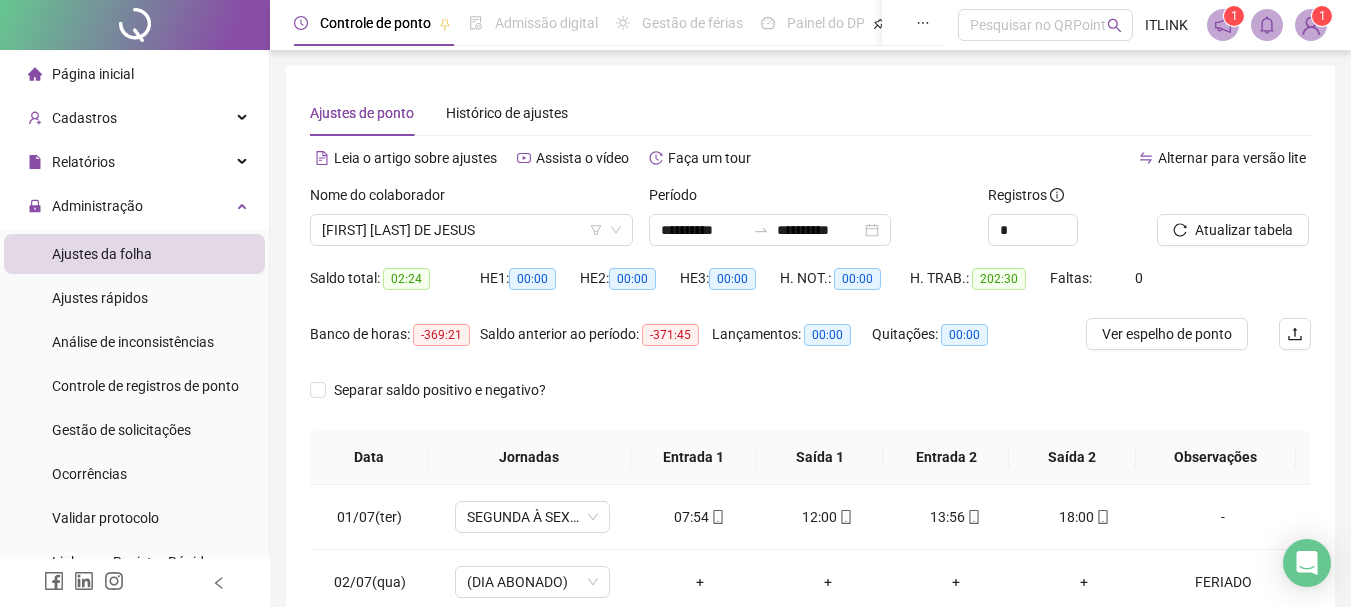 scroll, scrollTop: 400, scrollLeft: 0, axis: vertical 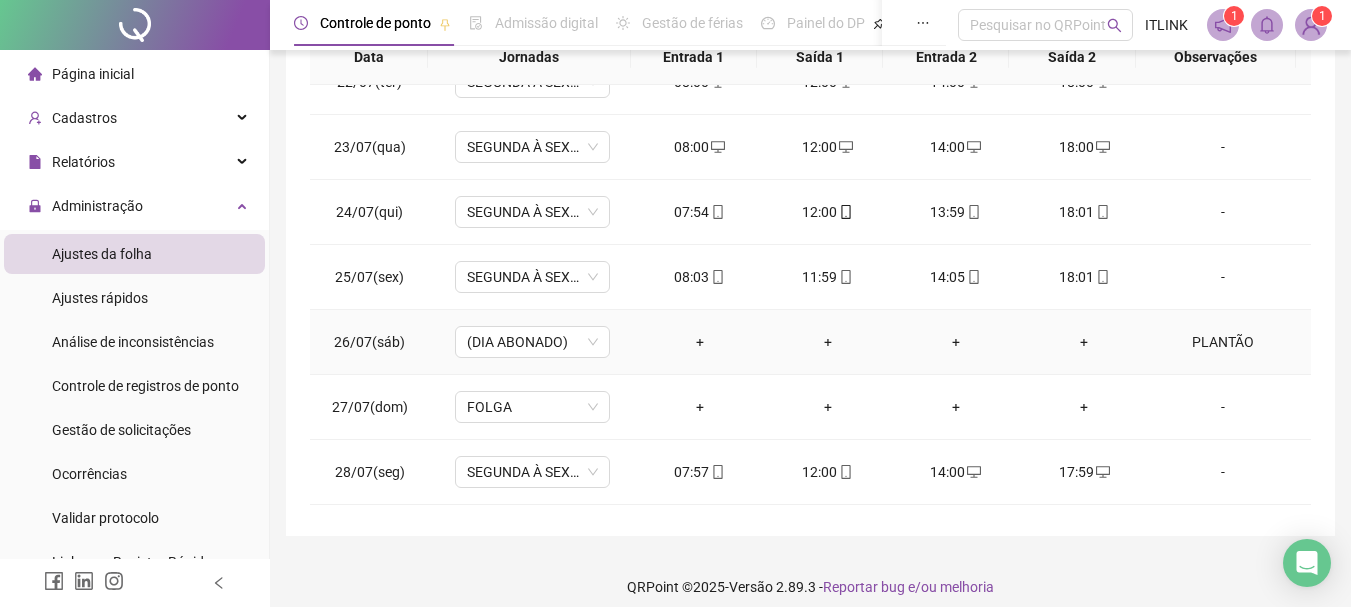 click on "PLANTÃO" at bounding box center [1223, 342] 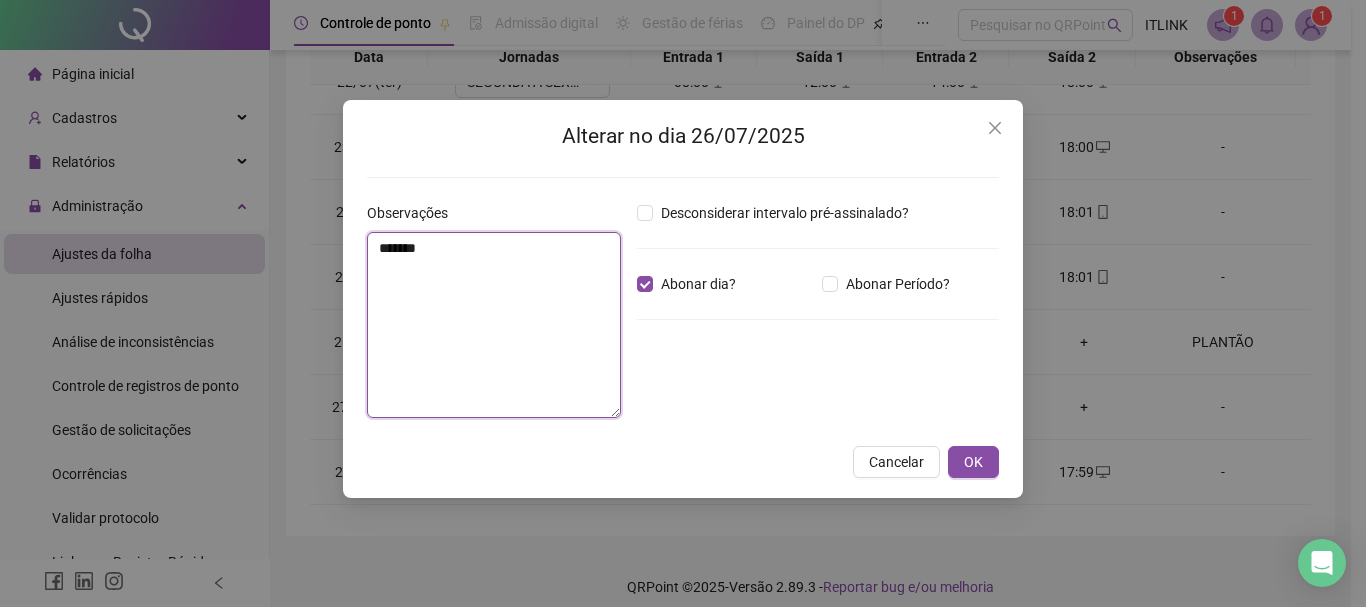click on "*******" at bounding box center [494, 325] 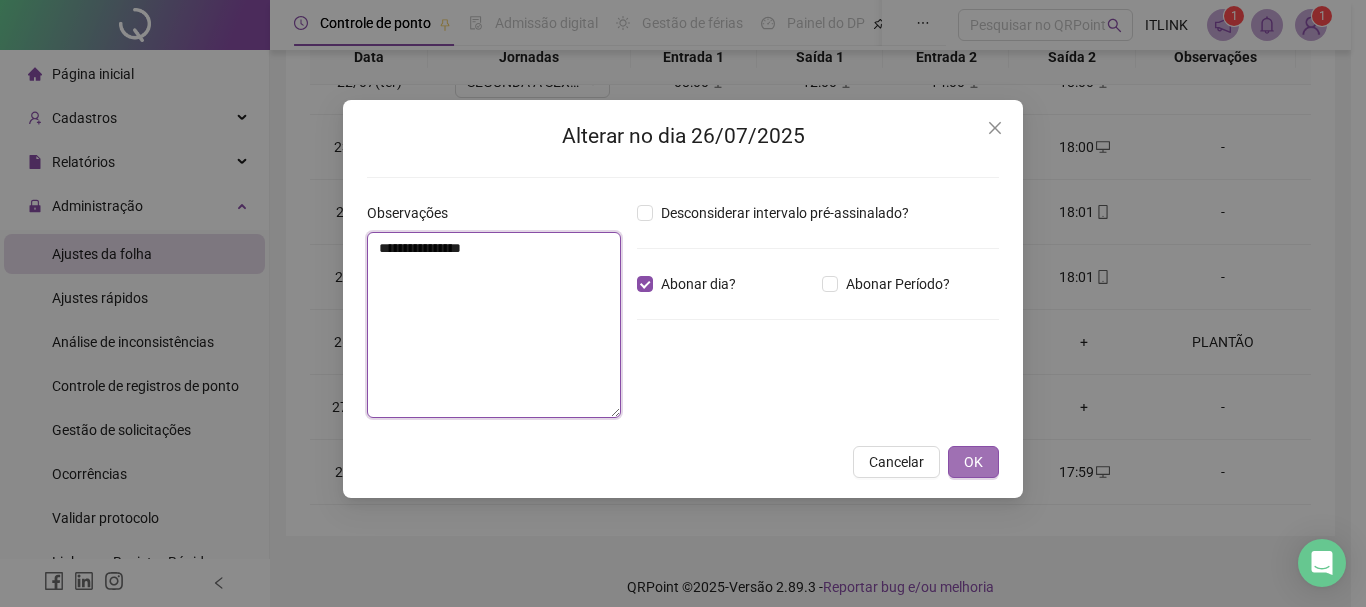 type on "**********" 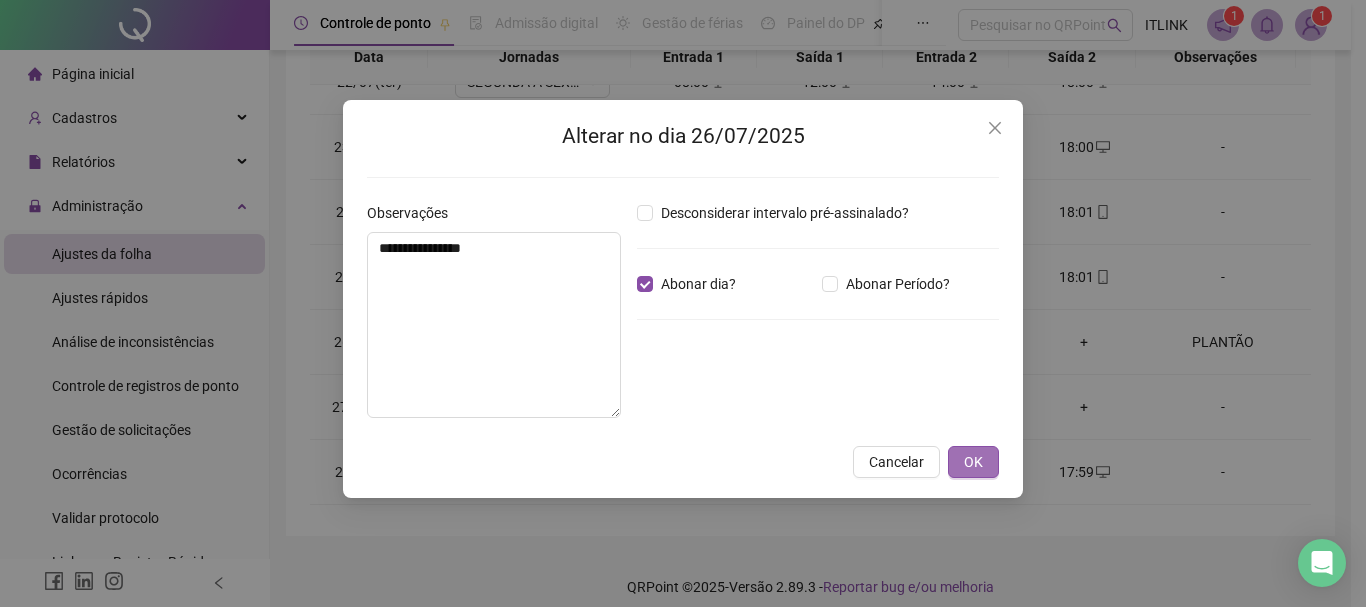 click on "OK" at bounding box center (973, 462) 